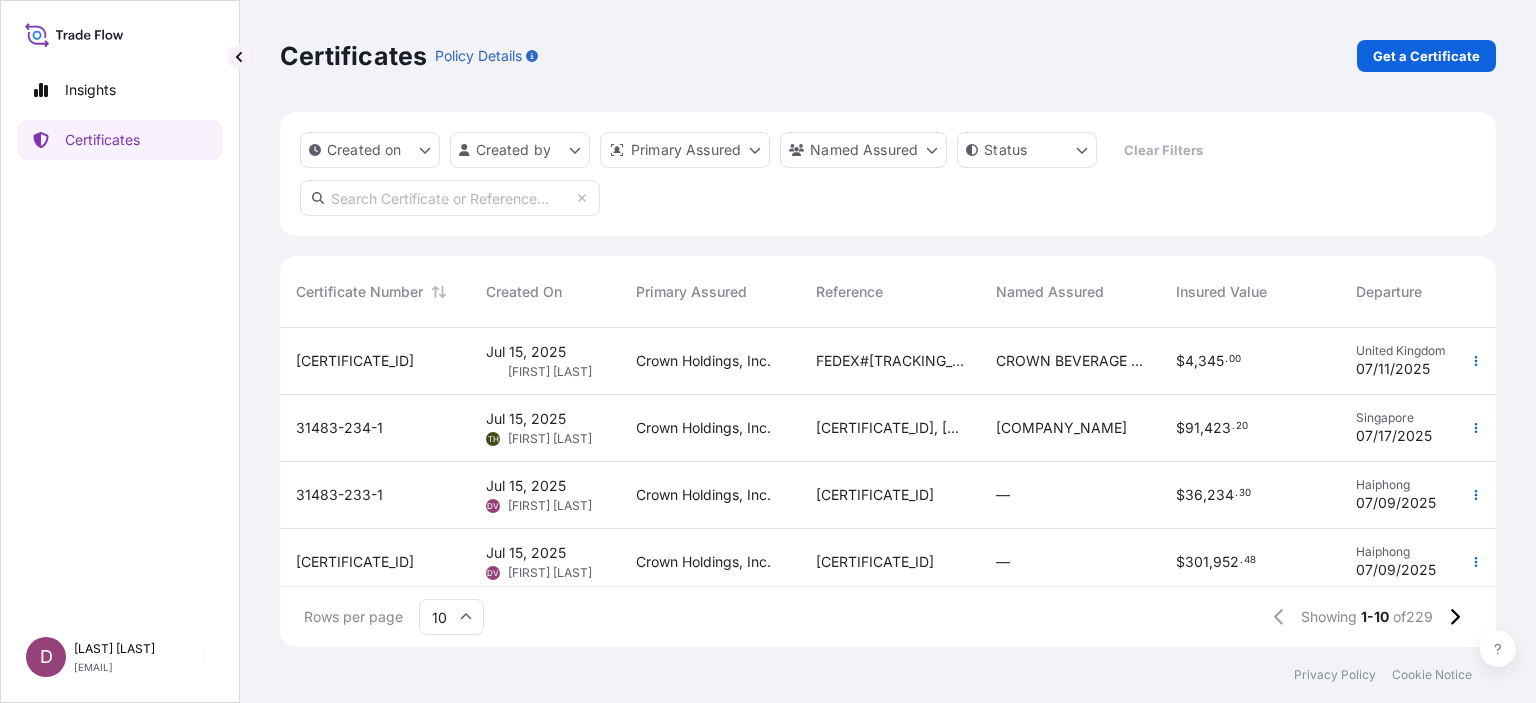 scroll, scrollTop: 0, scrollLeft: 0, axis: both 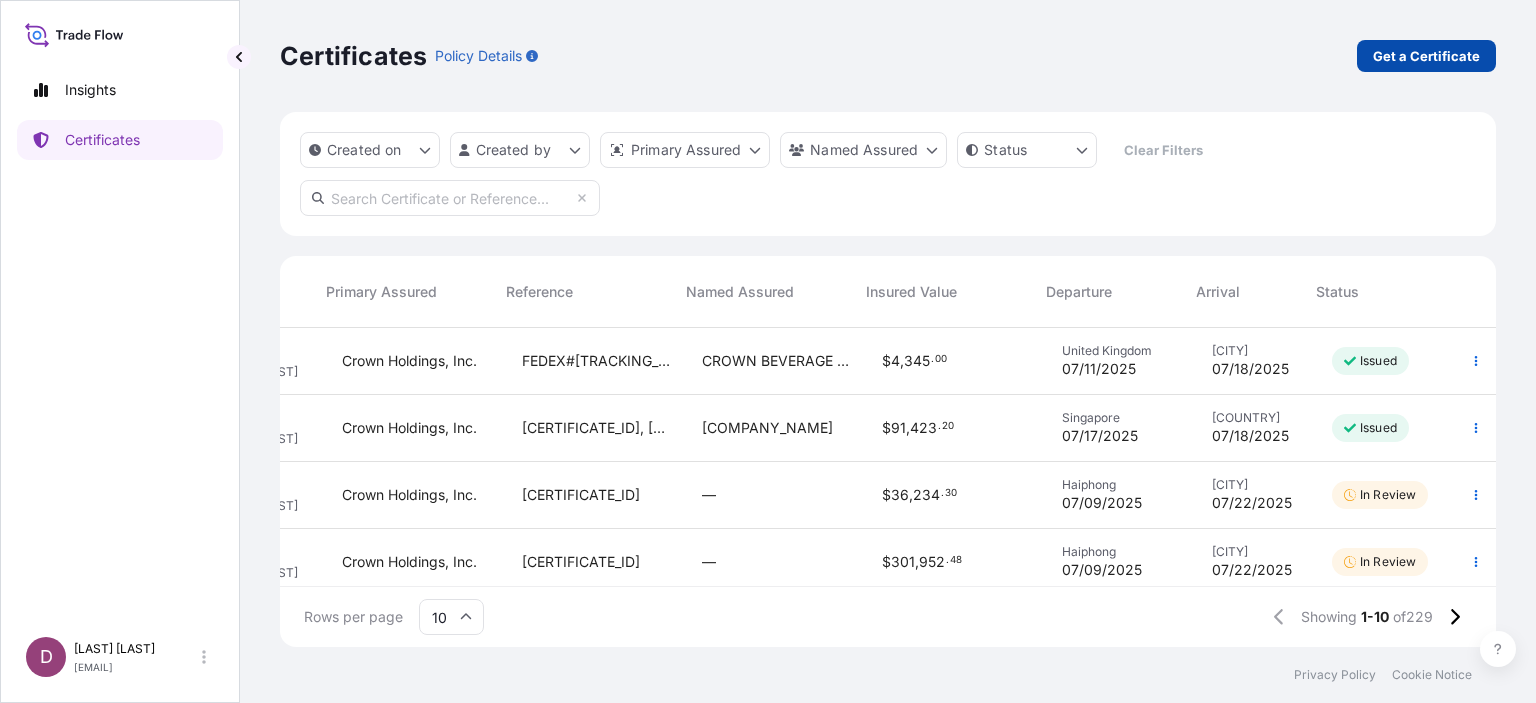 click on "Get a Certificate" at bounding box center (1426, 56) 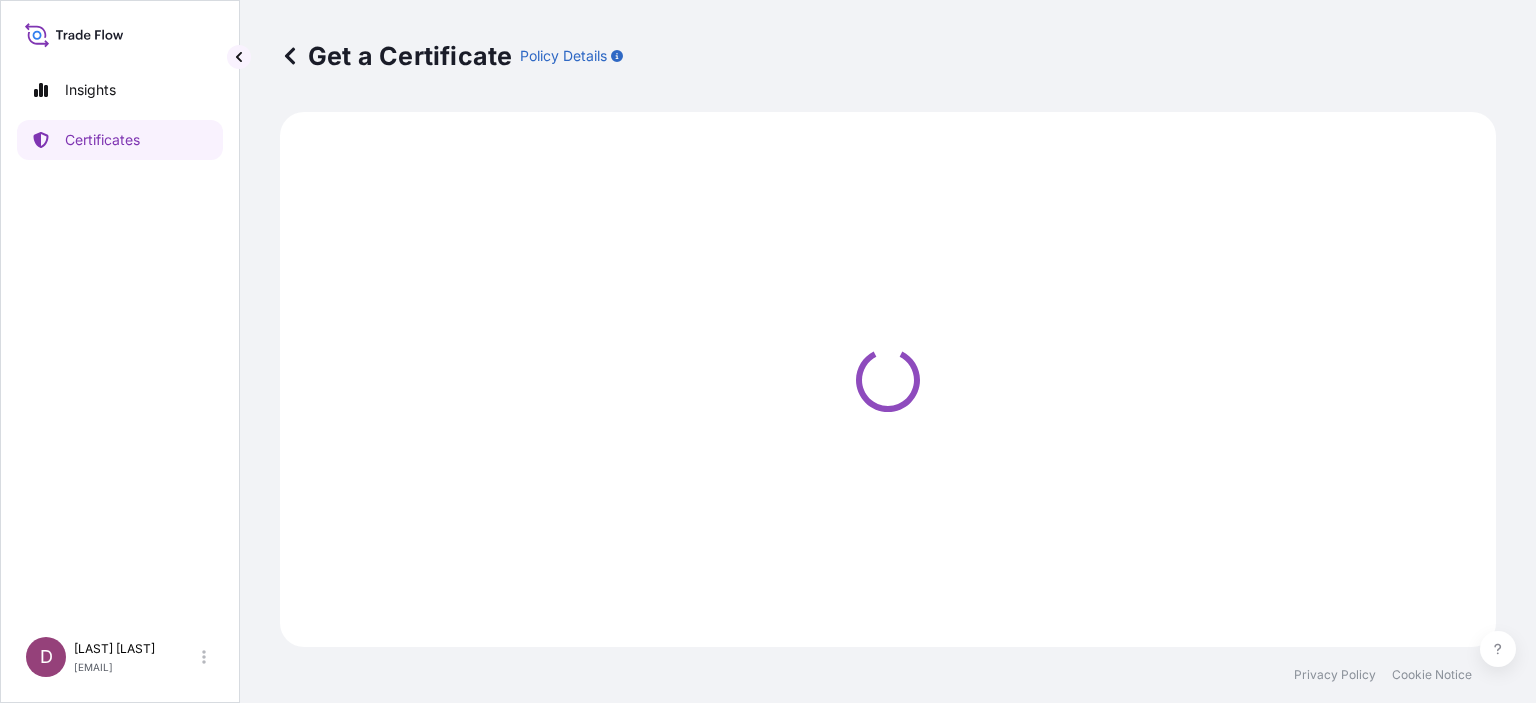 select on "Sea" 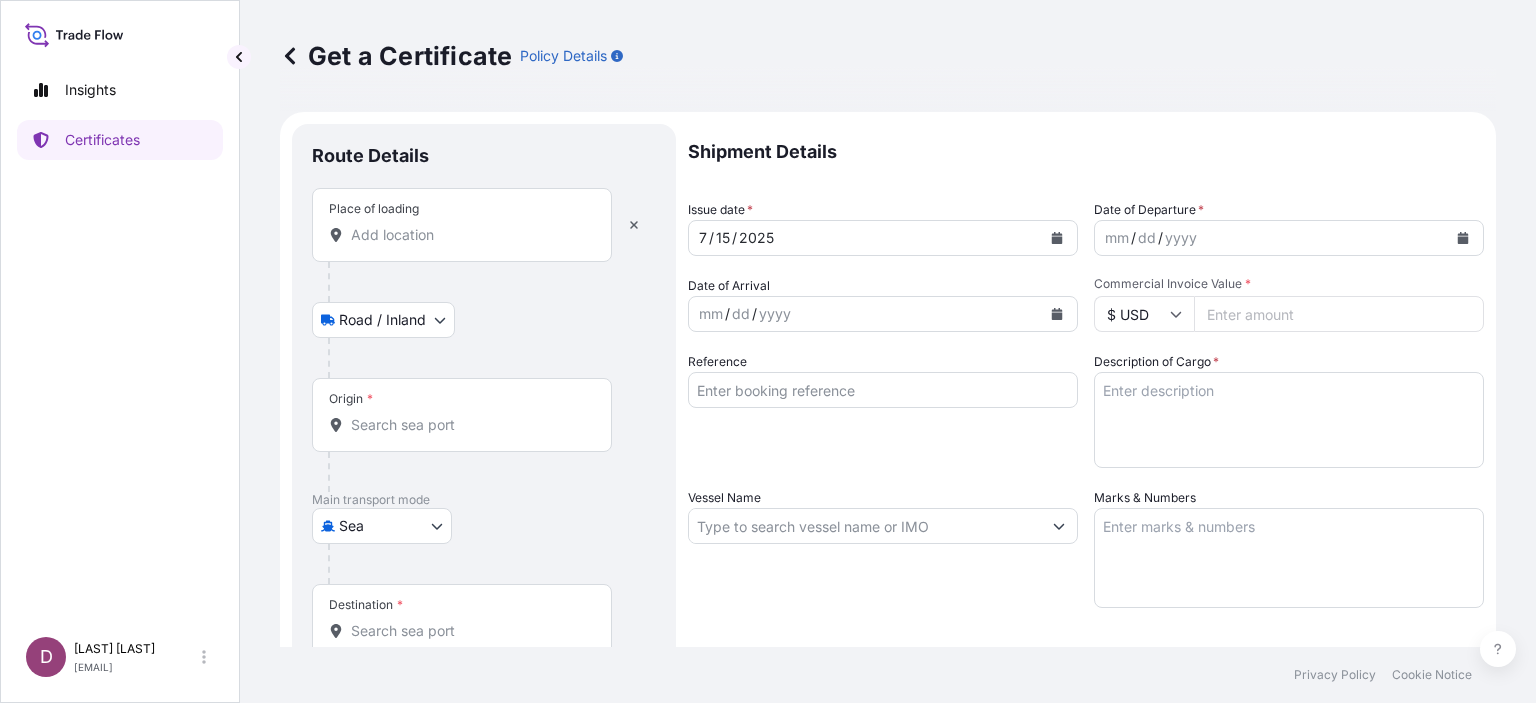 click on "Place of loading" at bounding box center (469, 235) 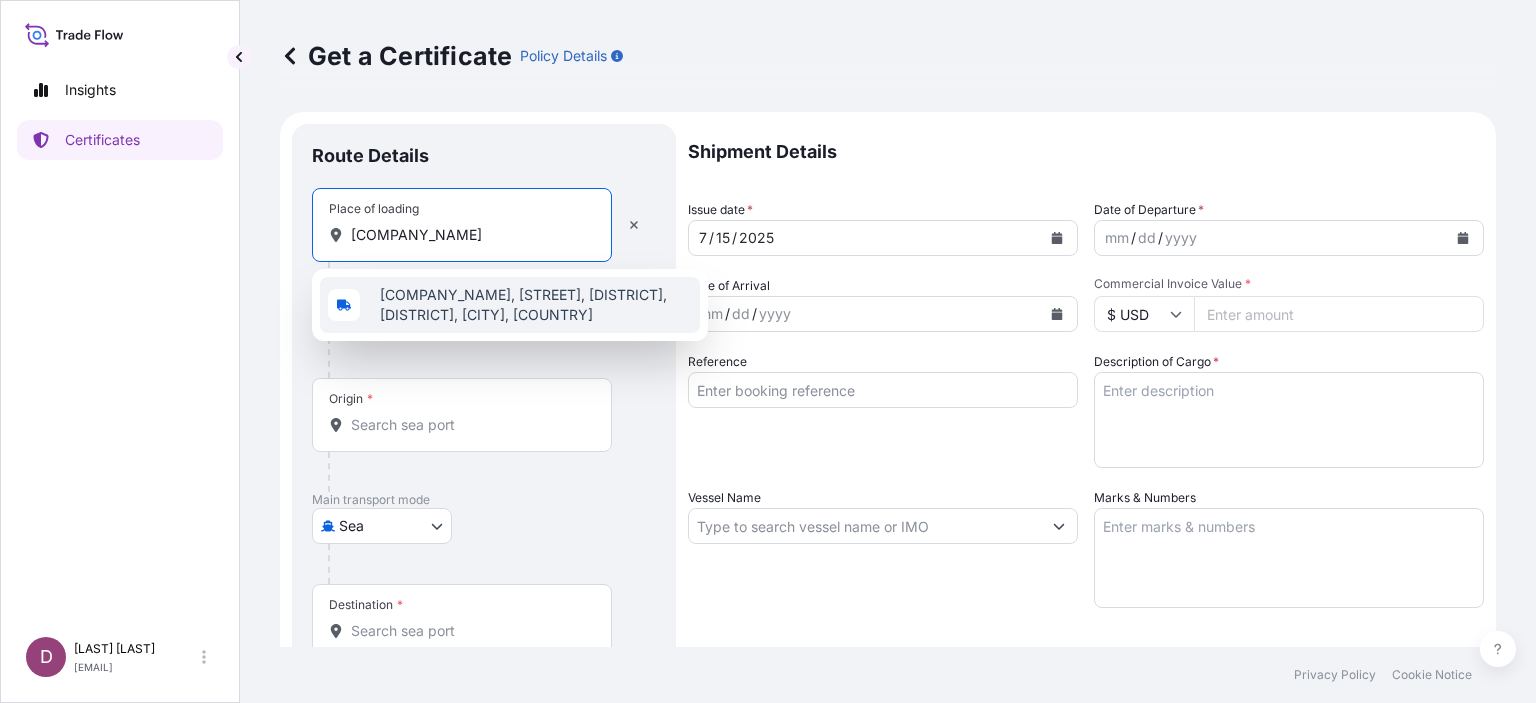 click on "[COMPANY_NAME], [STREET], [DISTRICT], [DISTRICT], [CITY], [COUNTRY]" at bounding box center (536, 305) 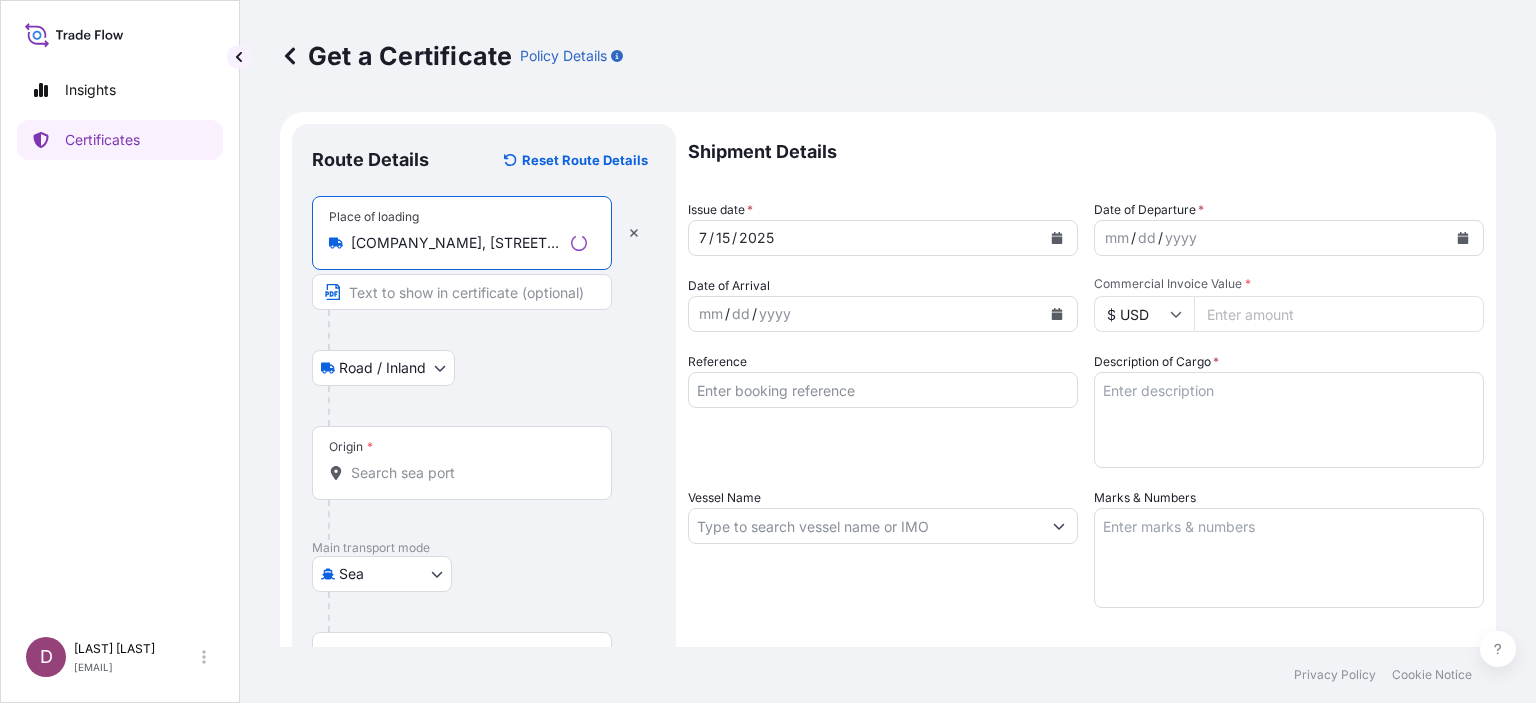 type on "[COMPANY_NAME], [STREET], [DISTRICT], [DISTRICT], [CITY], [COUNTRY]" 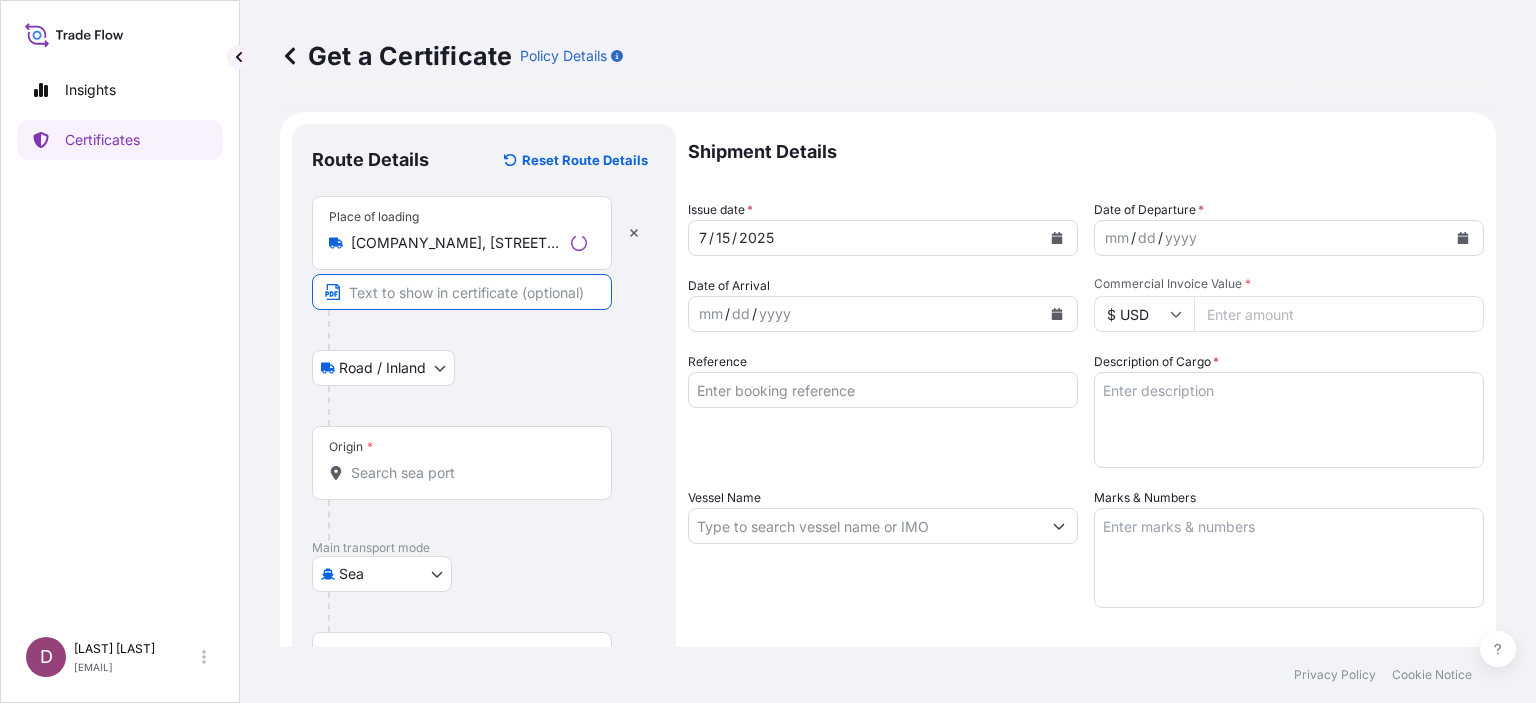 click at bounding box center (462, 292) 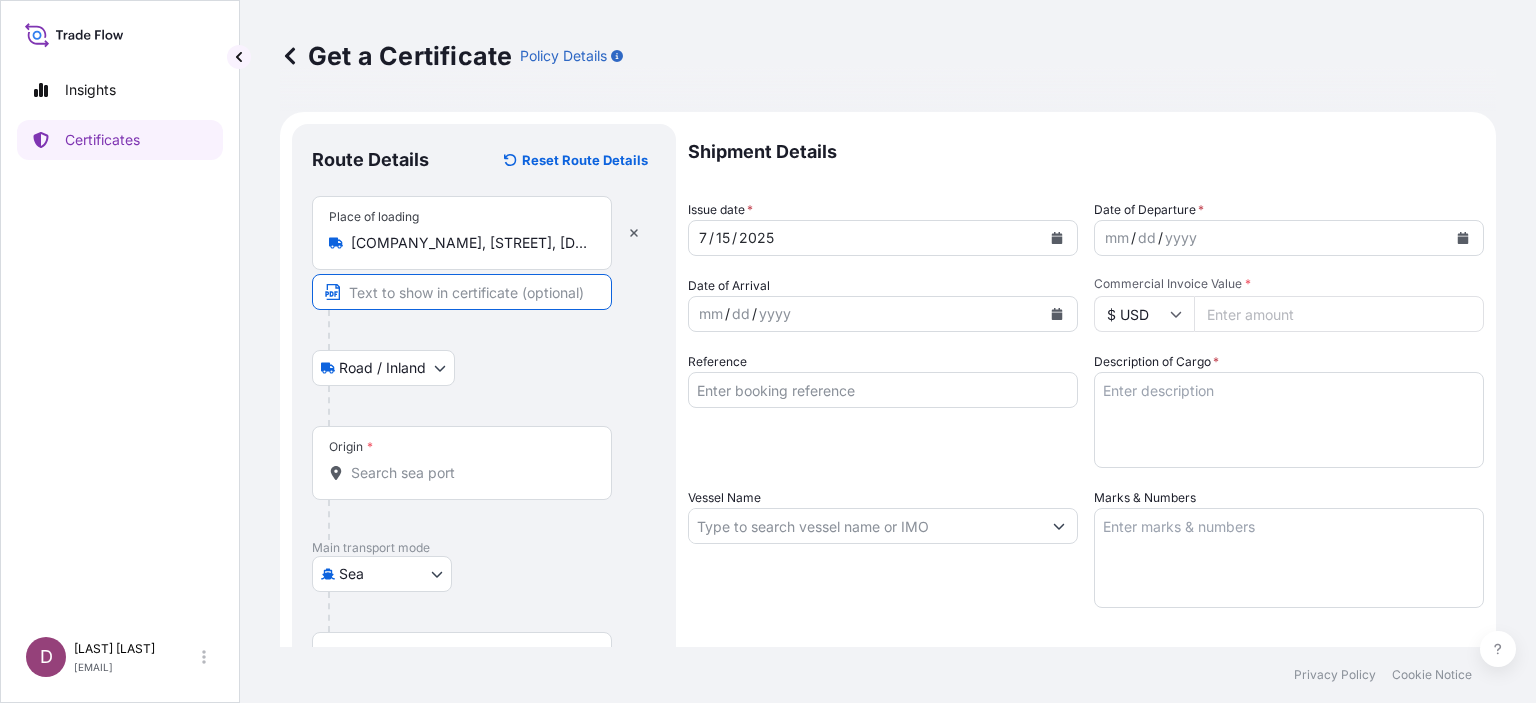 type on "Crown Beverage Cans Ha Noi., LTD" 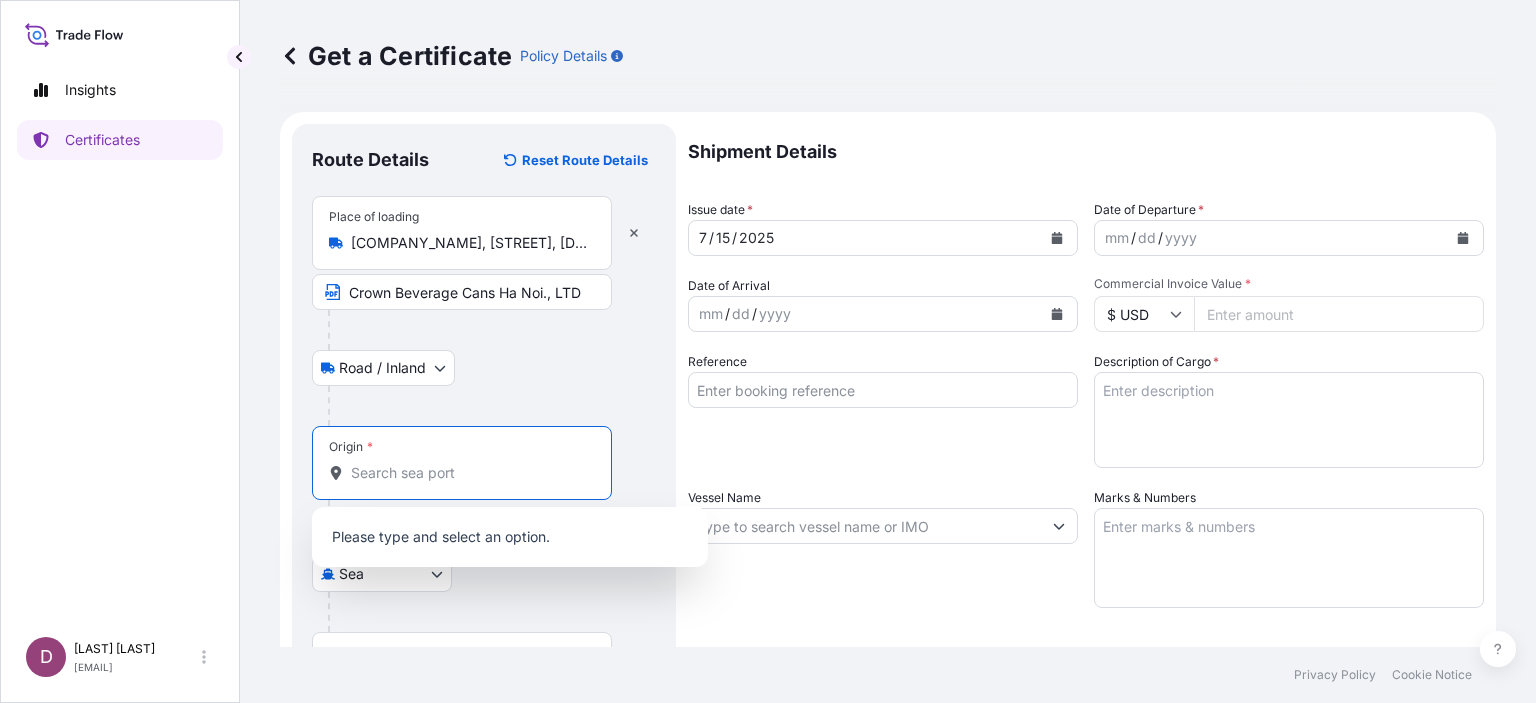 click on "Origin *" at bounding box center (469, 473) 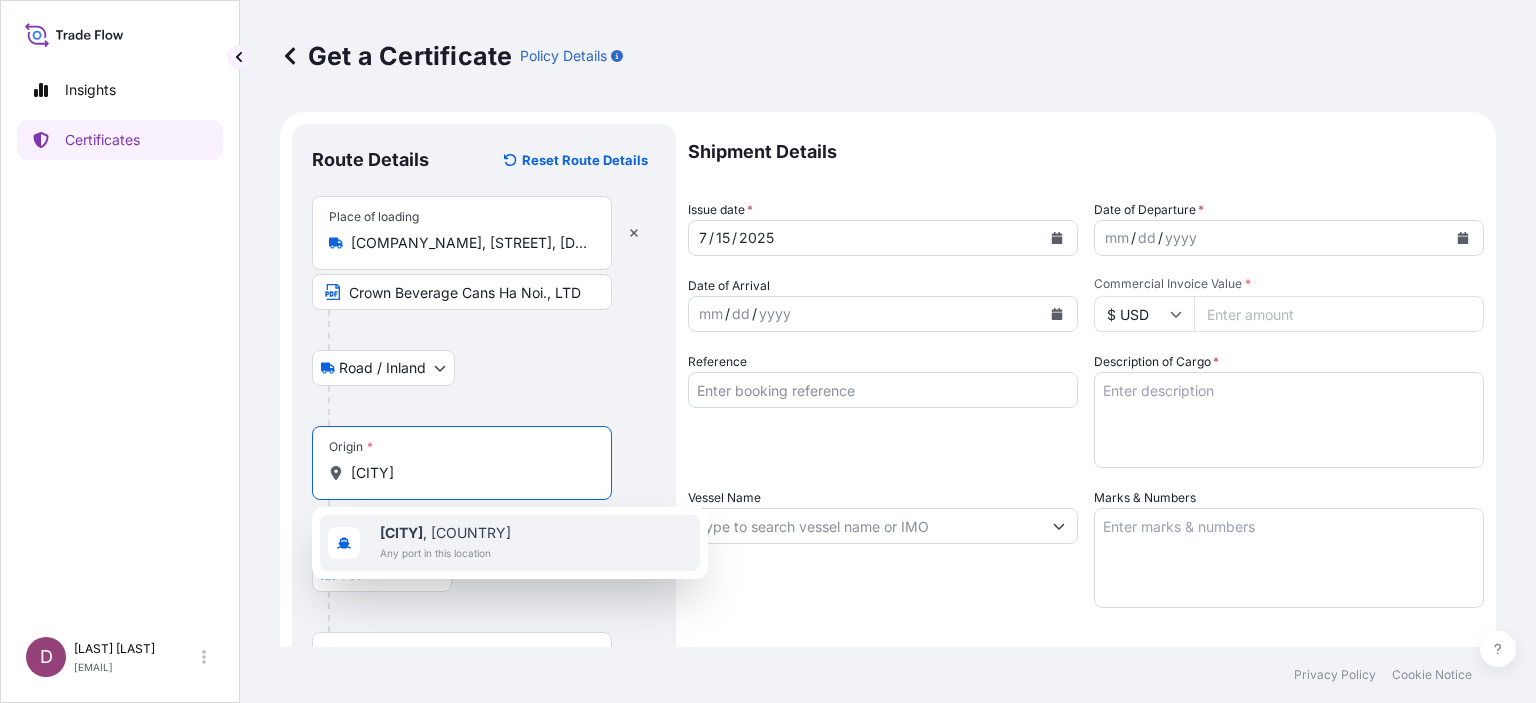 click on "[CITY]" at bounding box center [401, 532] 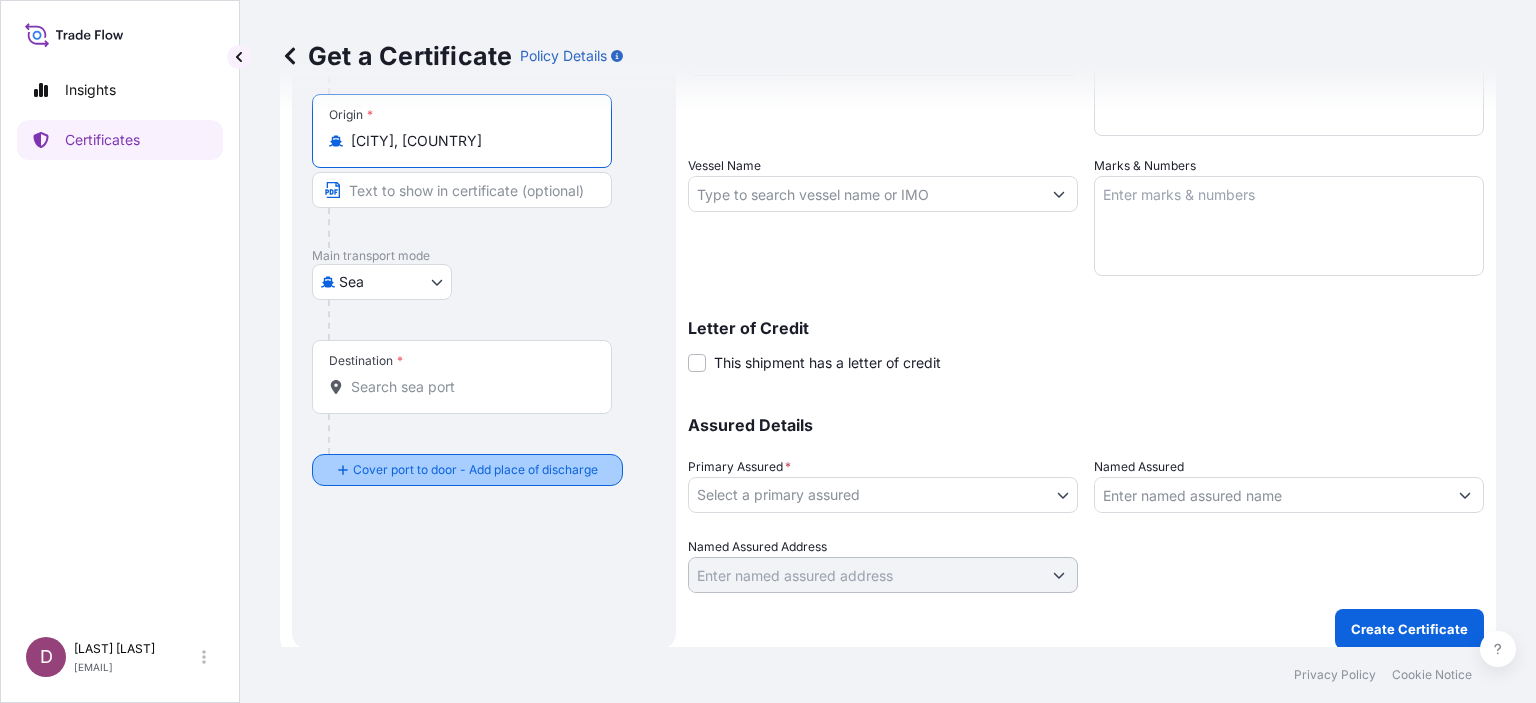 scroll, scrollTop: 344, scrollLeft: 0, axis: vertical 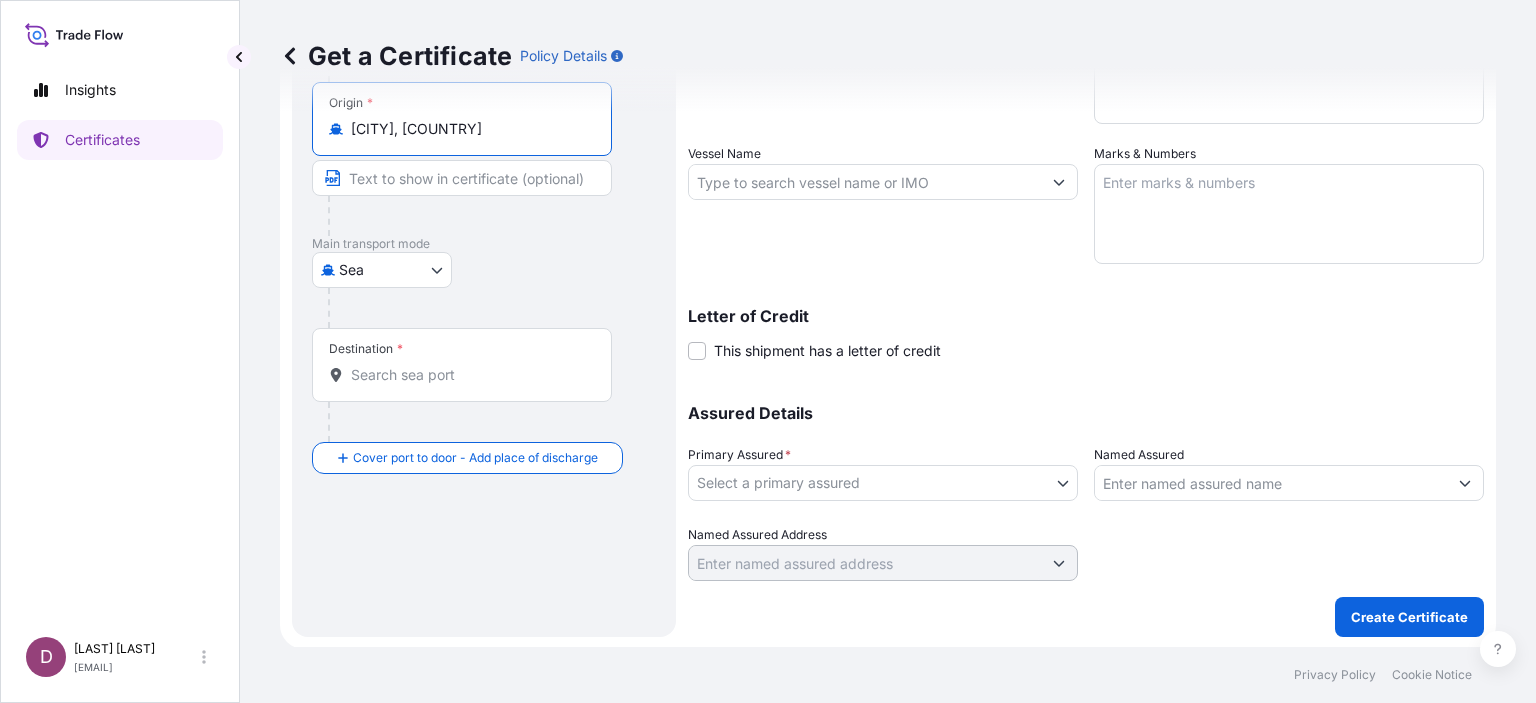 type on "[CITY], [COUNTRY]" 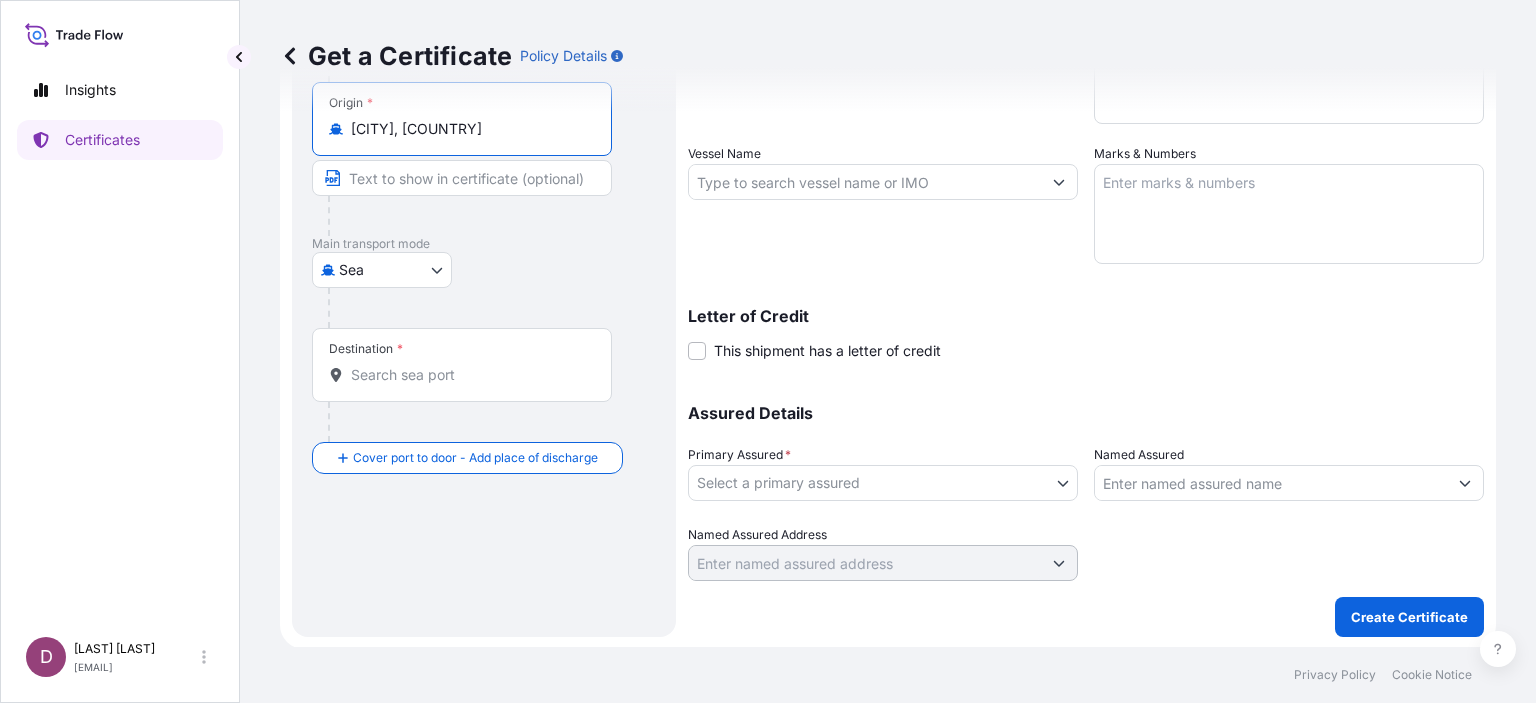 click on "Destination *" at bounding box center (462, 365) 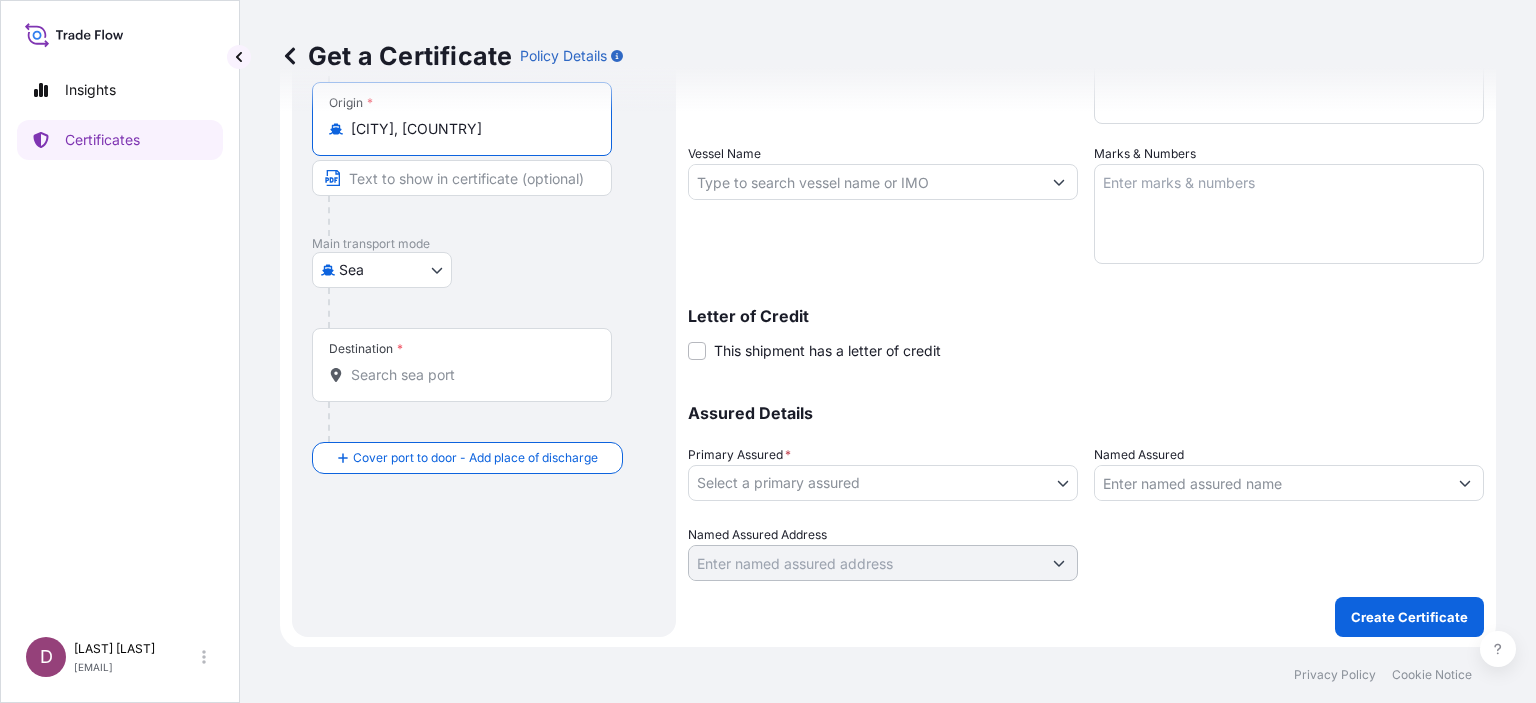click on "Destination *" at bounding box center (469, 375) 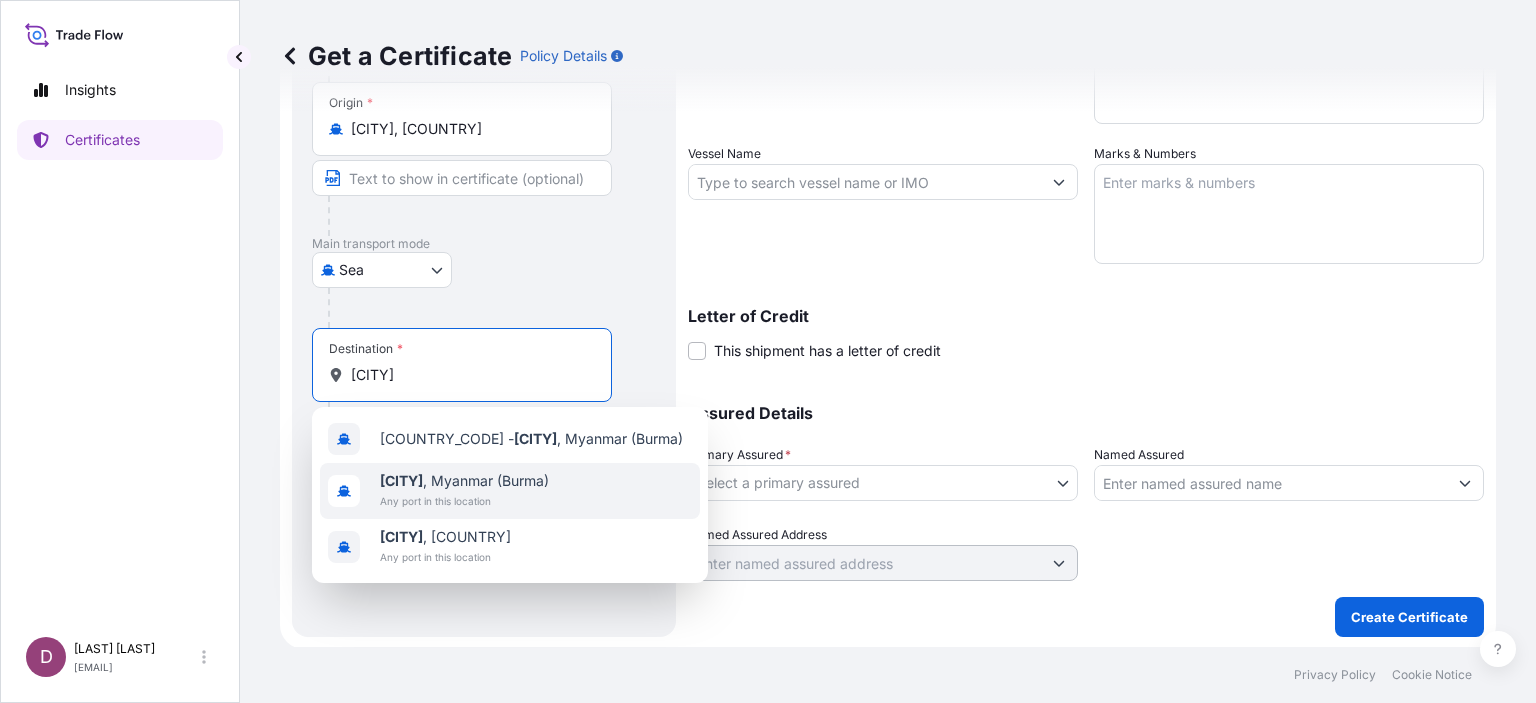 click on "[CITY] , [COUNTRY]" at bounding box center [464, 481] 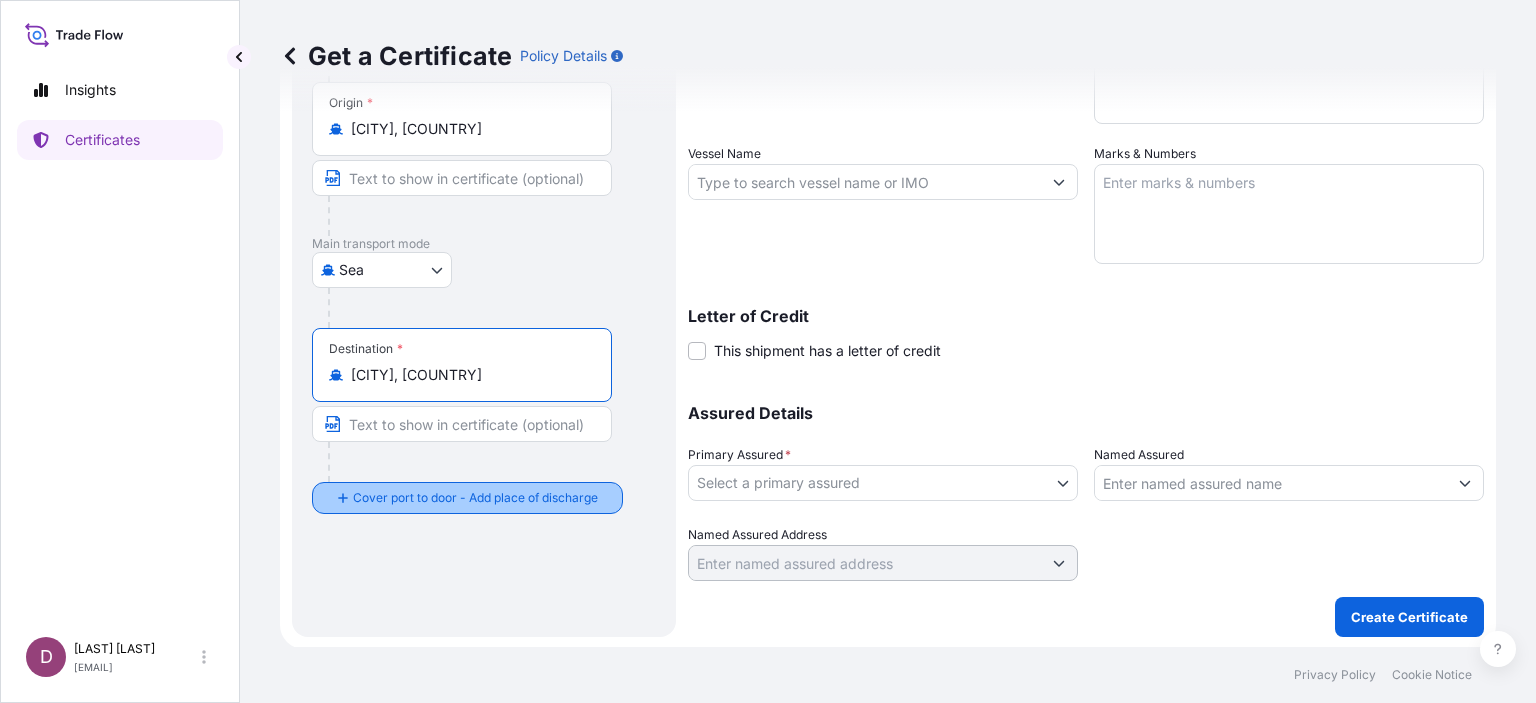 type on "[CITY], [COUNTRY]" 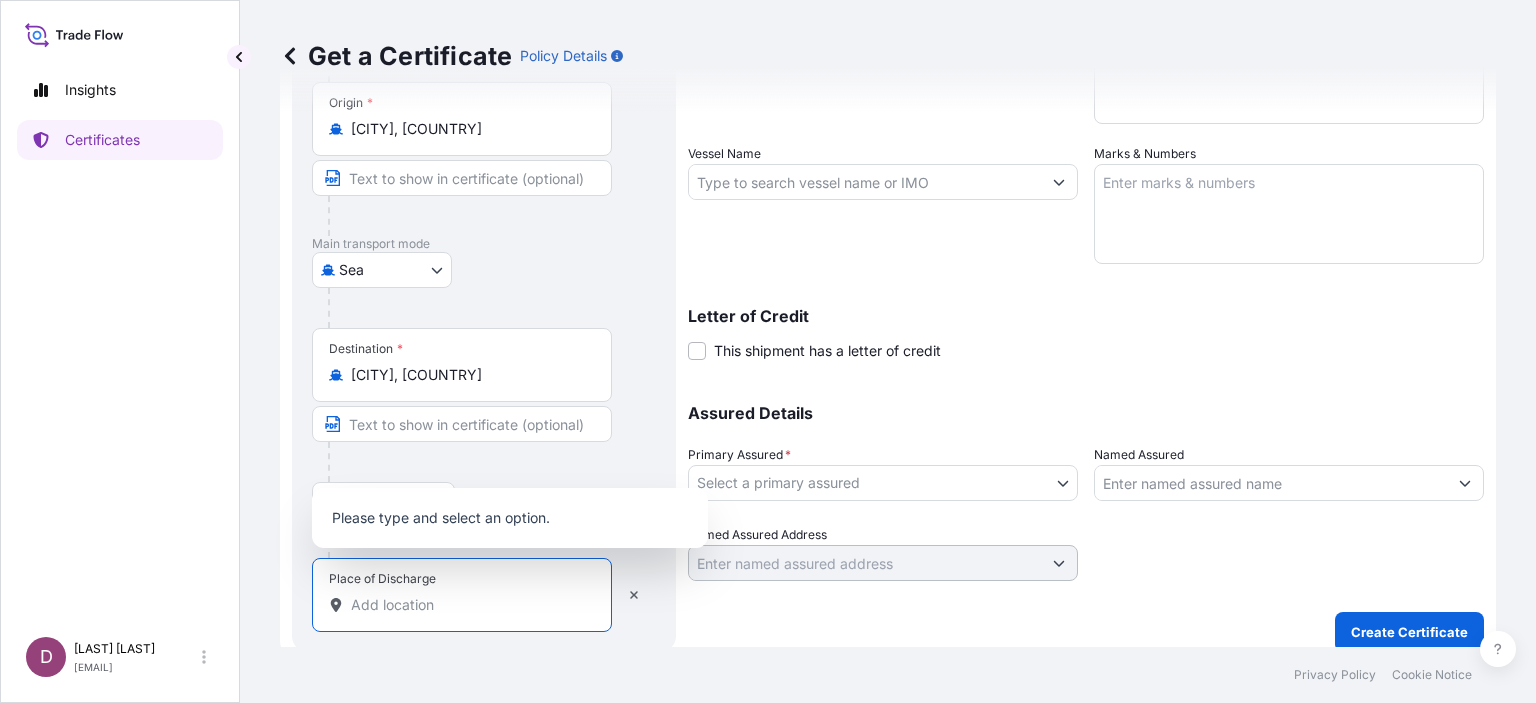 click on "Place of Discharge" at bounding box center [469, 605] 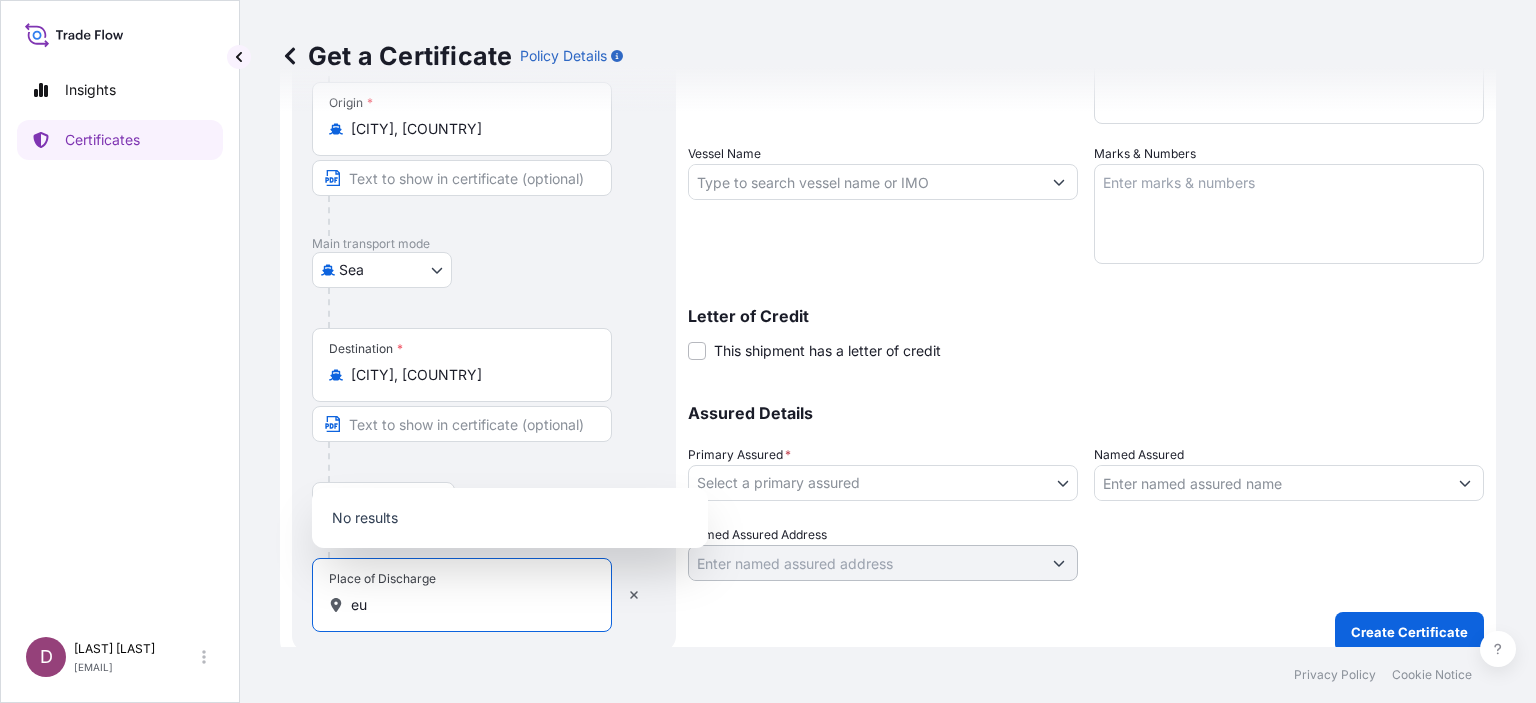 type on "e" 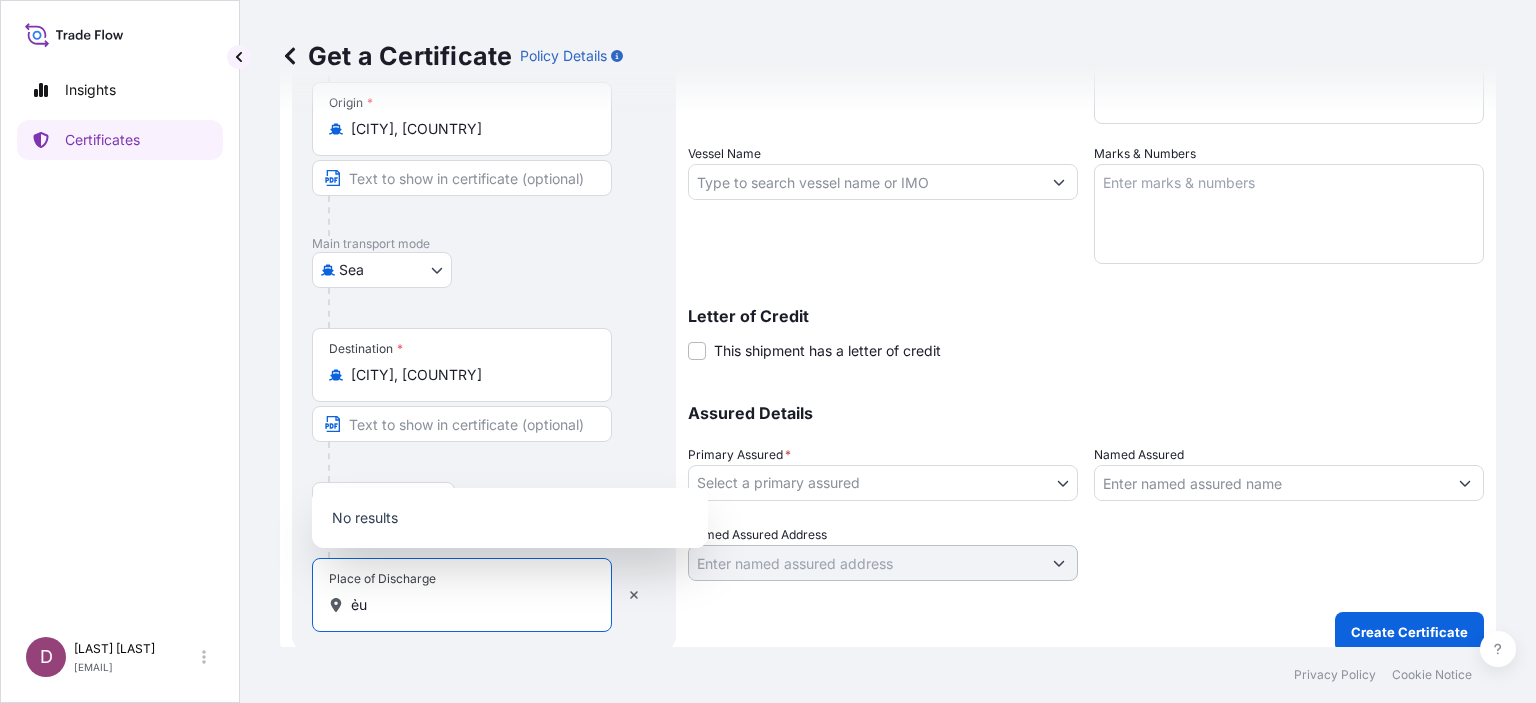type on "ẻ" 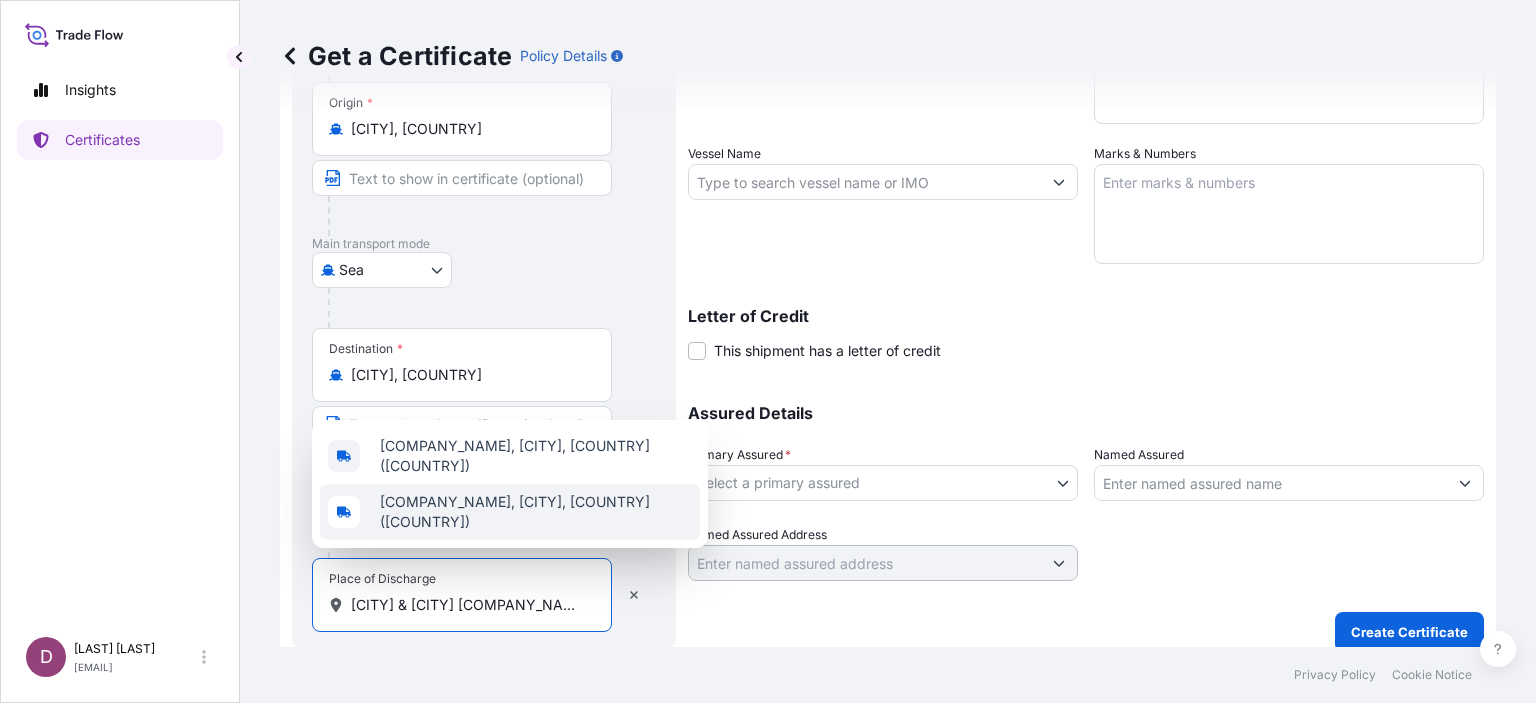 click on "[COMPANY_NAME], [CITY], [COUNTRY] ([COUNTRY])" at bounding box center [536, 512] 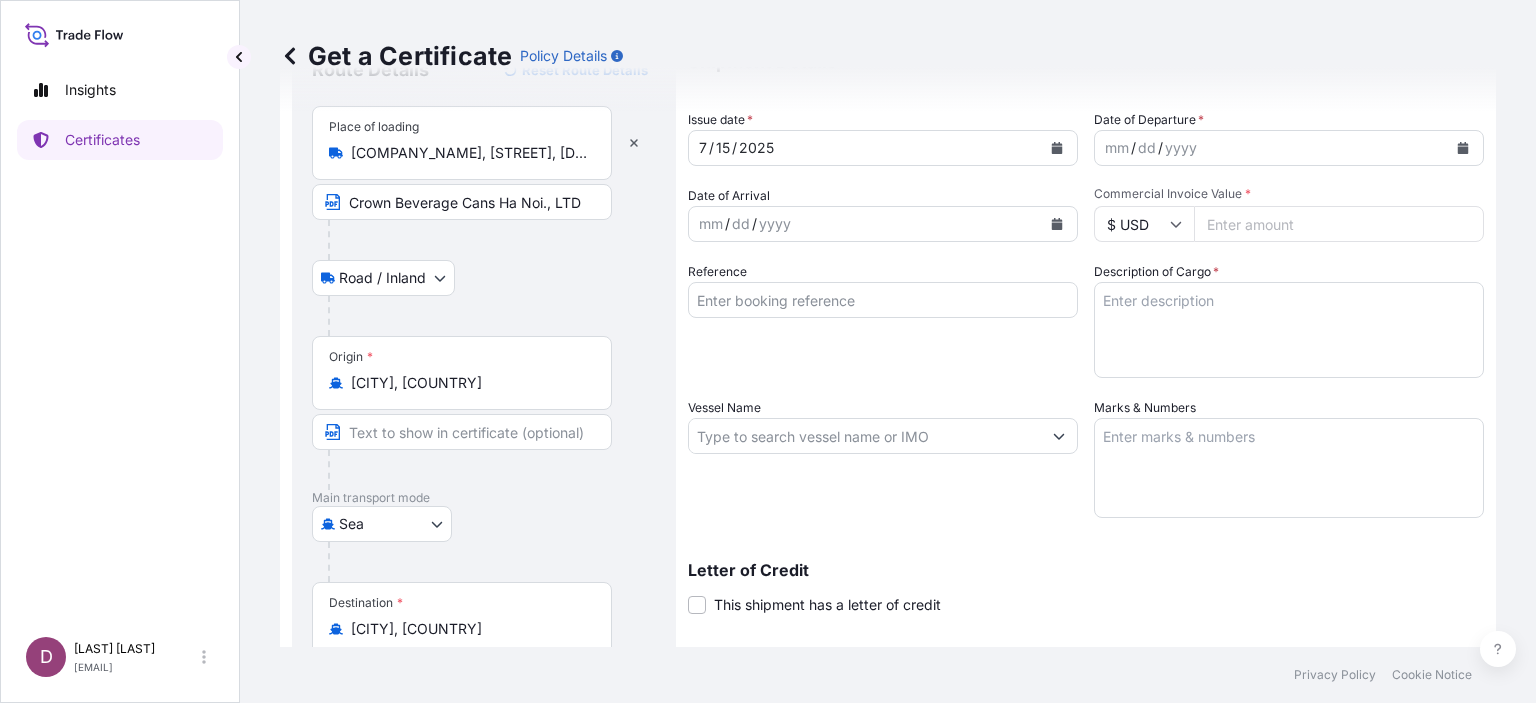 scroll, scrollTop: 0, scrollLeft: 0, axis: both 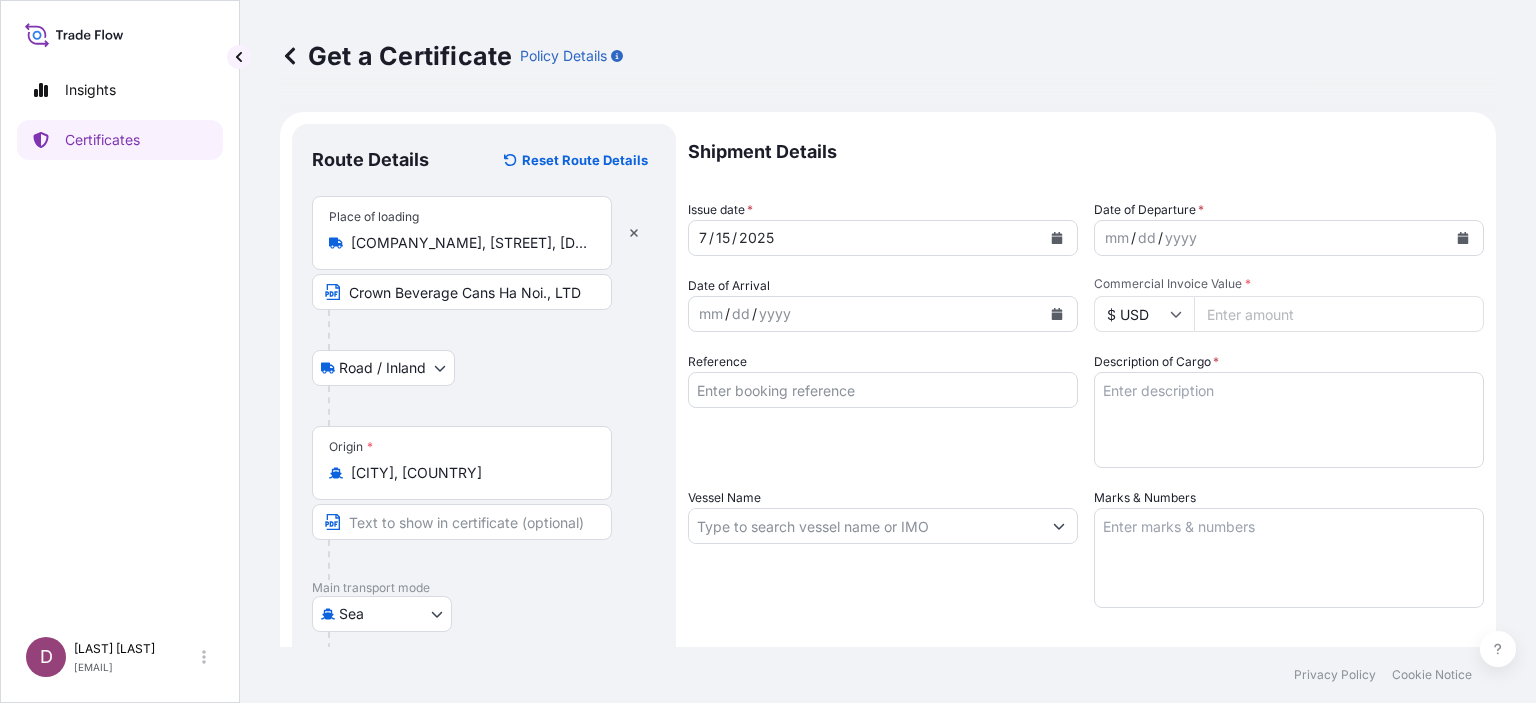 type on "[COMPANY_NAME], [CITY], [COUNTRY] ([COUNTRY])" 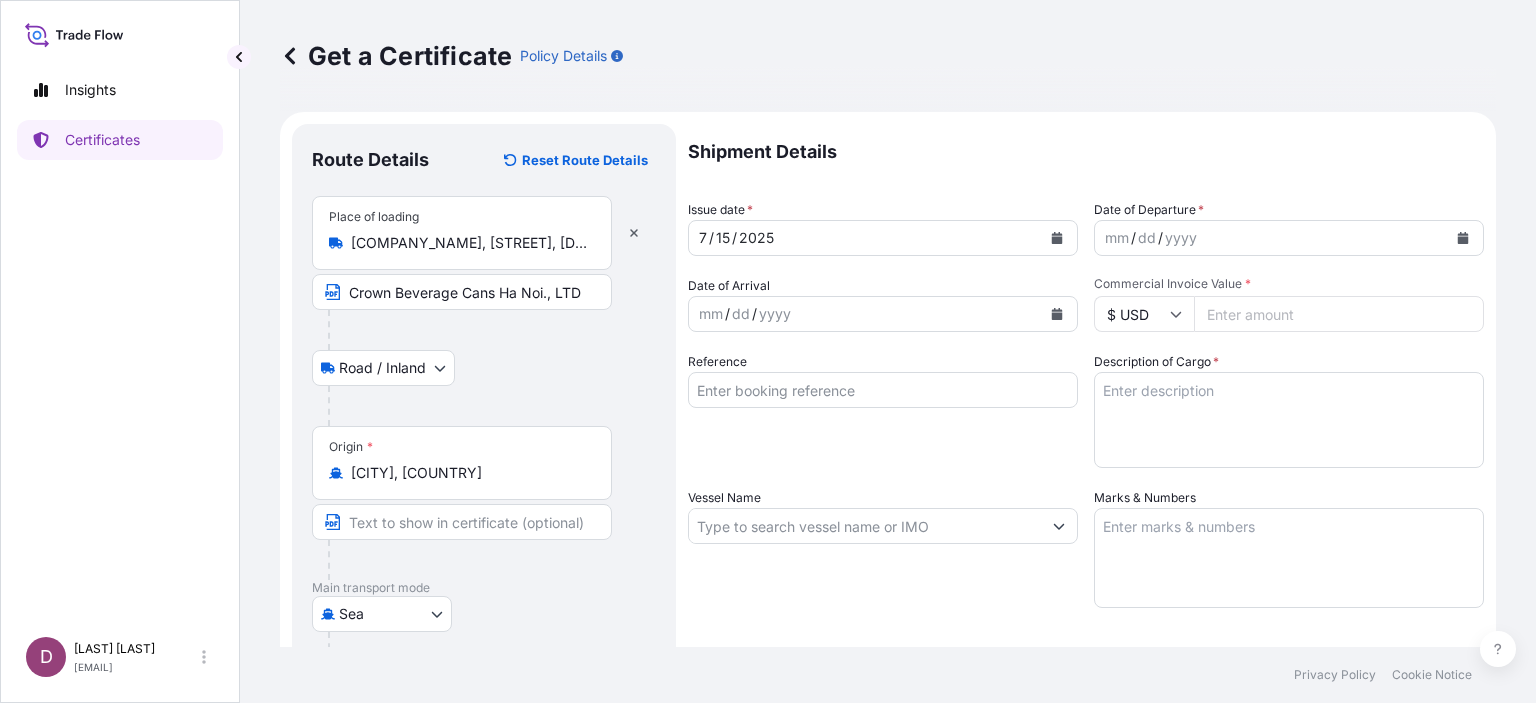 click 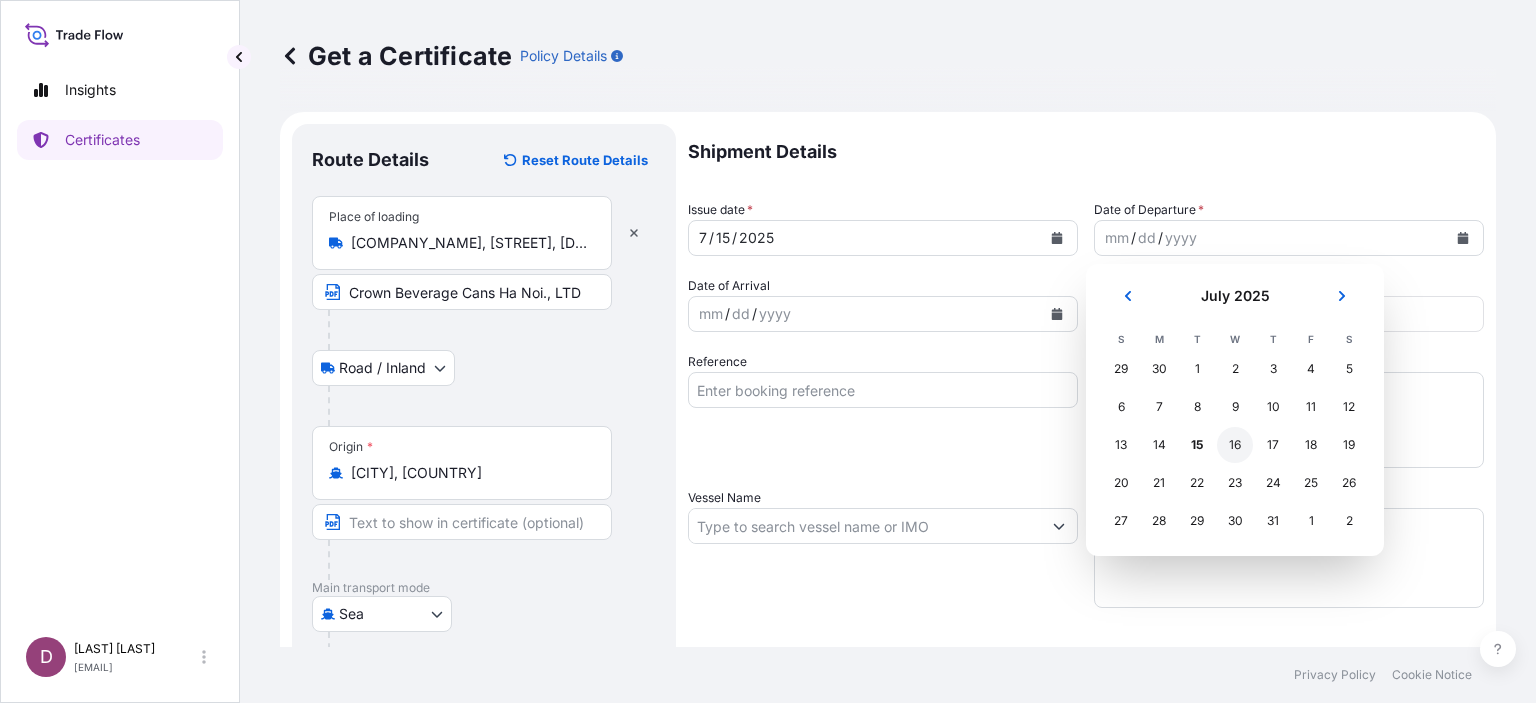 click on "16" at bounding box center [1235, 445] 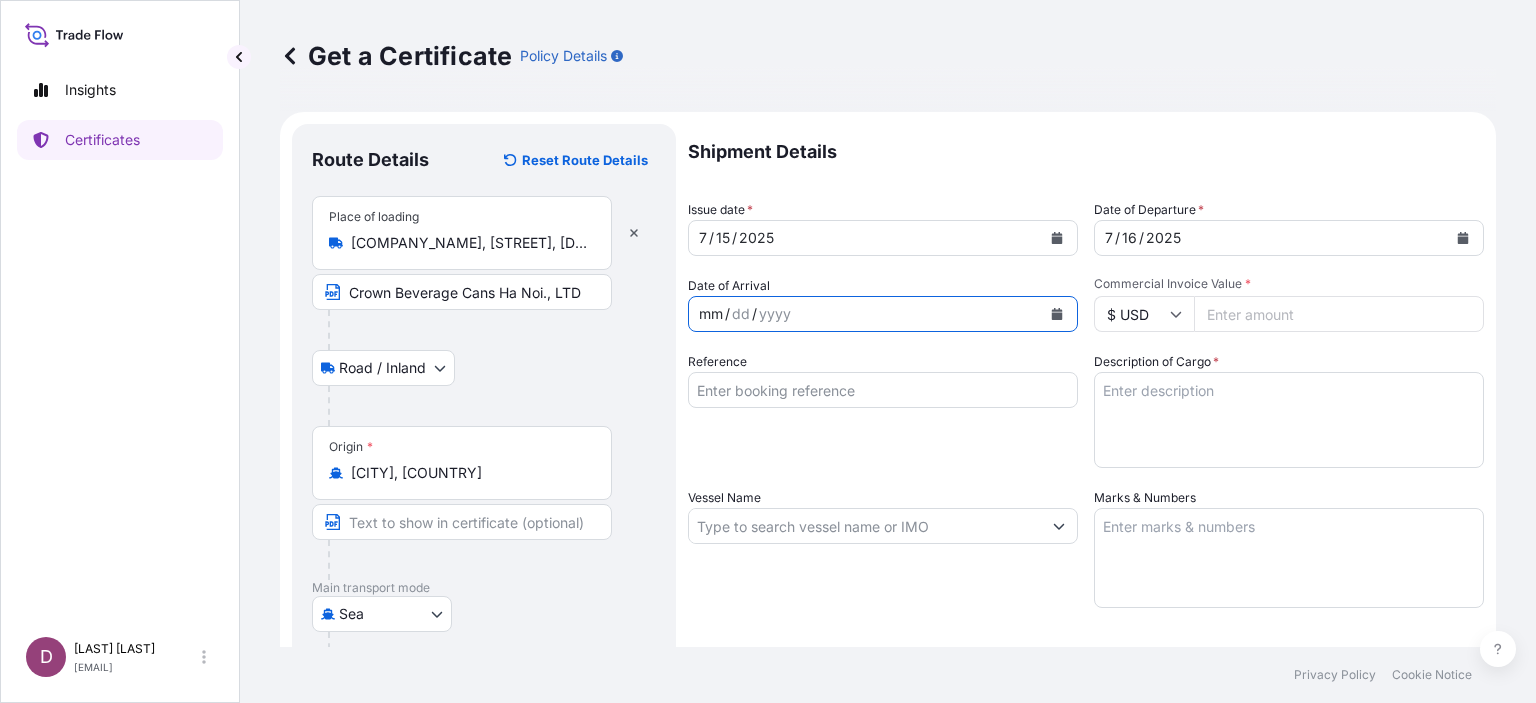 click on "mm" at bounding box center (711, 314) 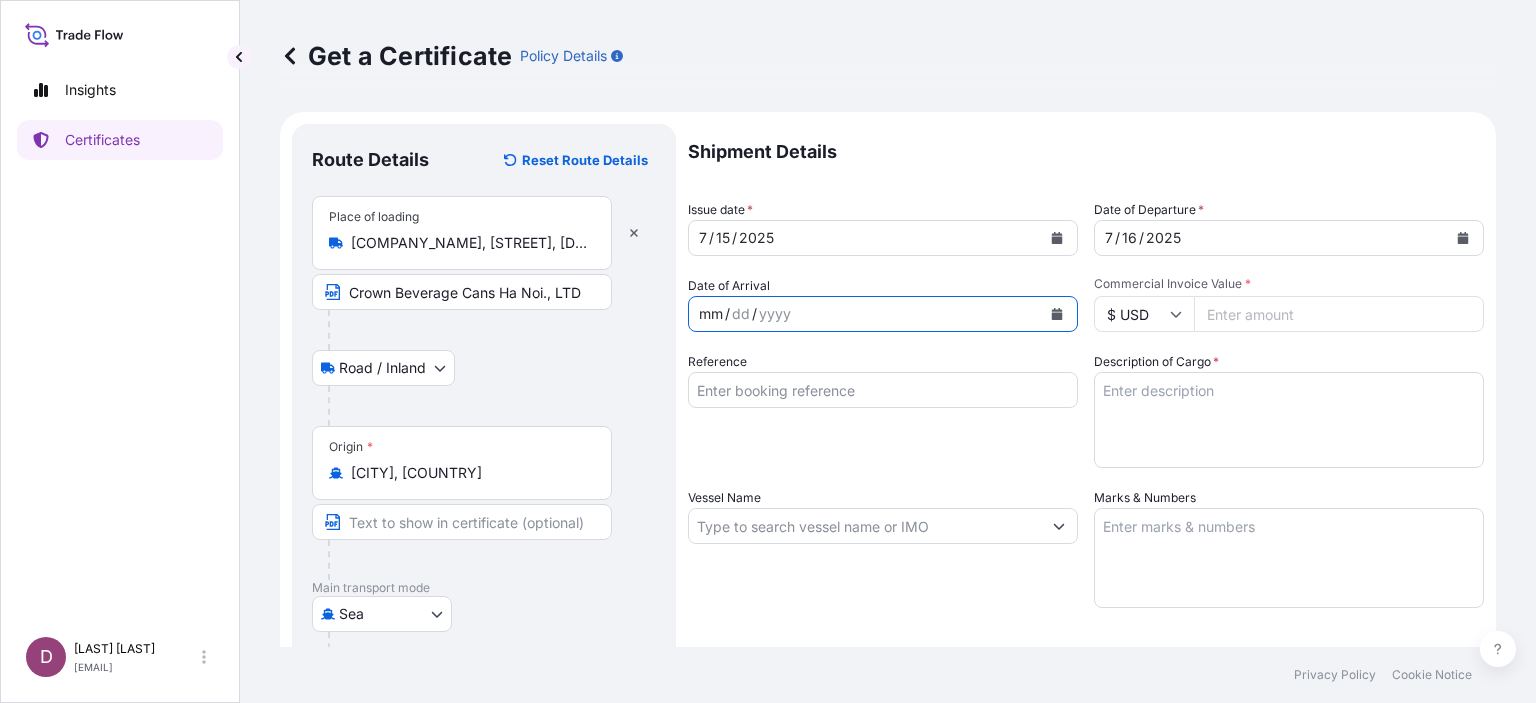click on "mm" at bounding box center [711, 314] 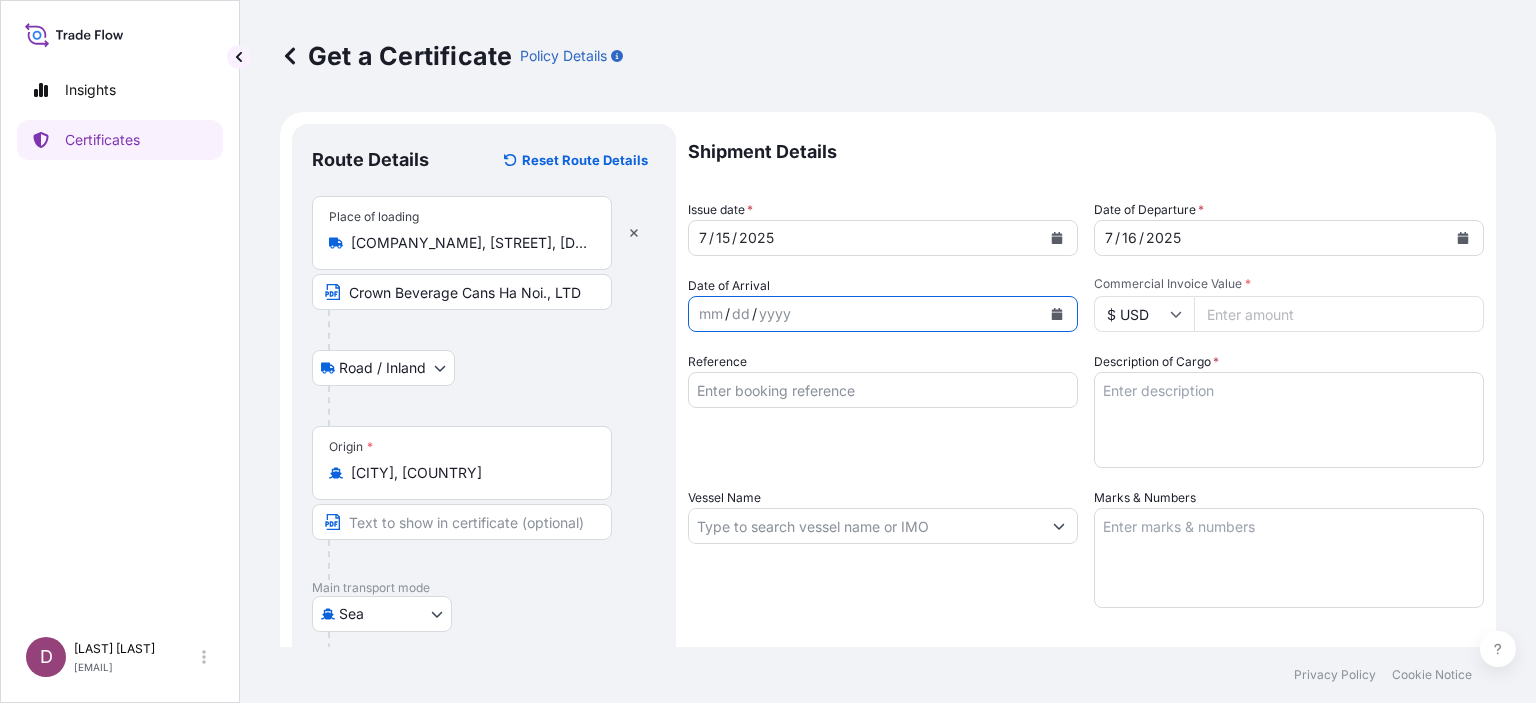 click at bounding box center (1057, 314) 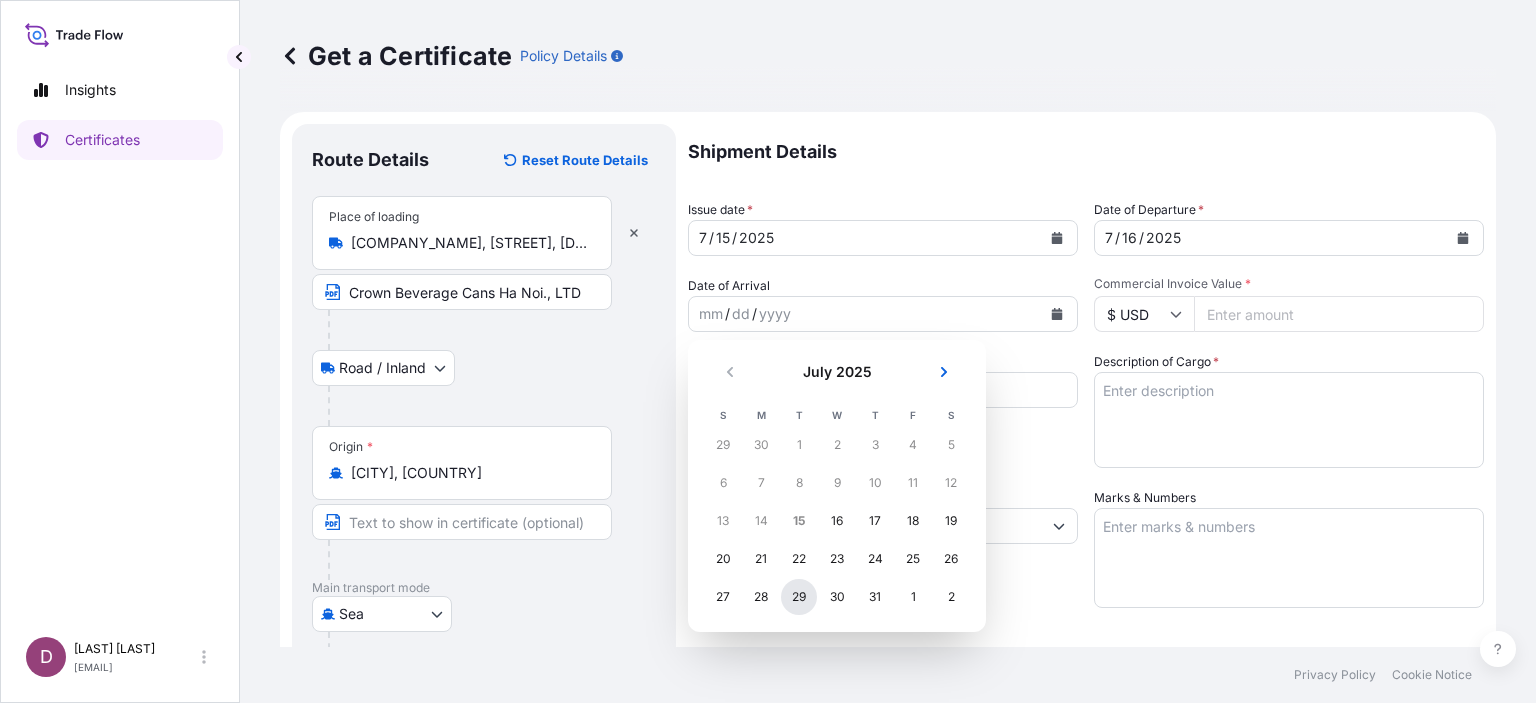 click on "29" at bounding box center (799, 597) 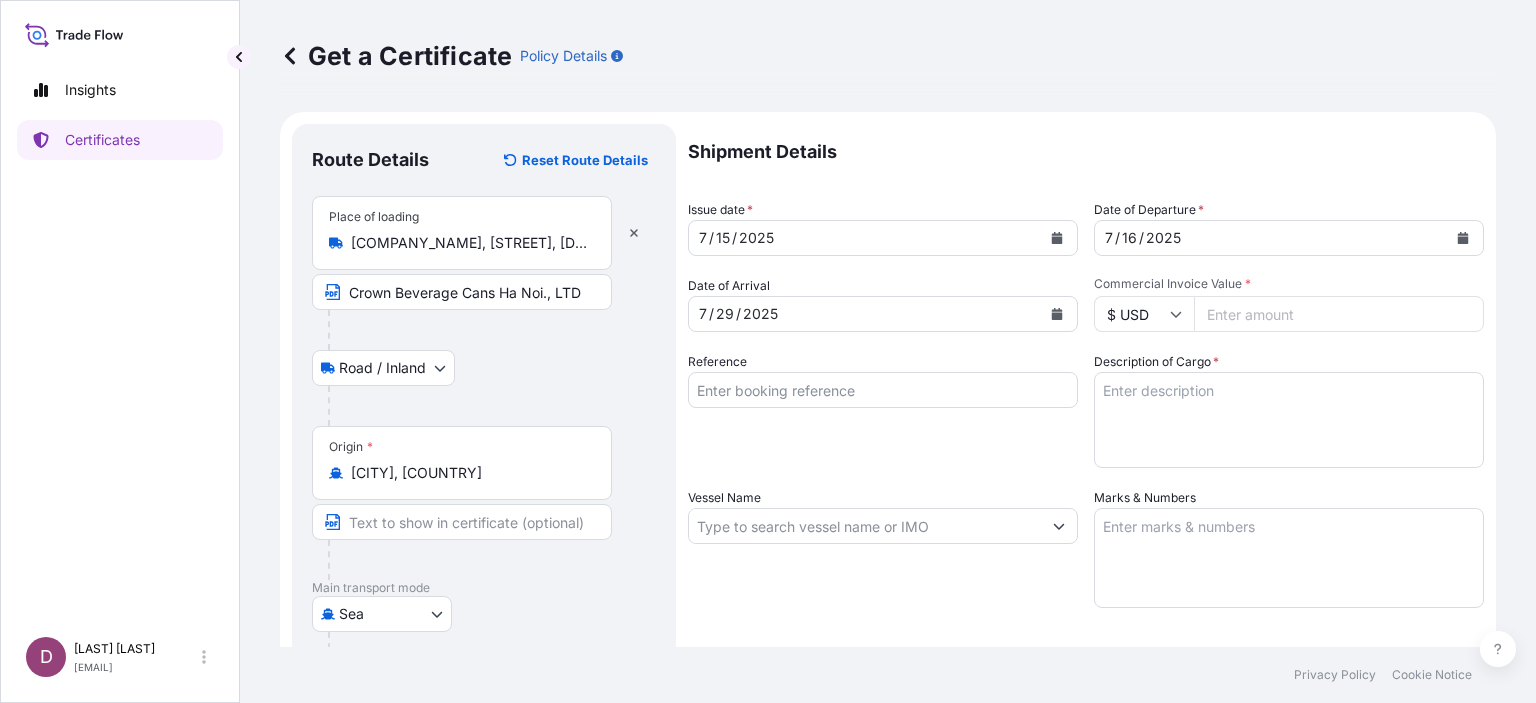 click on "Commercial Invoice Value    *" at bounding box center (1339, 314) 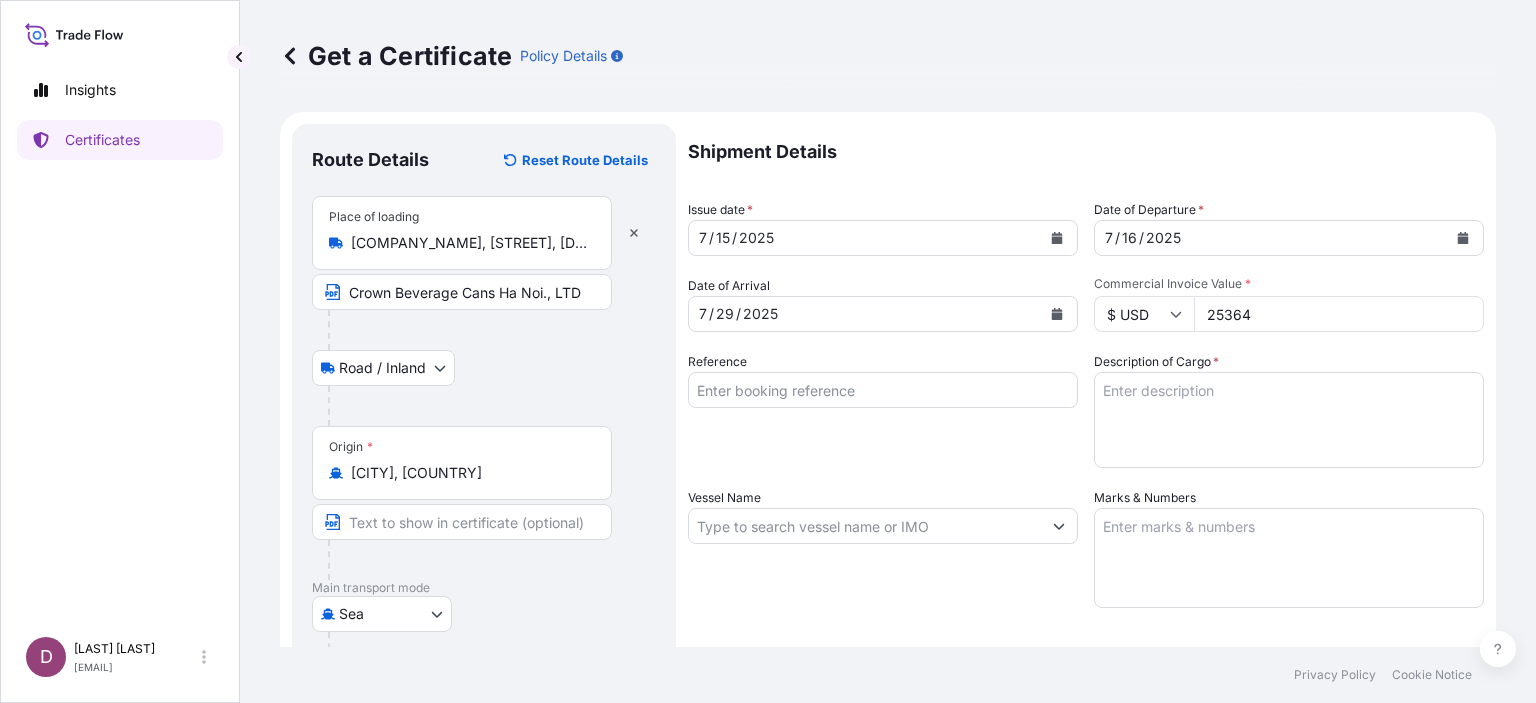 type on "253640" 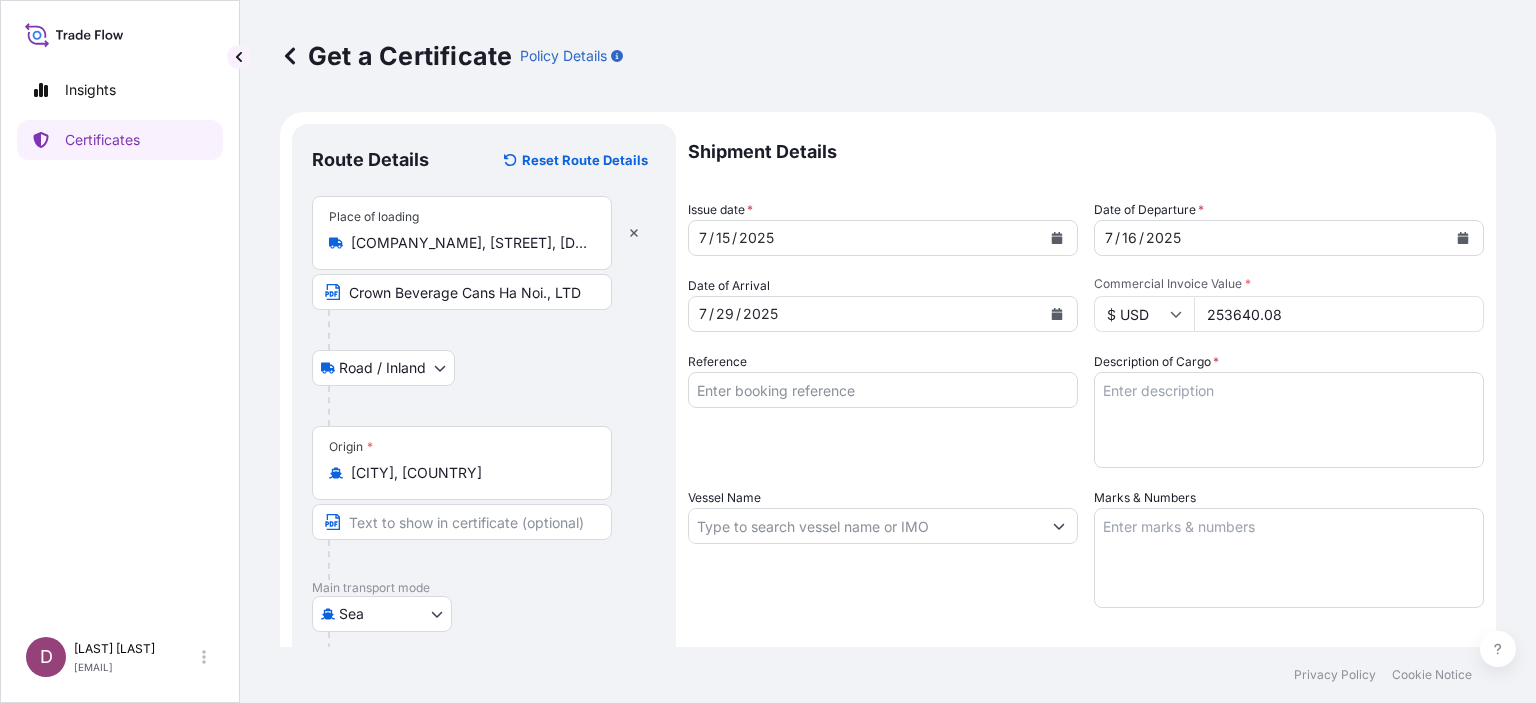 type on "253640.08" 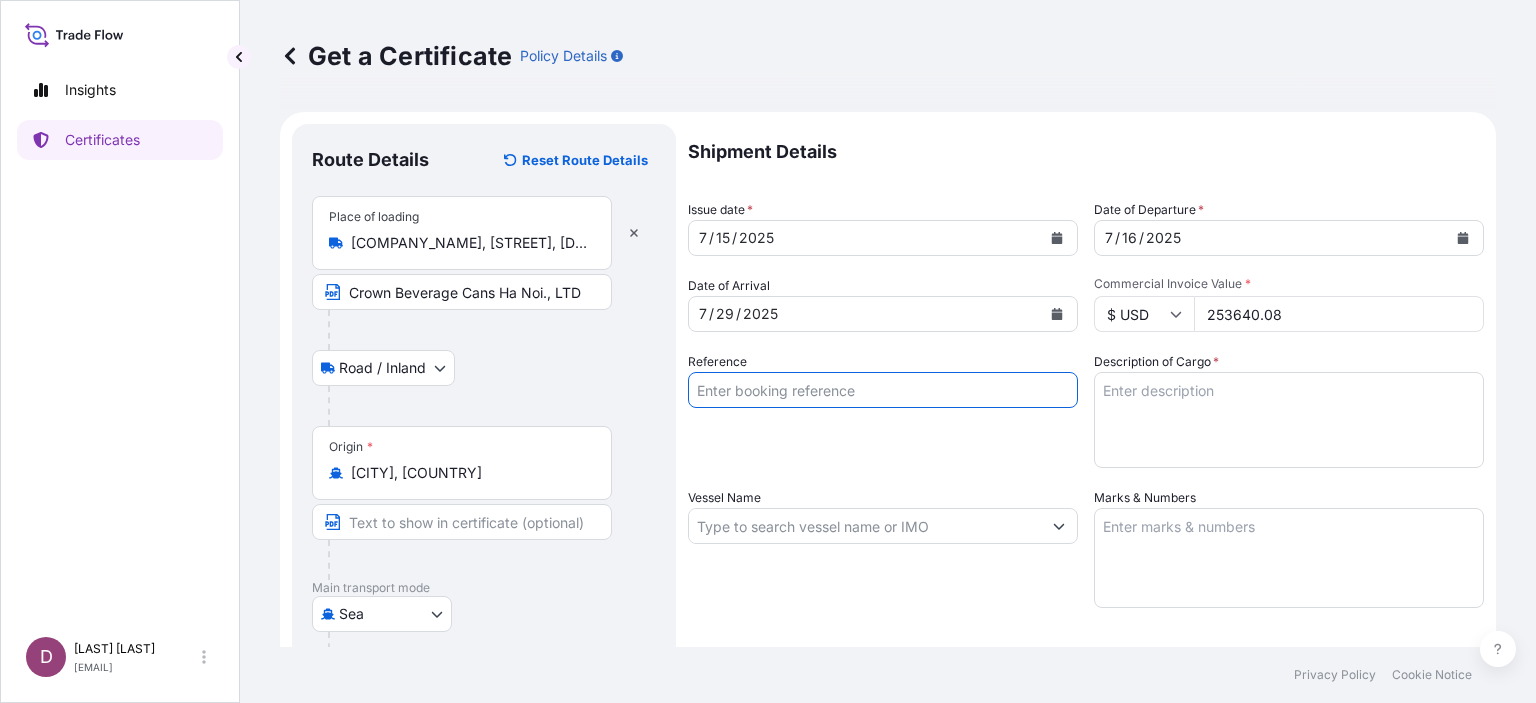 click on "Reference" at bounding box center (883, 390) 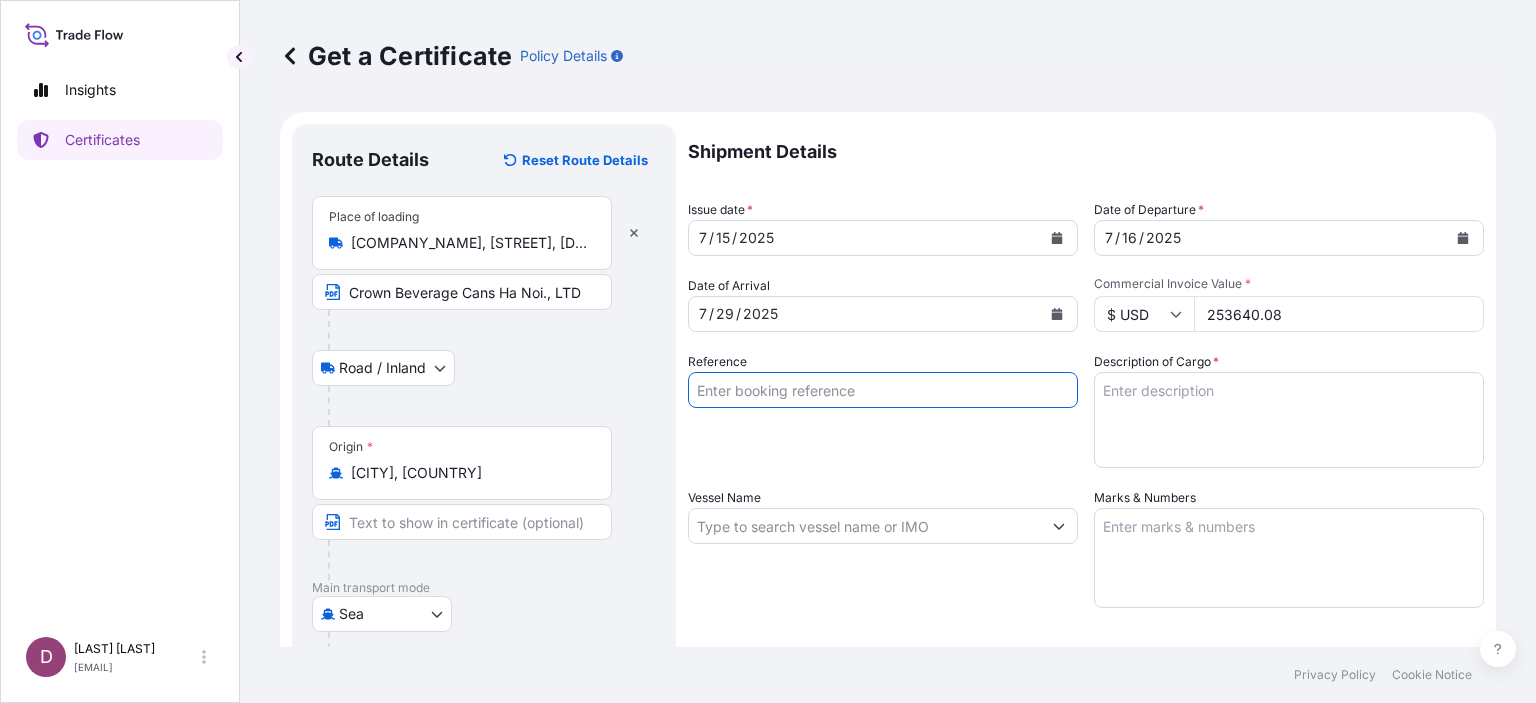 type on "a" 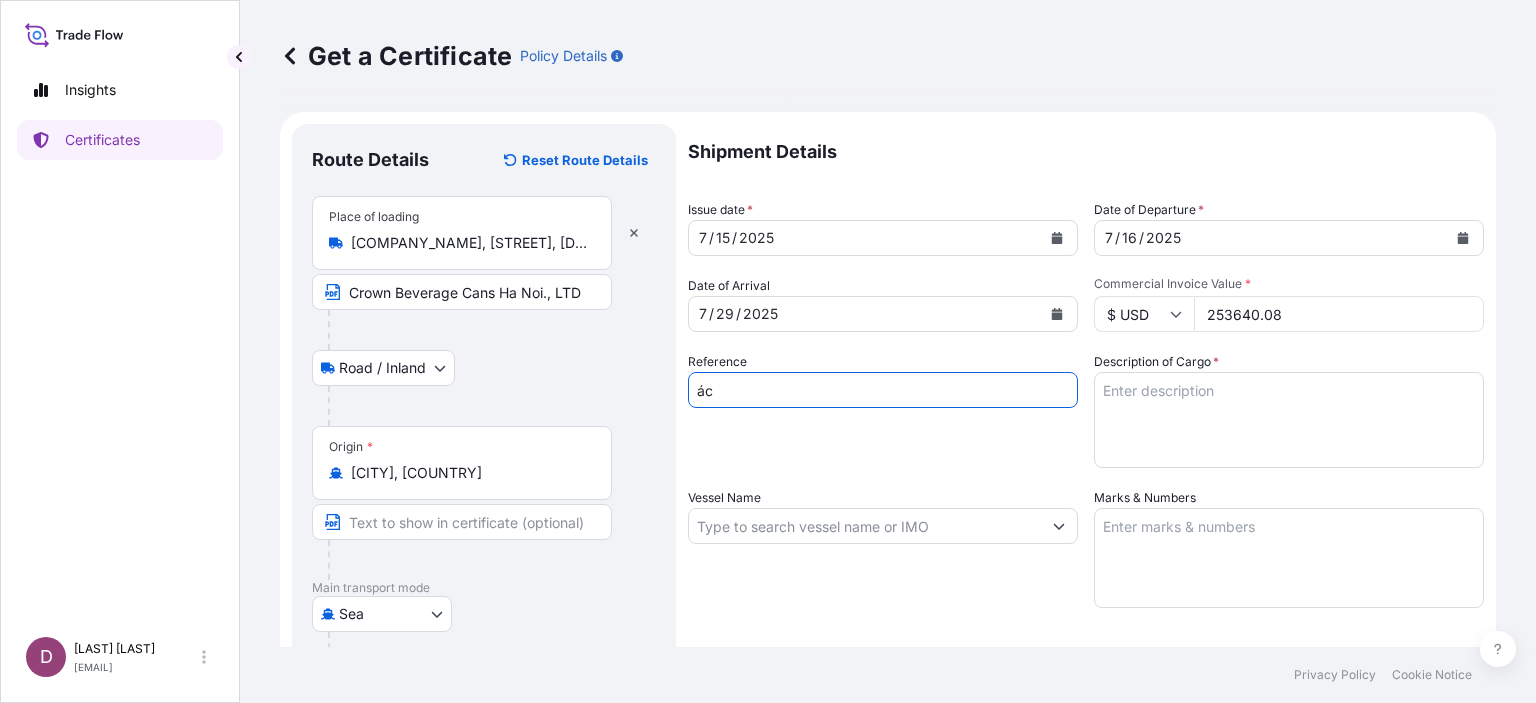 type on "á" 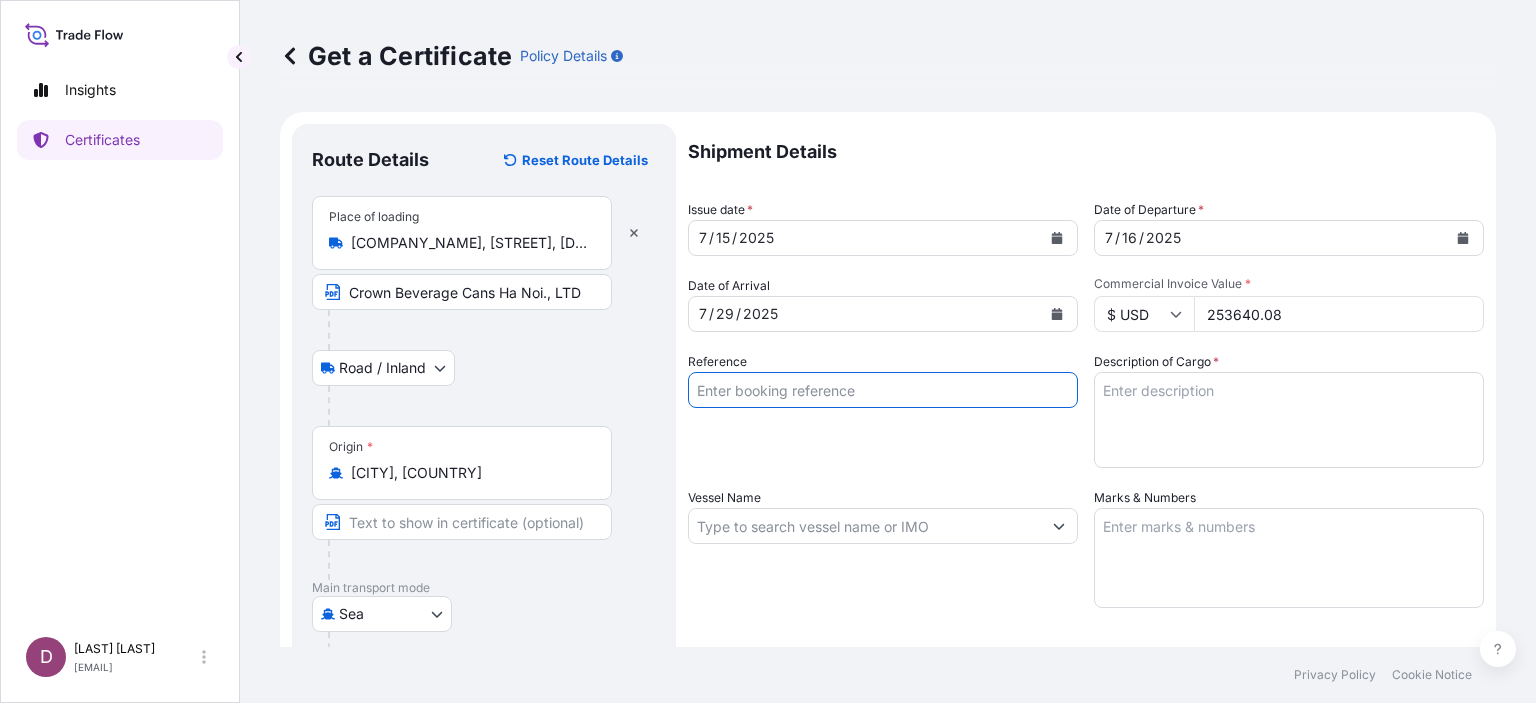 type on "A" 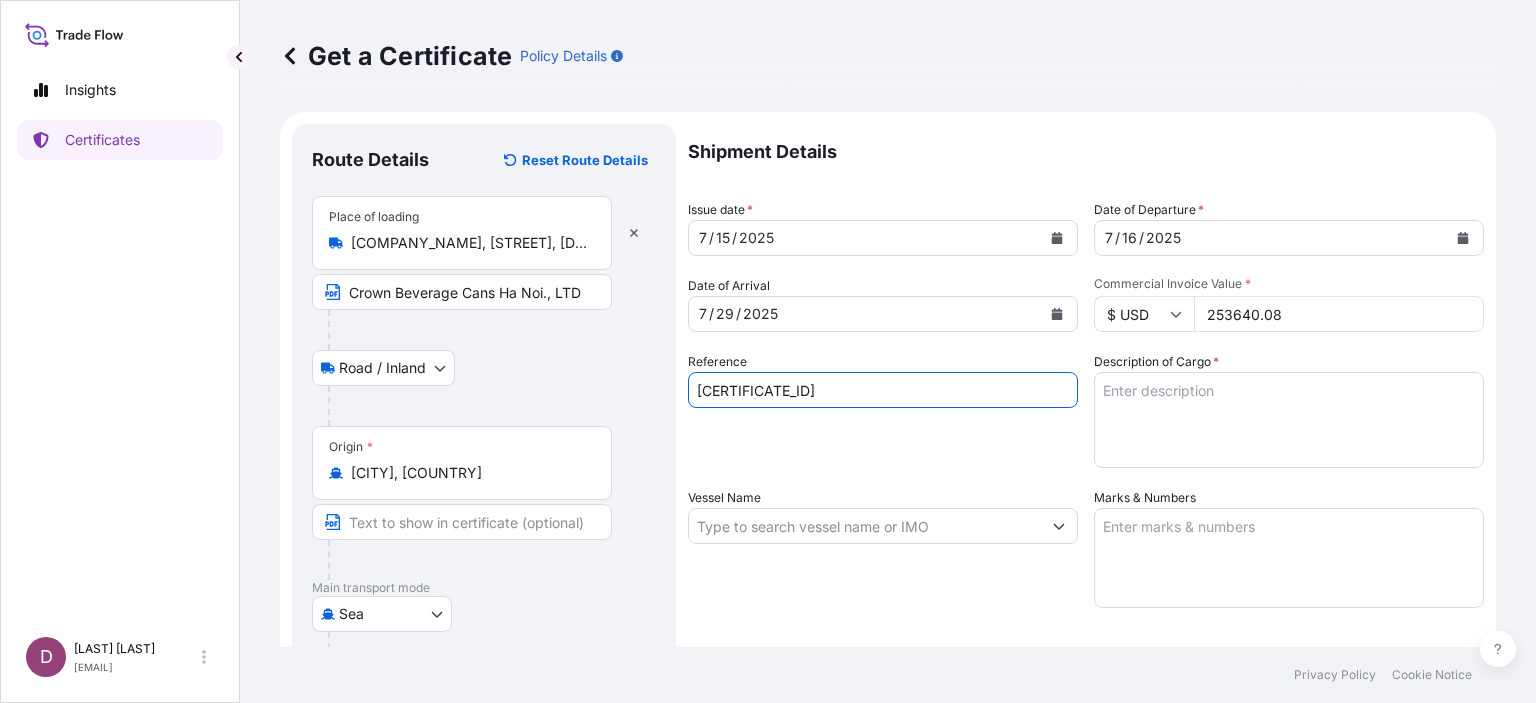 type on "[CERTIFICATE_ID]" 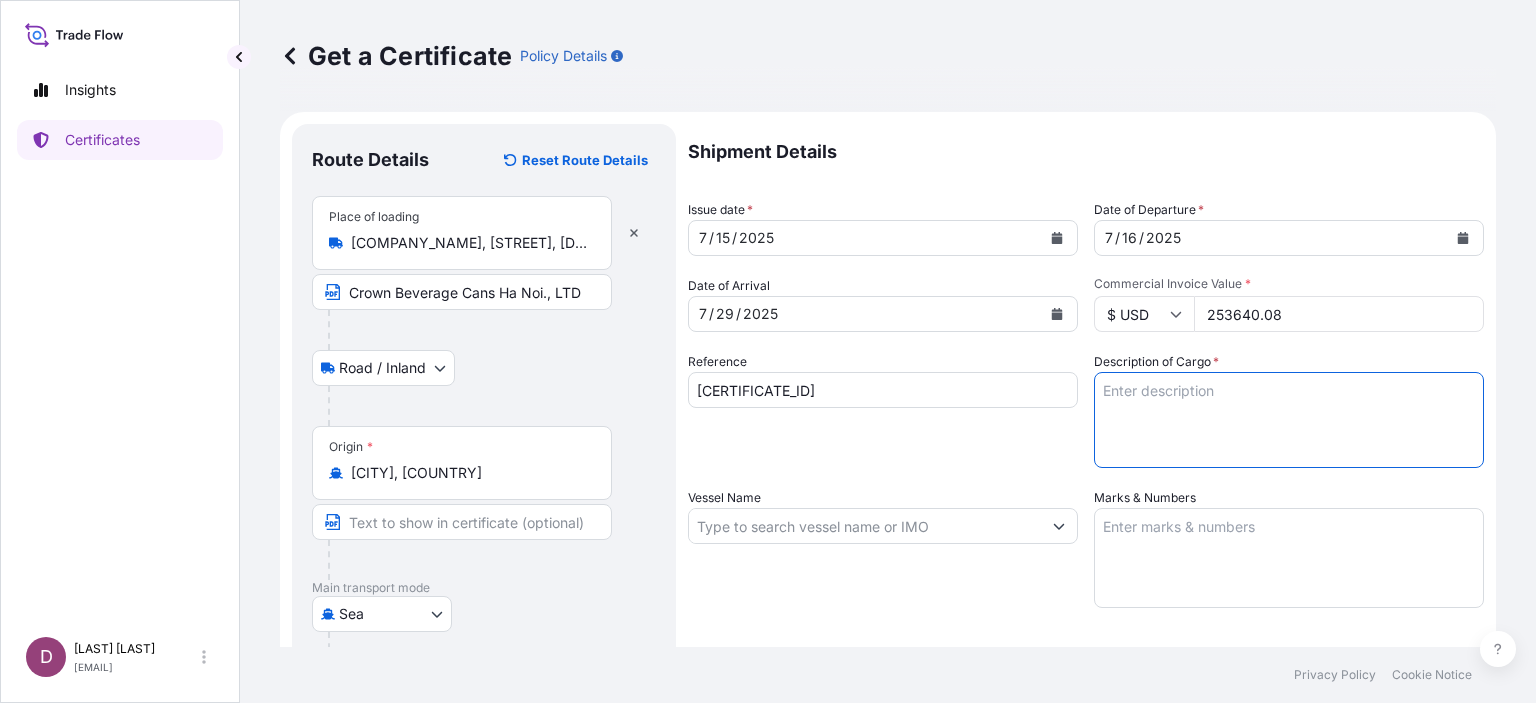 click on "Description of Cargo *" at bounding box center [1289, 420] 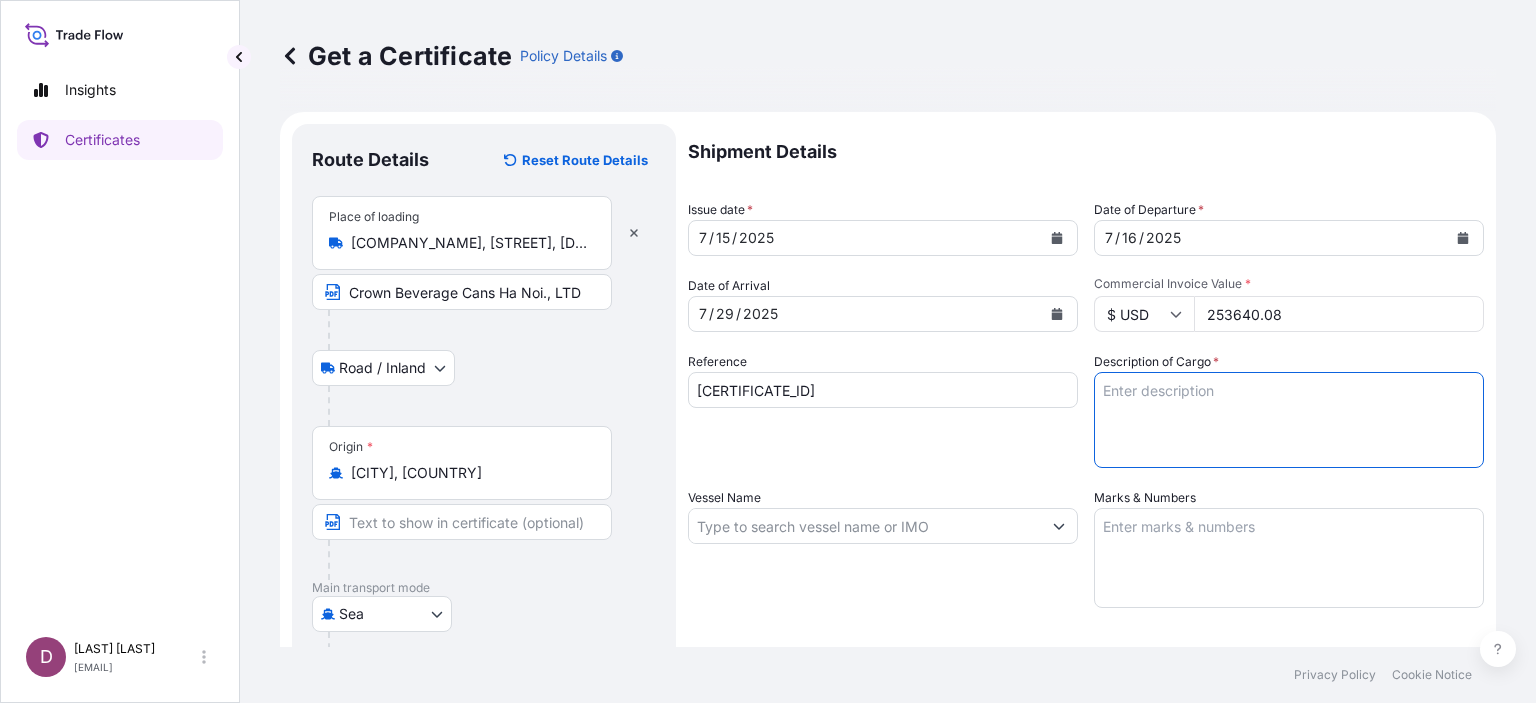 paste on "PACKING MATERIAL
EMPTY CAN FOR SOFT DRINK (ALUMINIUM CAN) SIZE - 250ML JASPER" 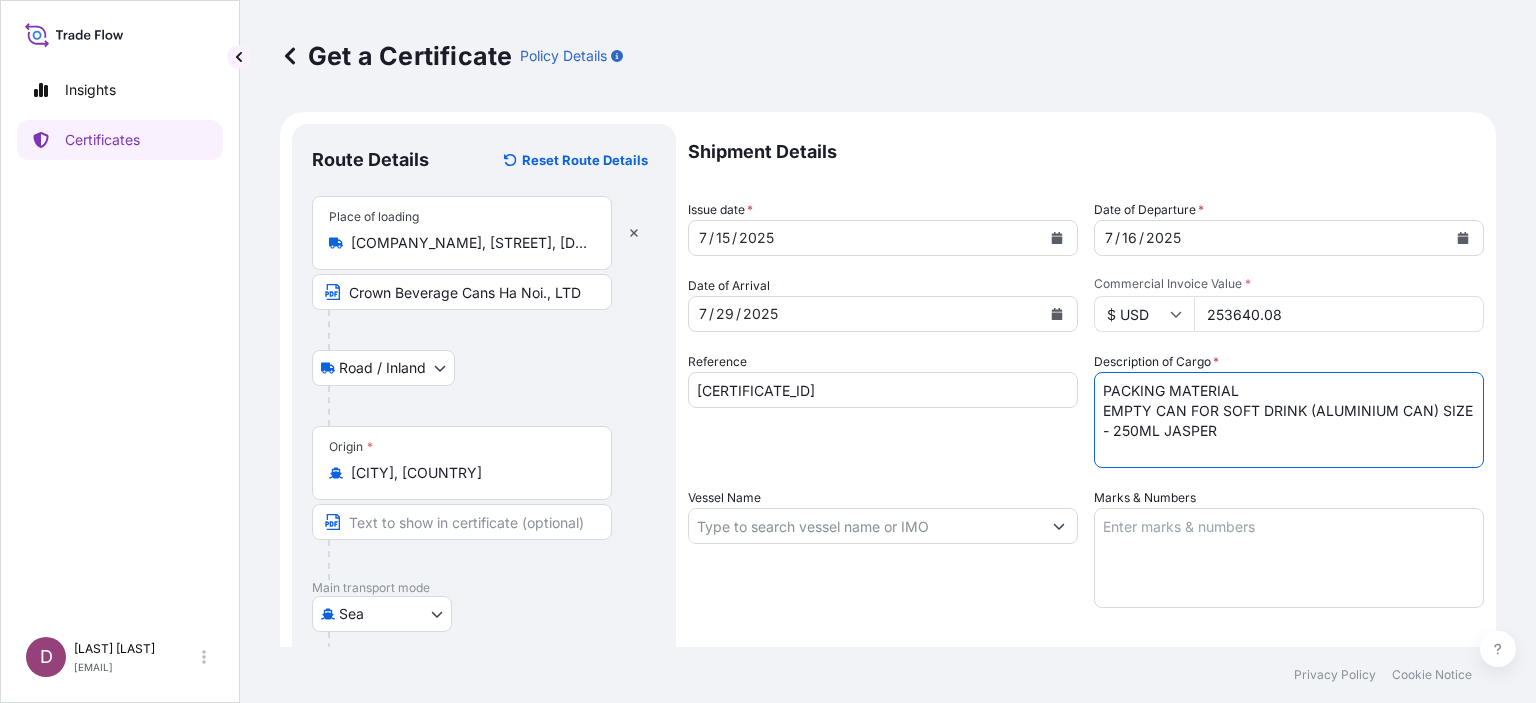 scroll, scrollTop: 48, scrollLeft: 0, axis: vertical 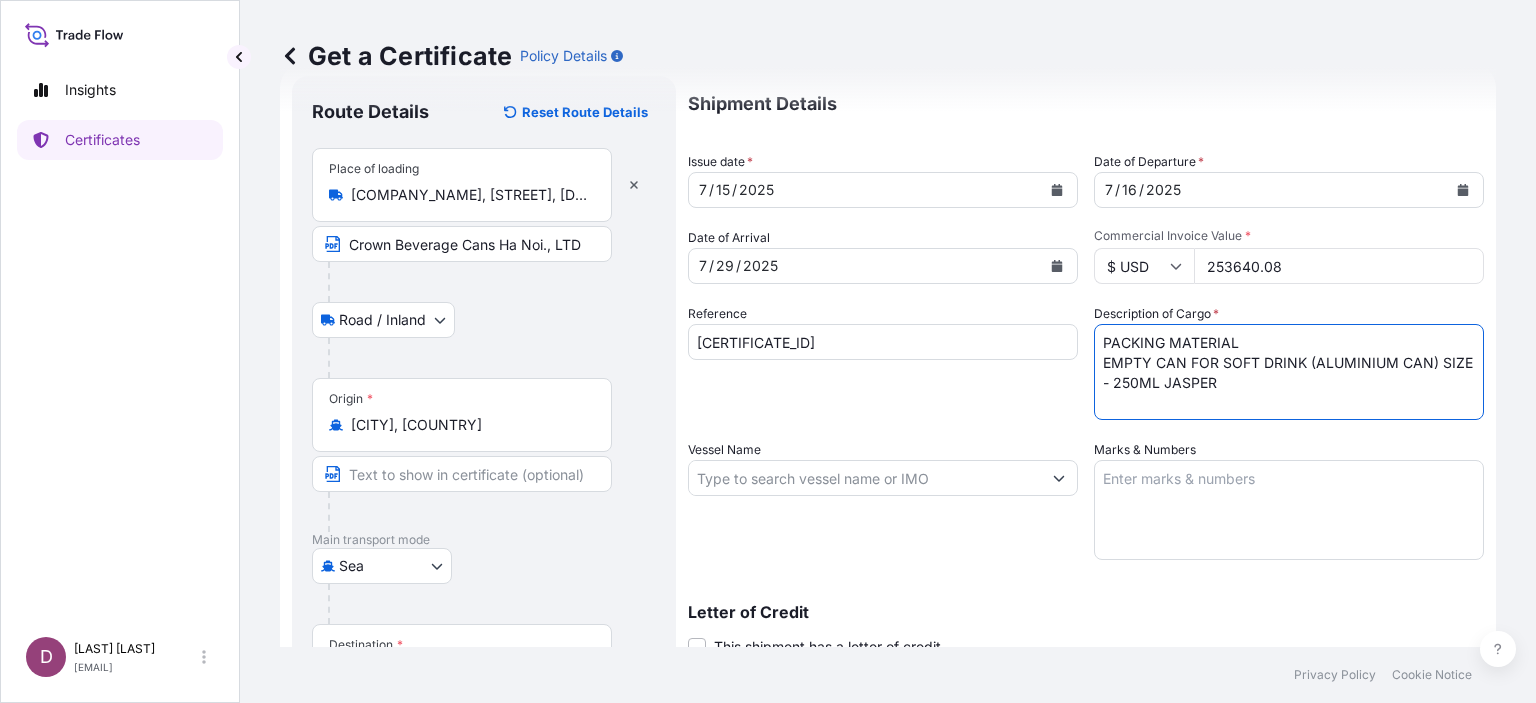 type on "PACKING MATERIAL
EMPTY CAN FOR SOFT DRINK (ALUMINIUM CAN) SIZE - 250ML JASPER" 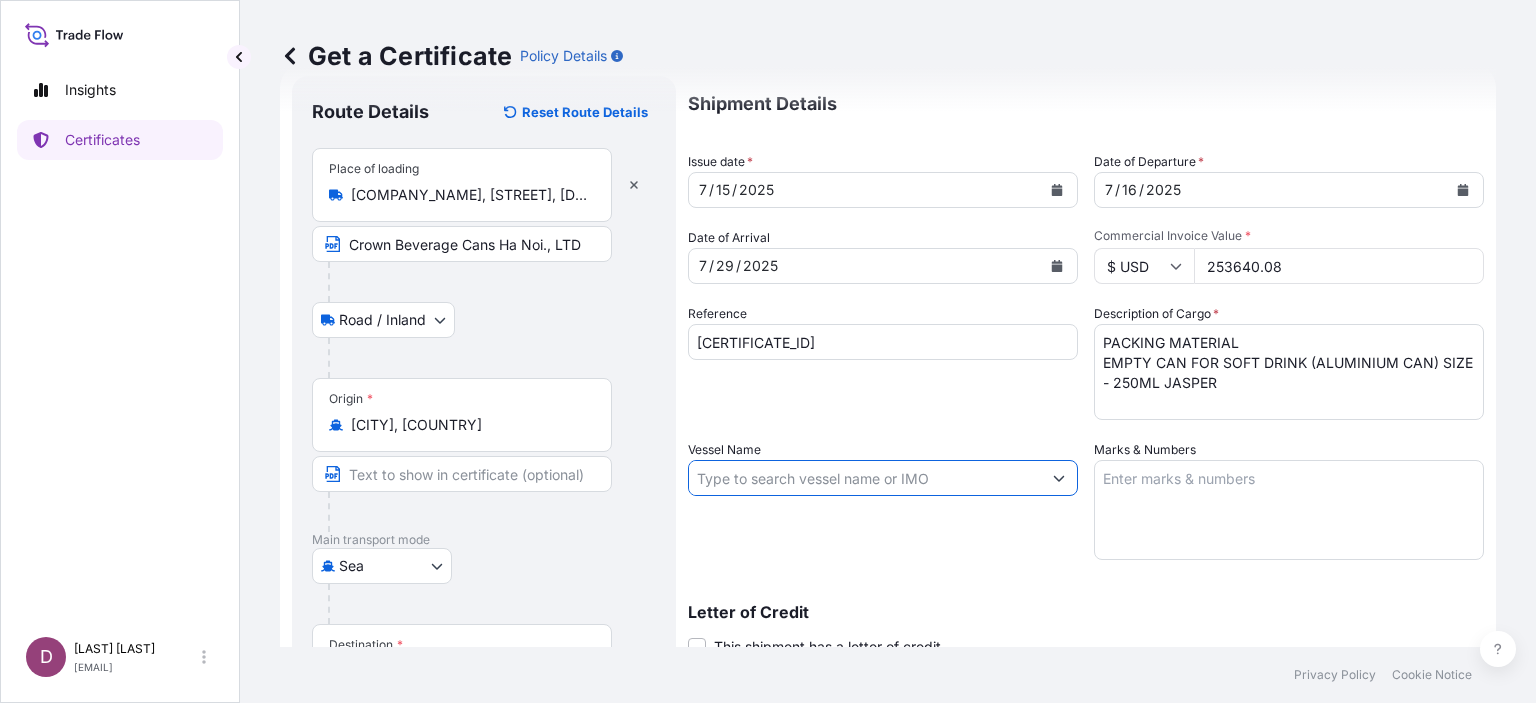 click on "Vessel Name" at bounding box center [865, 478] 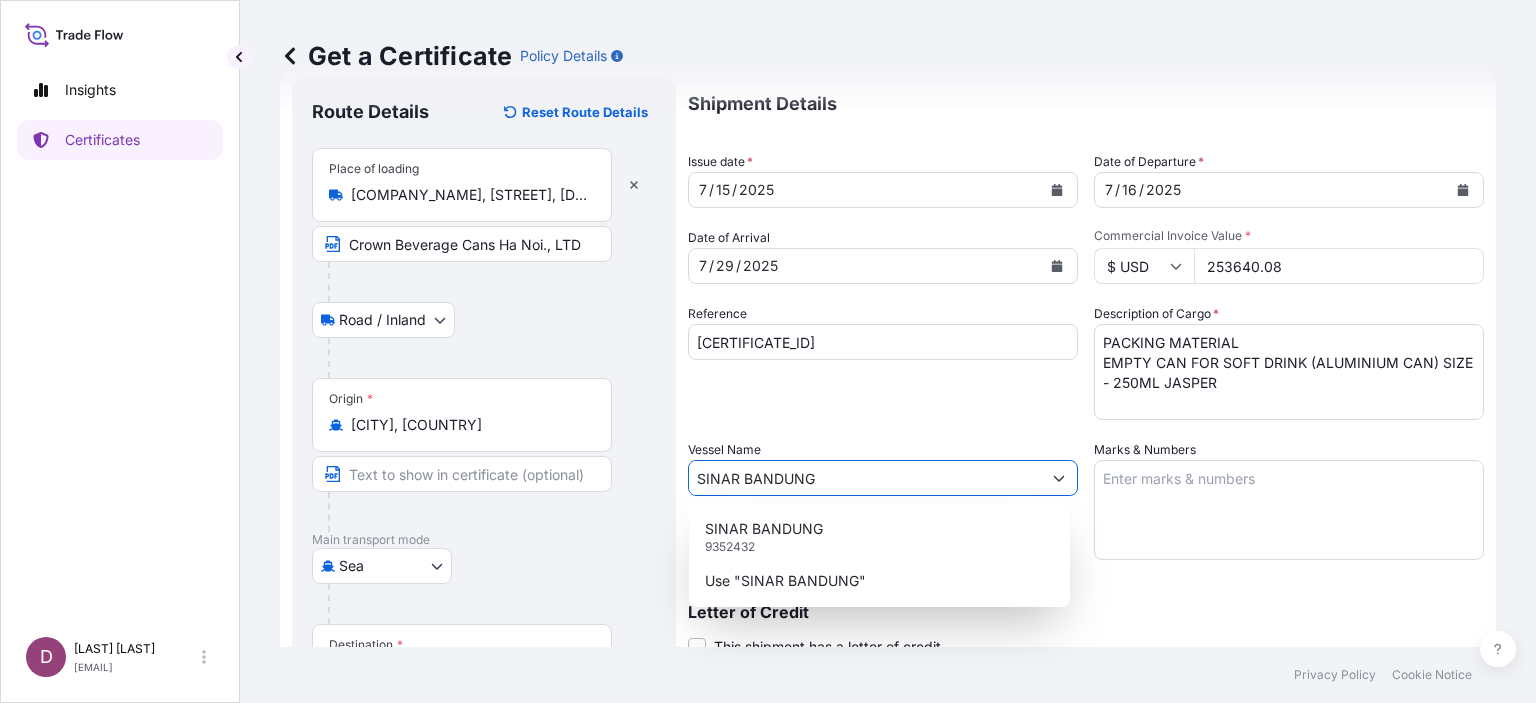 type on "SINAR BANDUNG" 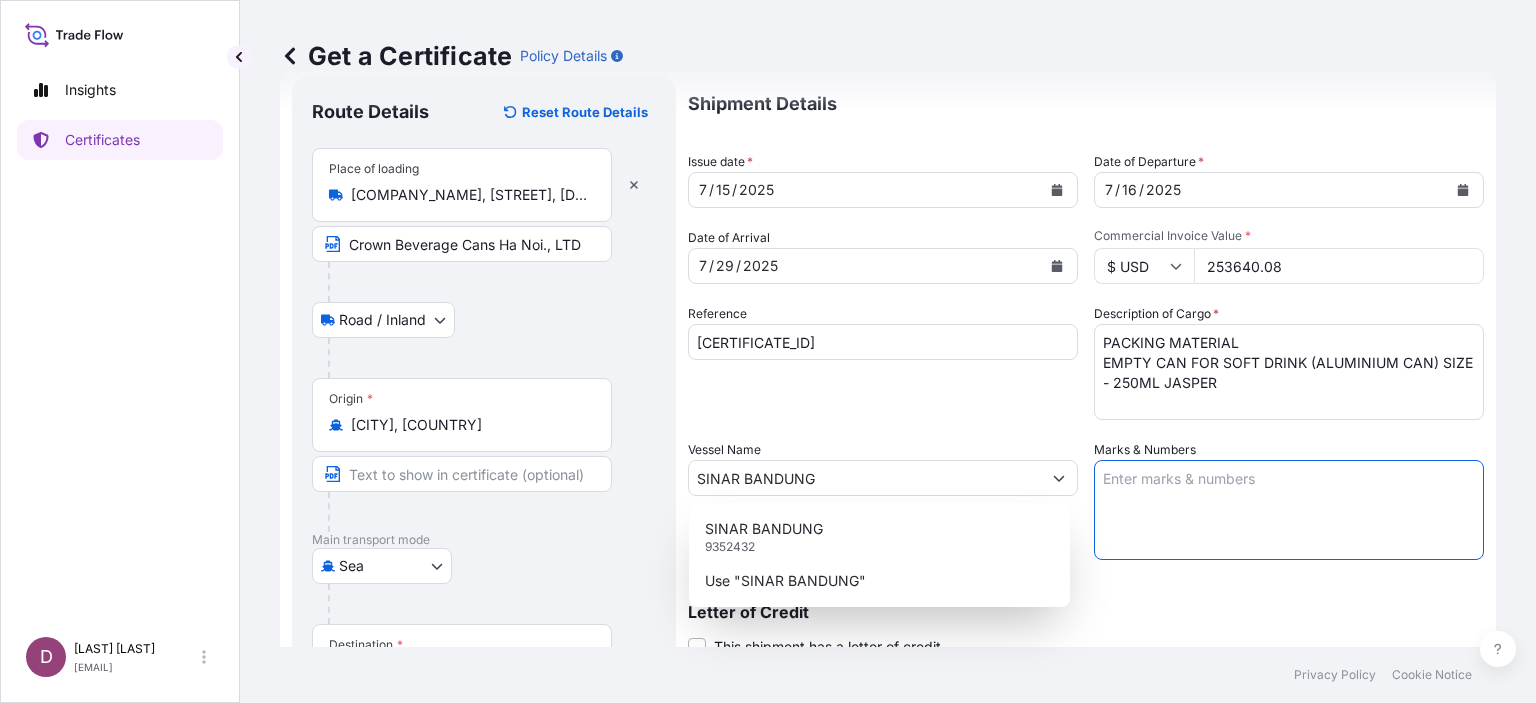 click on "Marks & Numbers" at bounding box center (1289, 510) 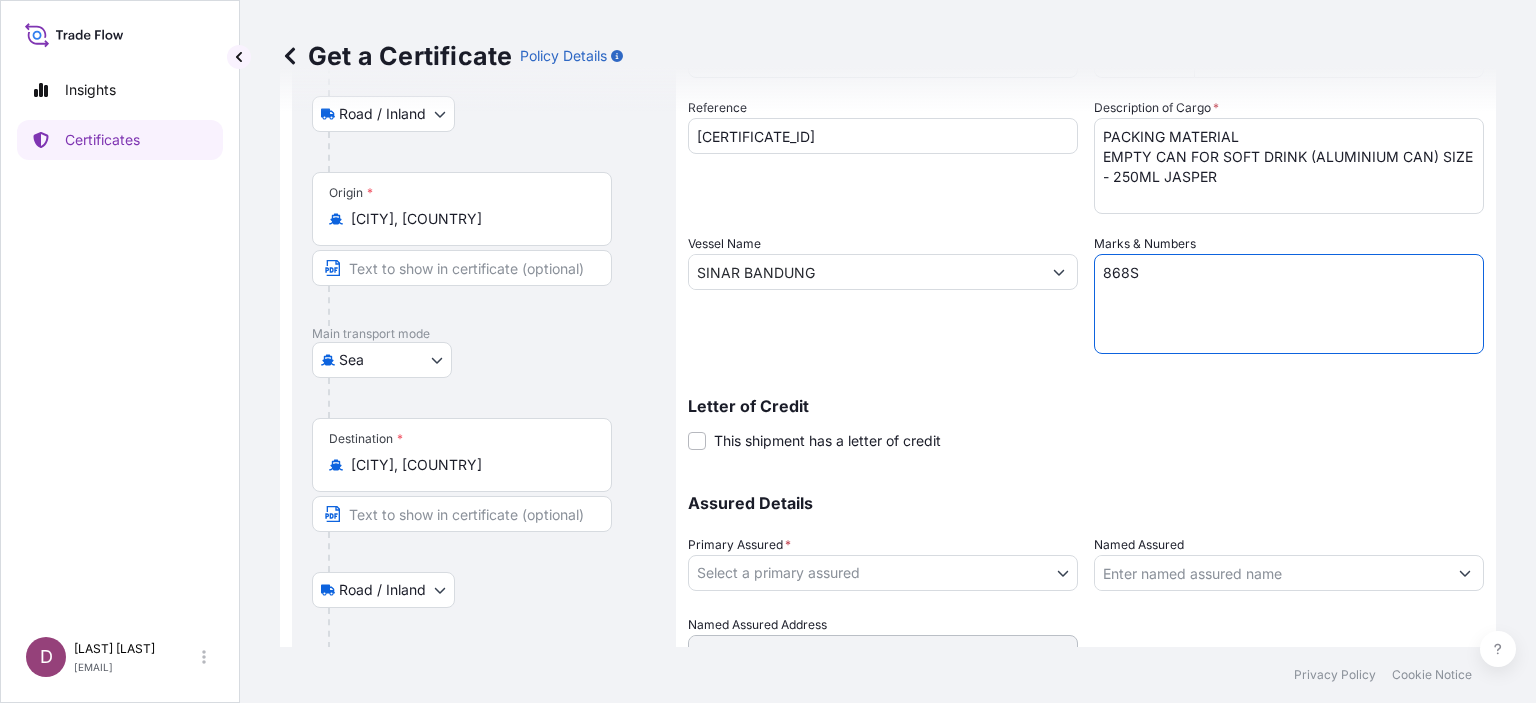 scroll, scrollTop: 307, scrollLeft: 0, axis: vertical 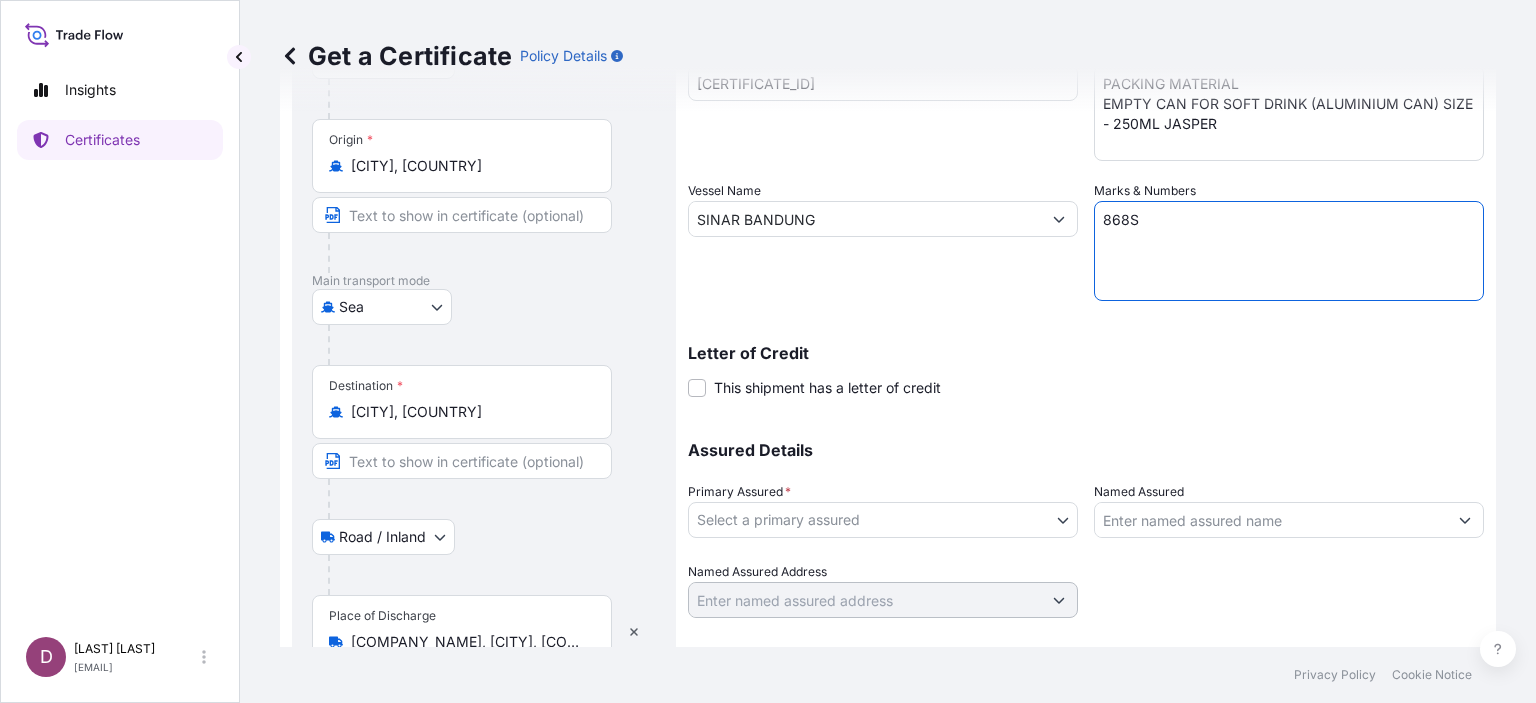 type on "868S" 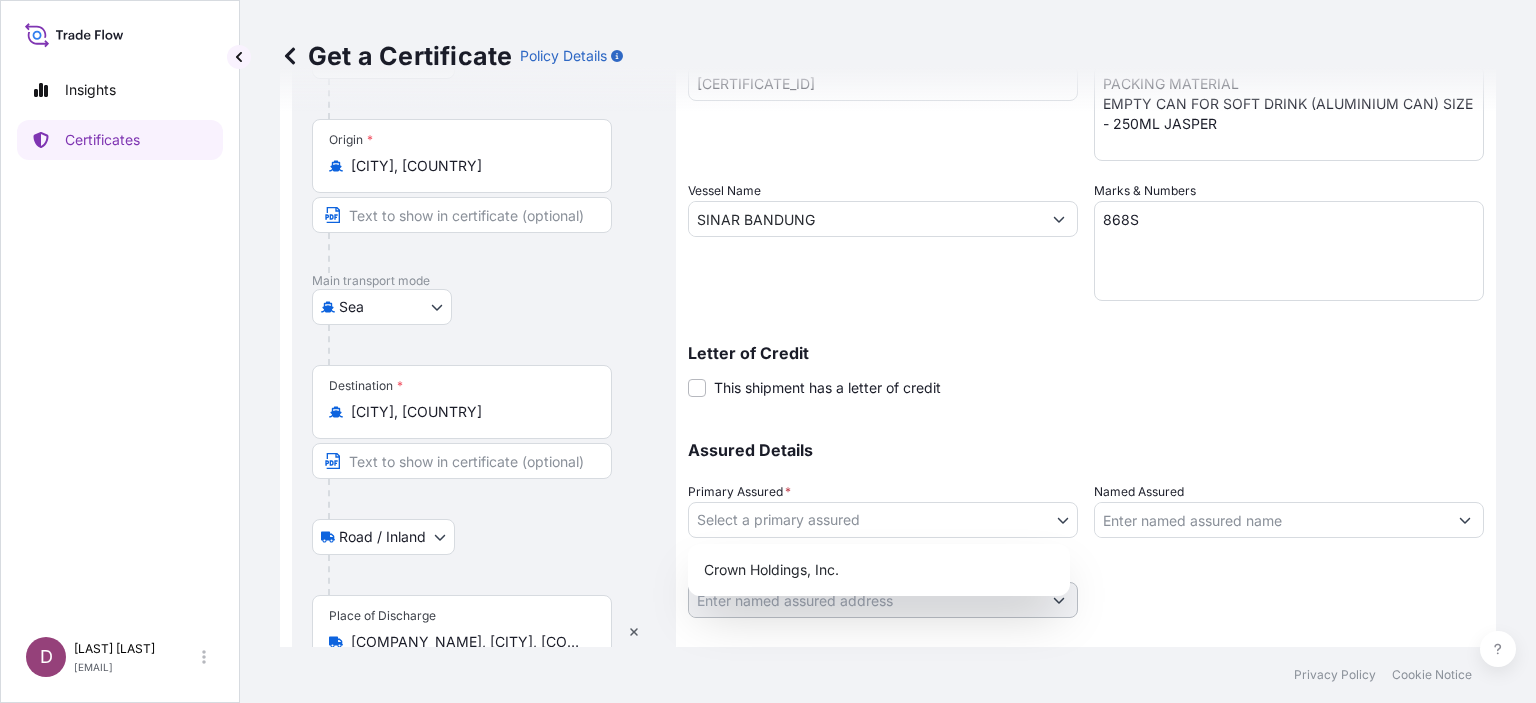 click on "Insights Certificates D [LAST]   [LAST] [EMAIL] Get a Certificate Policy Details Route Details Reset Route Details Place of loading [COMPANY_NAME], [STREET], [DISTRICT], [DISTRICT], [CITY], [COUNTRY] [COMPANY_NAME] Road / Inland Road / Inland Origin * [CITY], [COUNTRY] Main transport mode Sea Air Road Sea Destination * [CITY], [COUNTRY] Road / Inland Road / Inland Place of Discharge [COMPANY_NAME], [CITY], [COUNTRY] ([COUNTRY]) Shipment Details Issue date * 7 / 15 / 2025 Date of Departure * 7 / 16 / 2025 Date of Arrival 7 / 29 / 2025 Commodity Per Policy Packing Category Commercial Invoice Value    * $ USD 253640.08 Reference [CERTIFICATE_ID] Description of Cargo * PACKING MATERIAL
EMPTY CAN FOR SOFT DRINK (ALUMINIUM CAN) SIZE - 250ML JASPER Vessel Name SINAR BANDUNG Marks & Numbers 868S Letter of Credit This shipment has a letter of credit Letter of credit * Letter of credit may not exceed 12000 characters *" at bounding box center (768, 351) 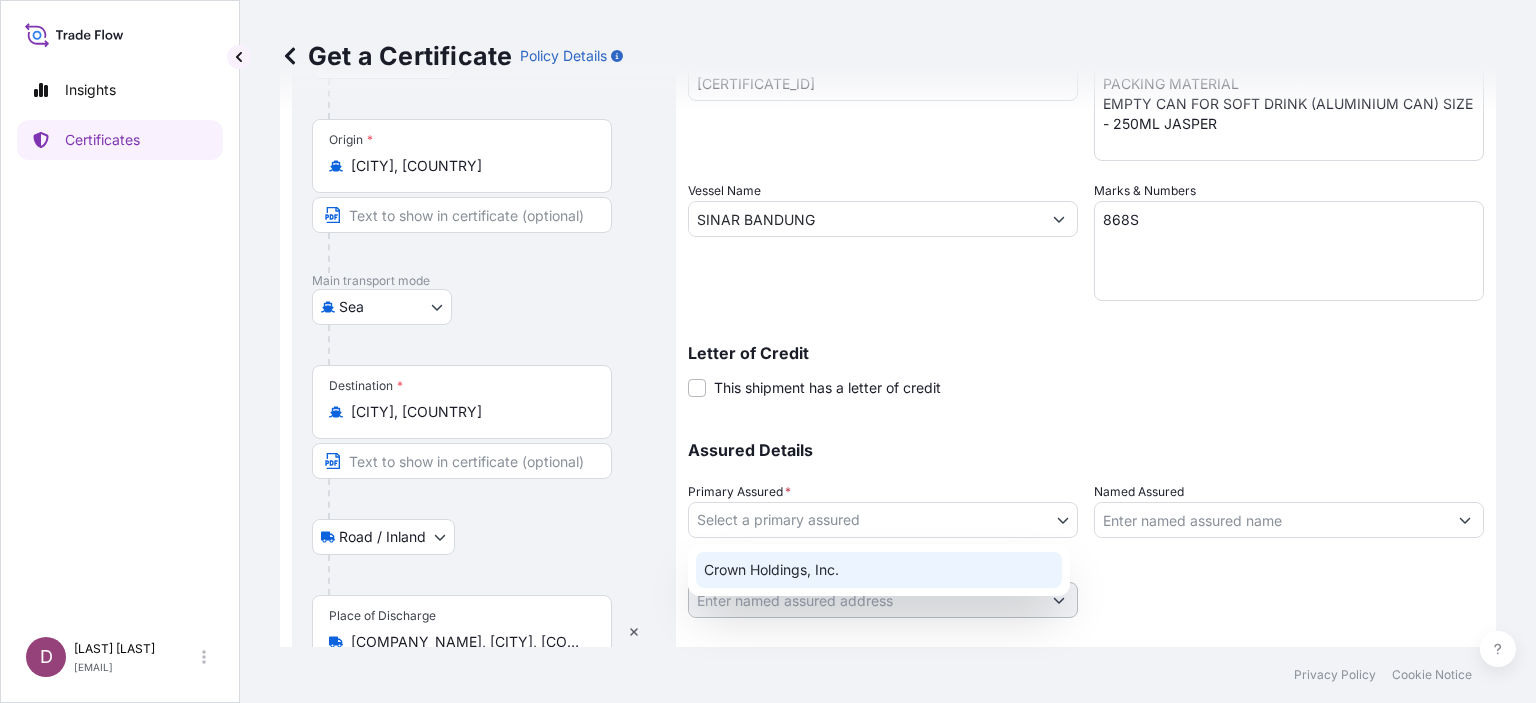 click on "Crown Holdings, Inc." at bounding box center [879, 570] 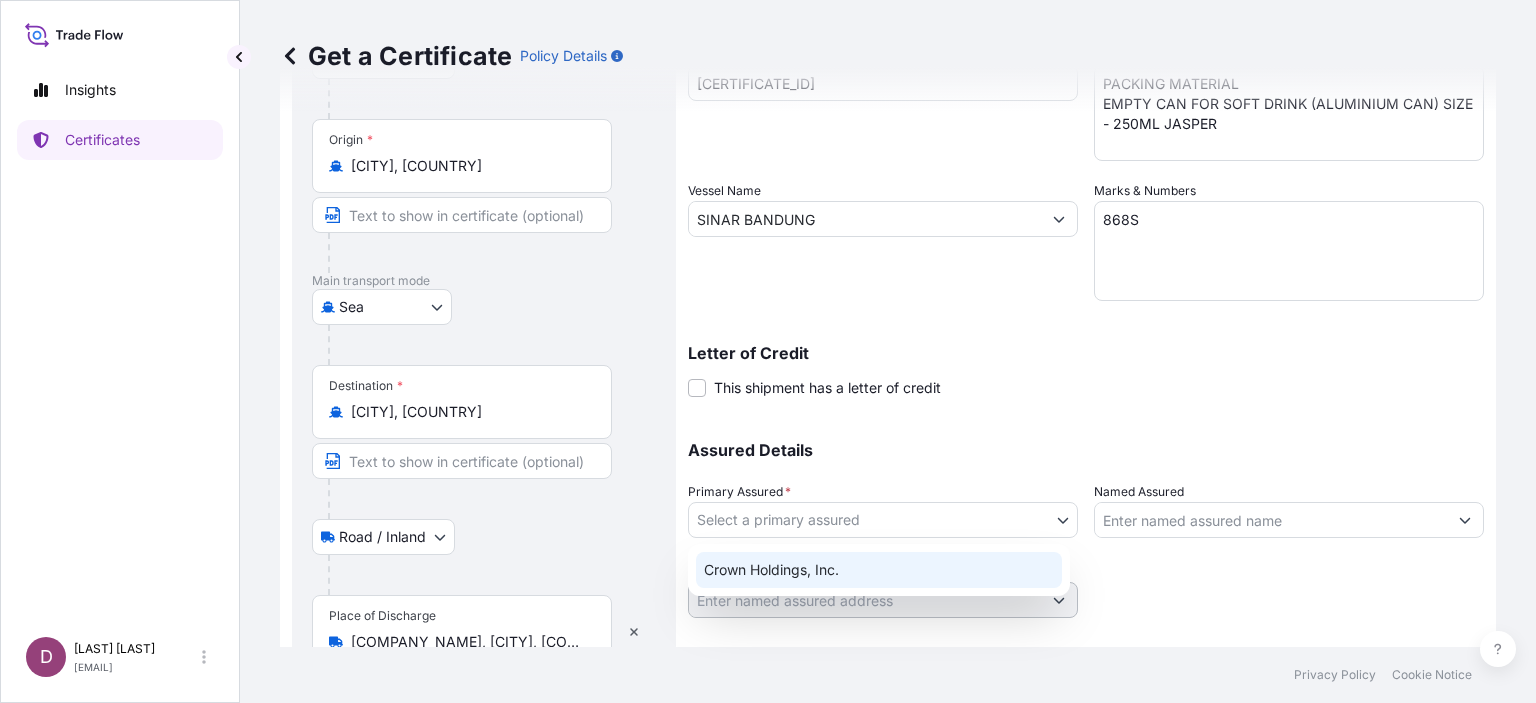 select on "31483" 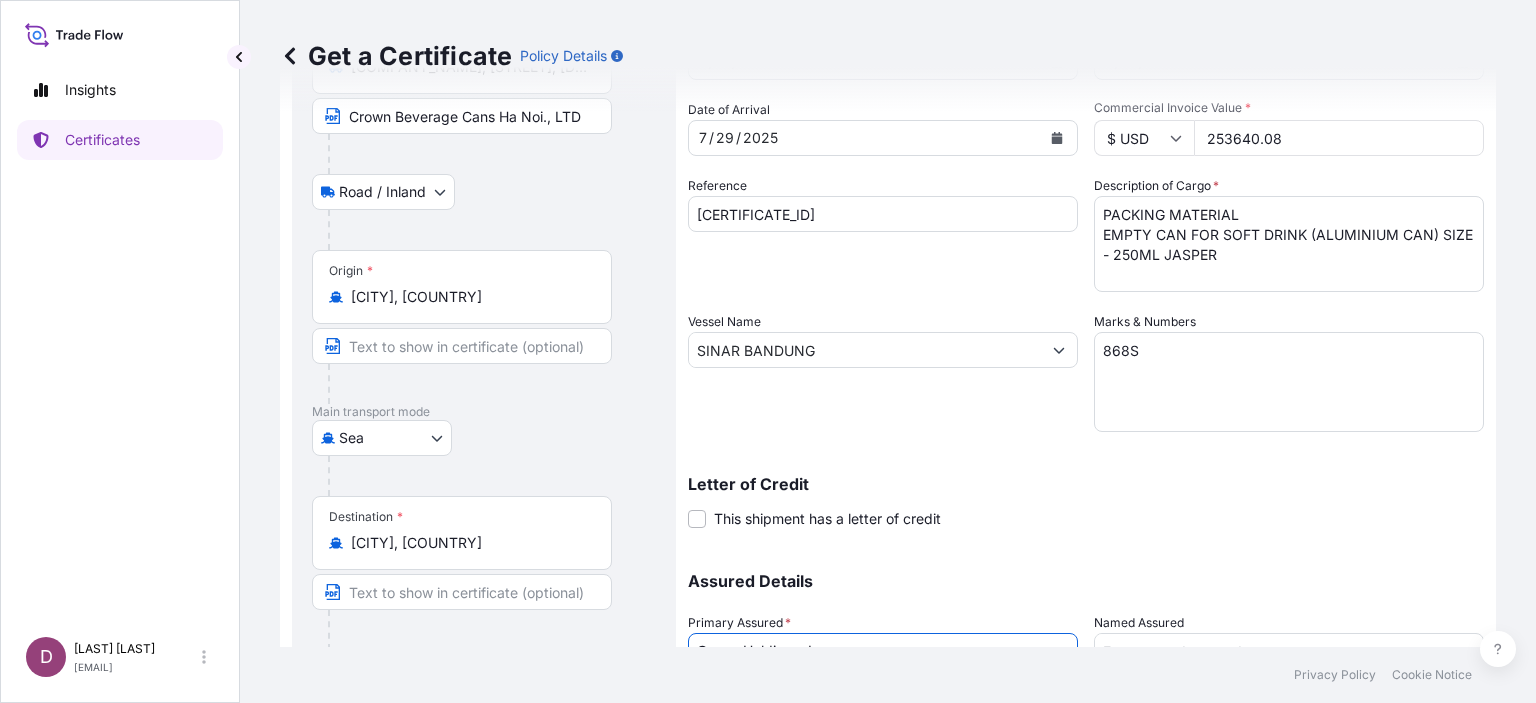 scroll, scrollTop: 399, scrollLeft: 0, axis: vertical 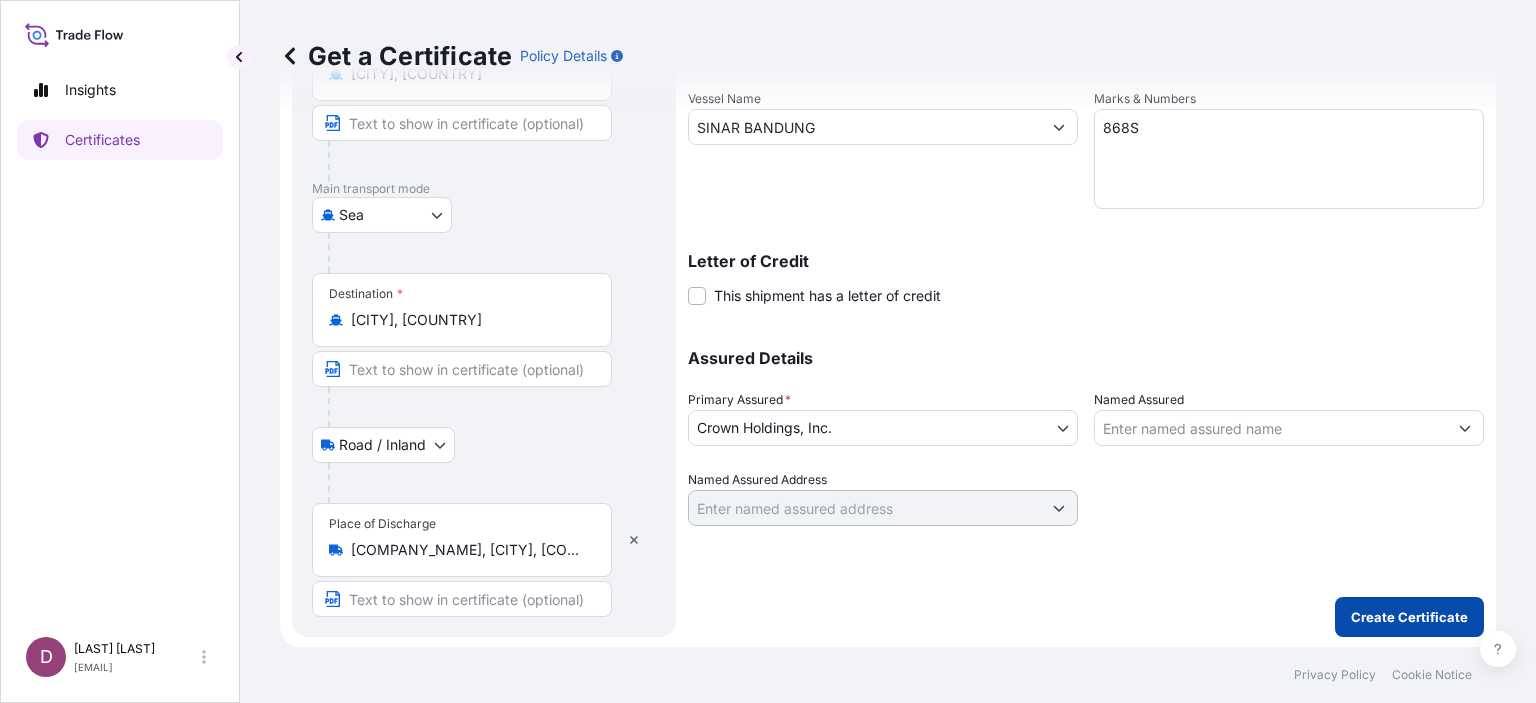 click on "Create Certificate" at bounding box center [1409, 617] 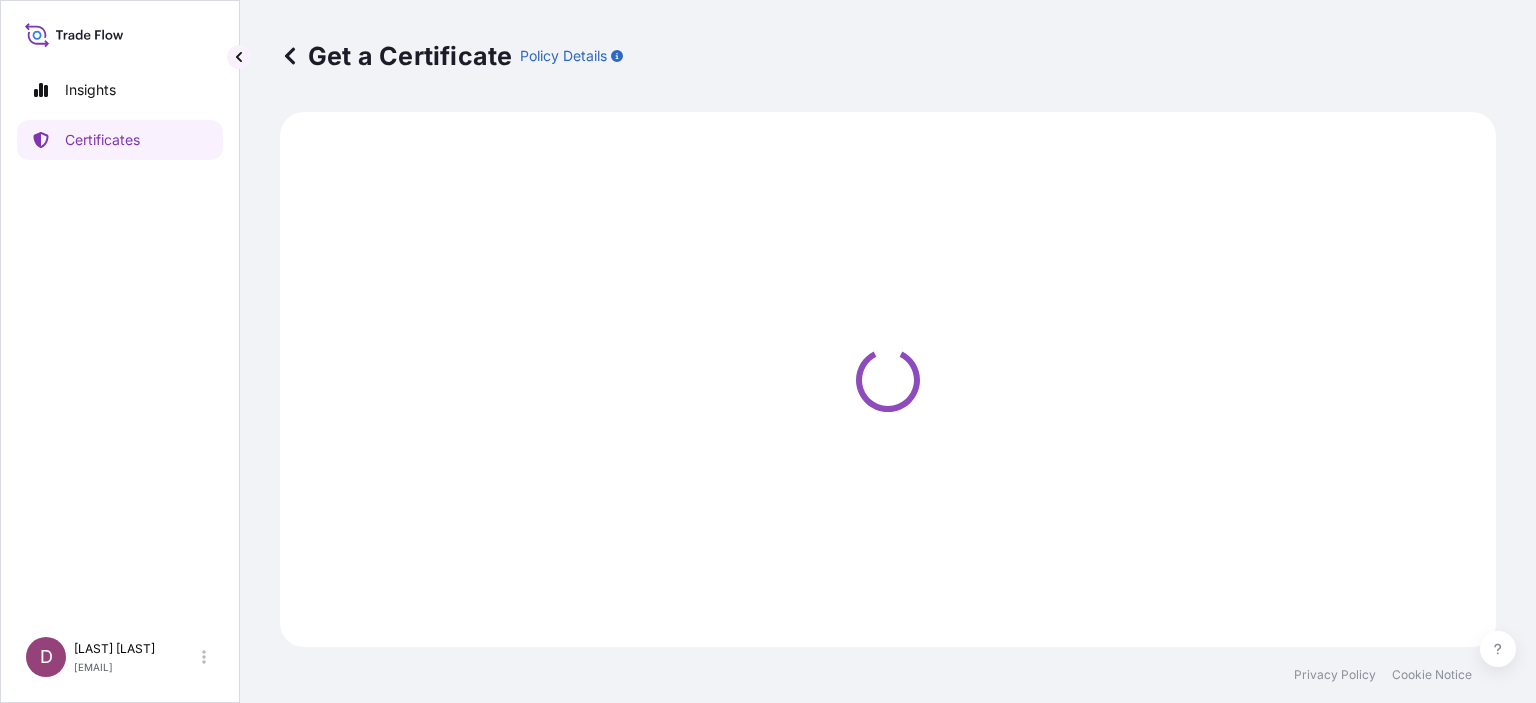 scroll, scrollTop: 0, scrollLeft: 0, axis: both 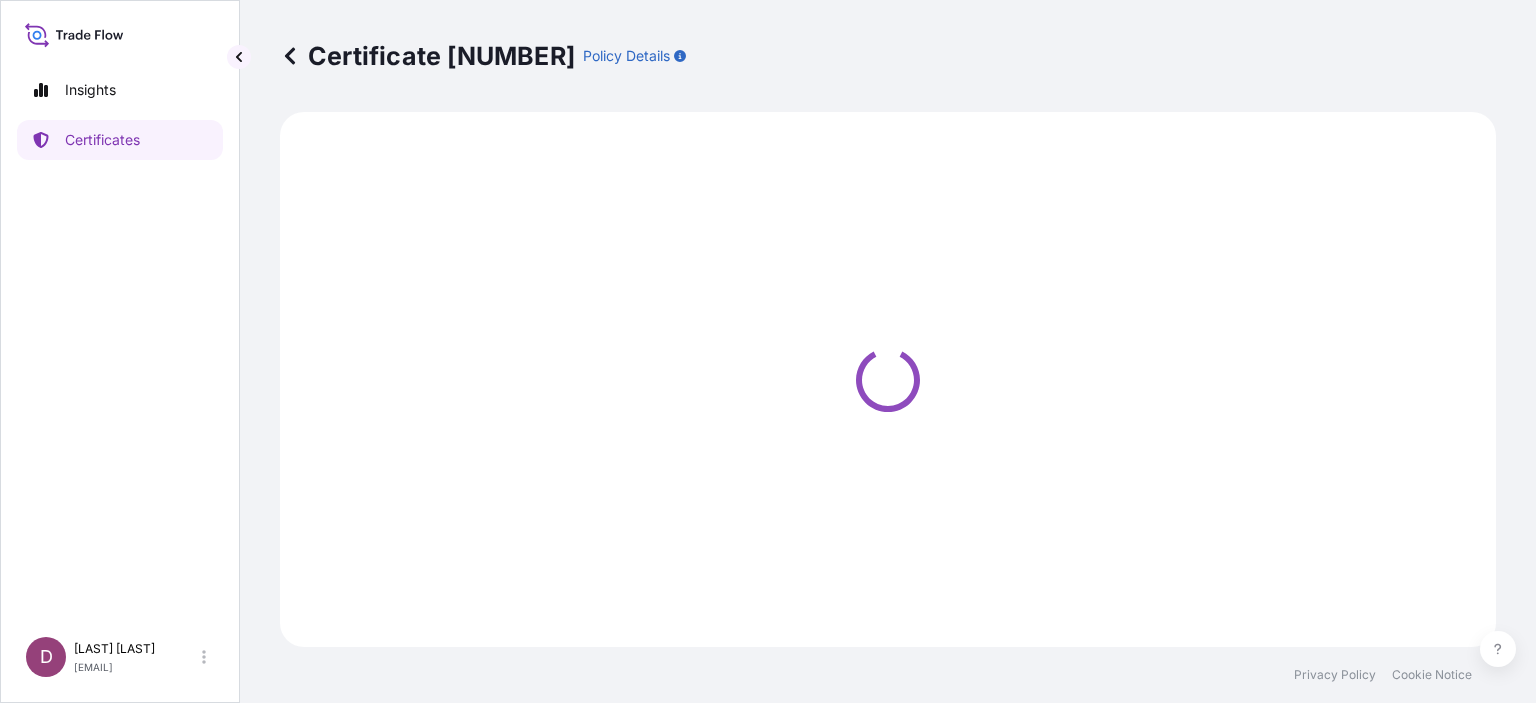 select on "Road / Inland" 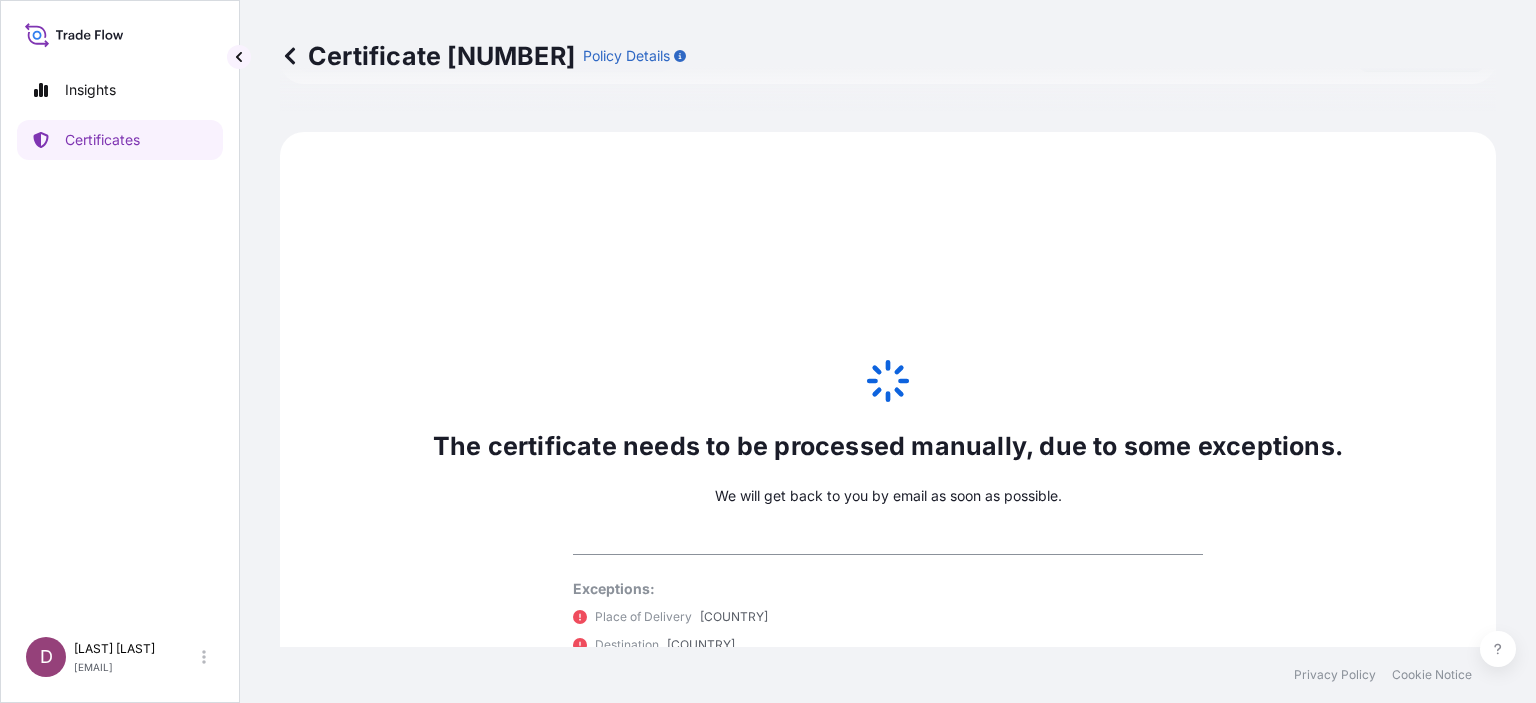 scroll, scrollTop: 1086, scrollLeft: 0, axis: vertical 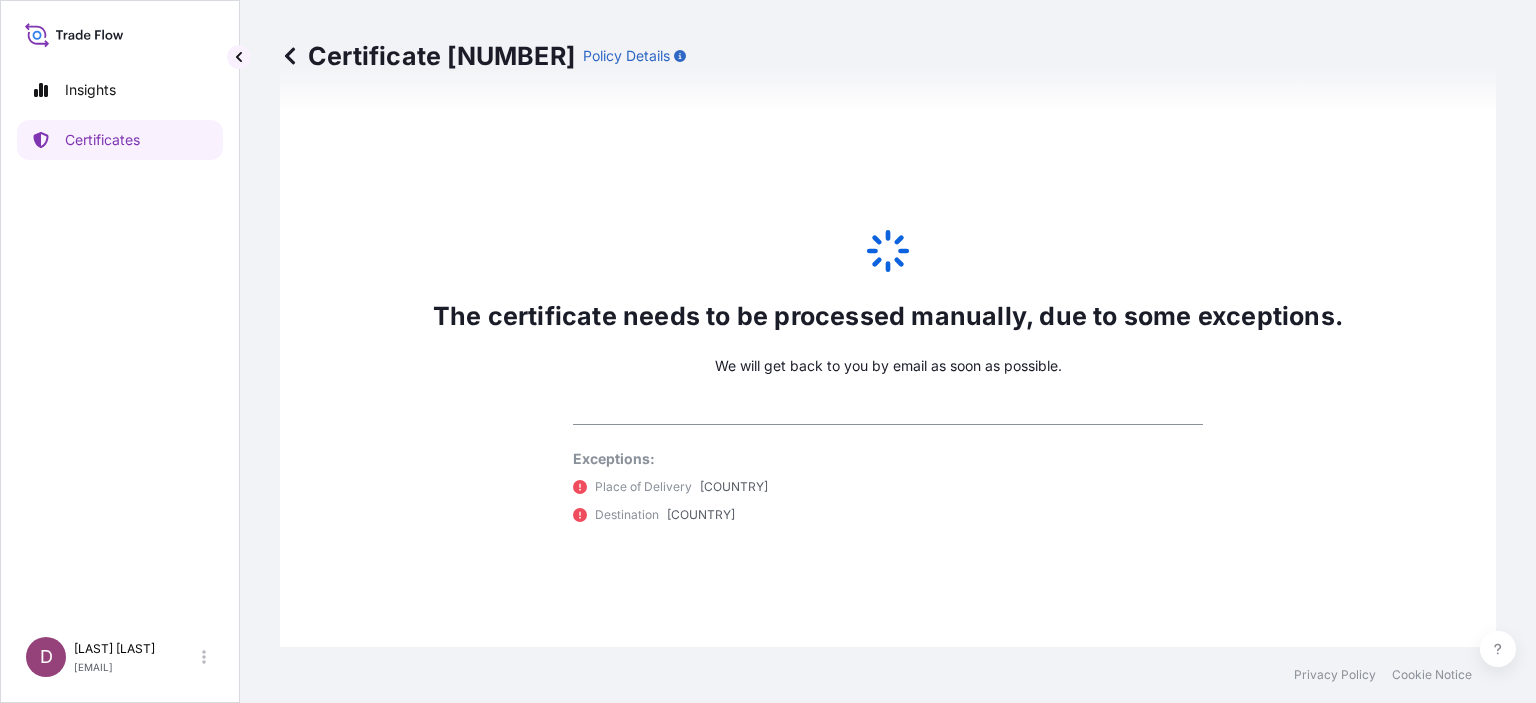 select on "31483" 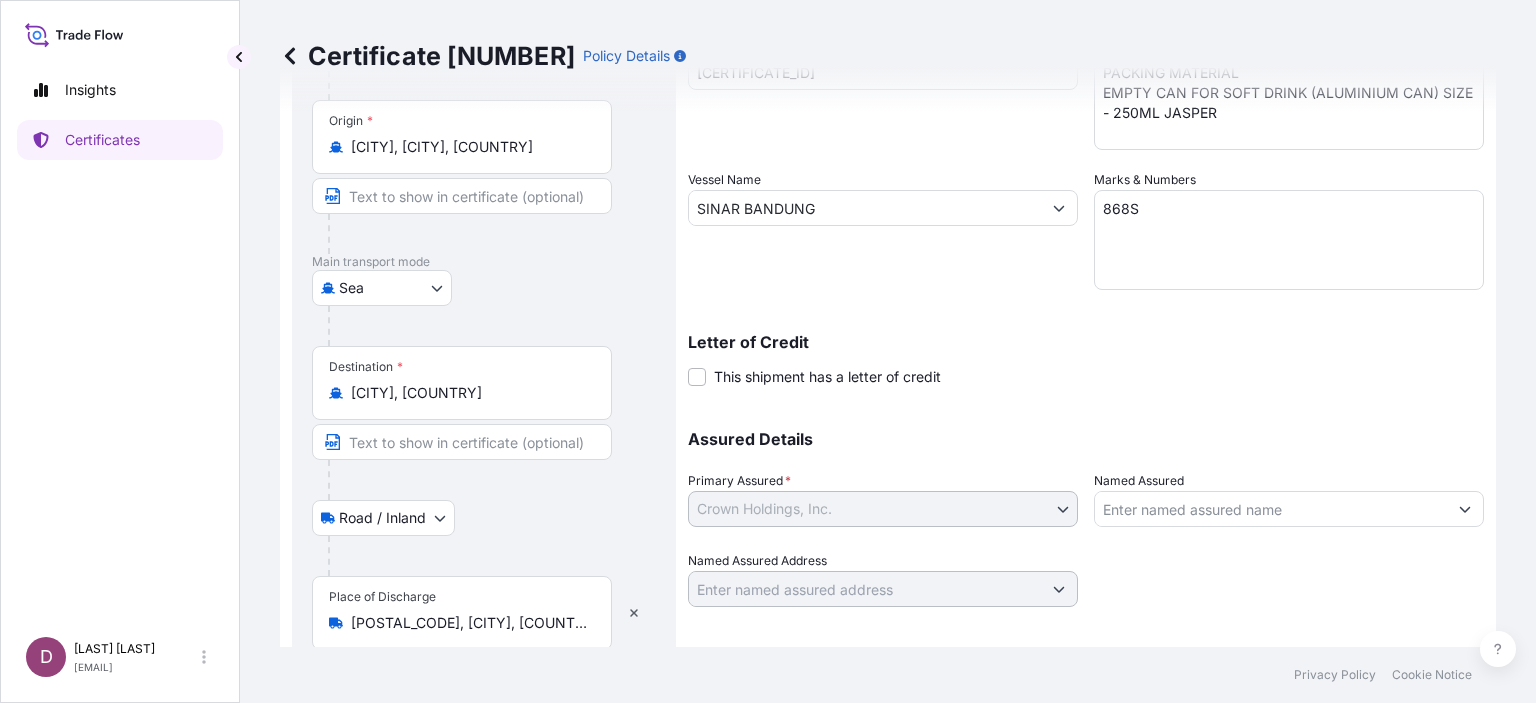 scroll, scrollTop: 0, scrollLeft: 0, axis: both 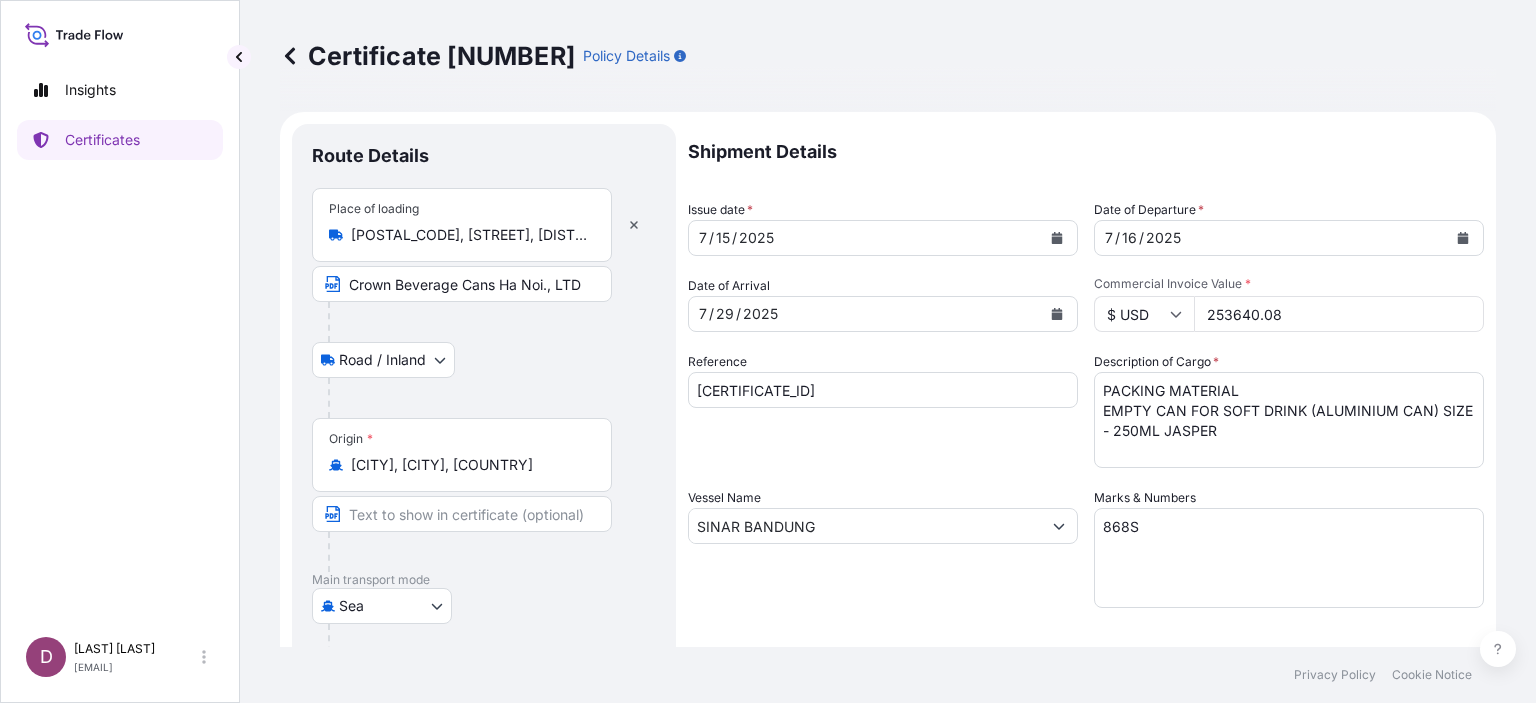 click 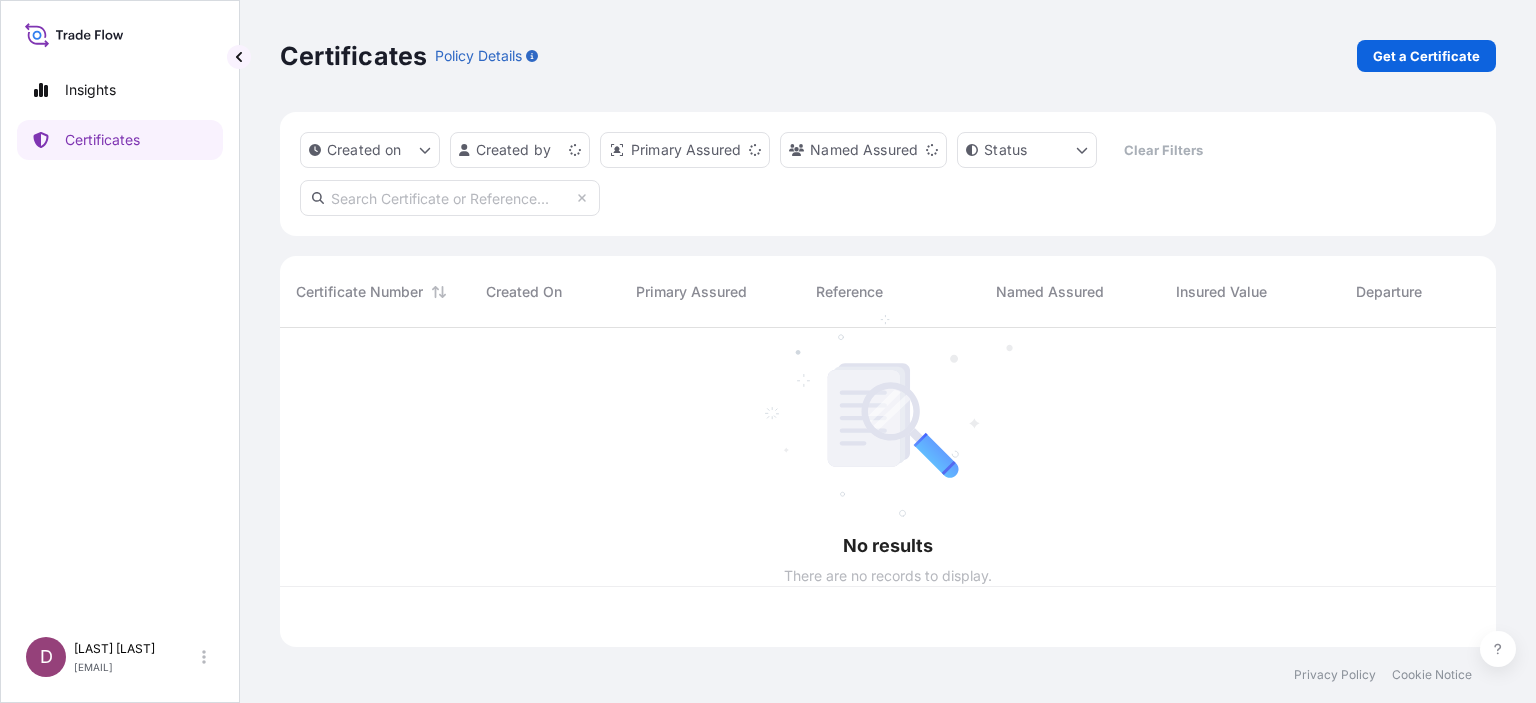 scroll, scrollTop: 16, scrollLeft: 16, axis: both 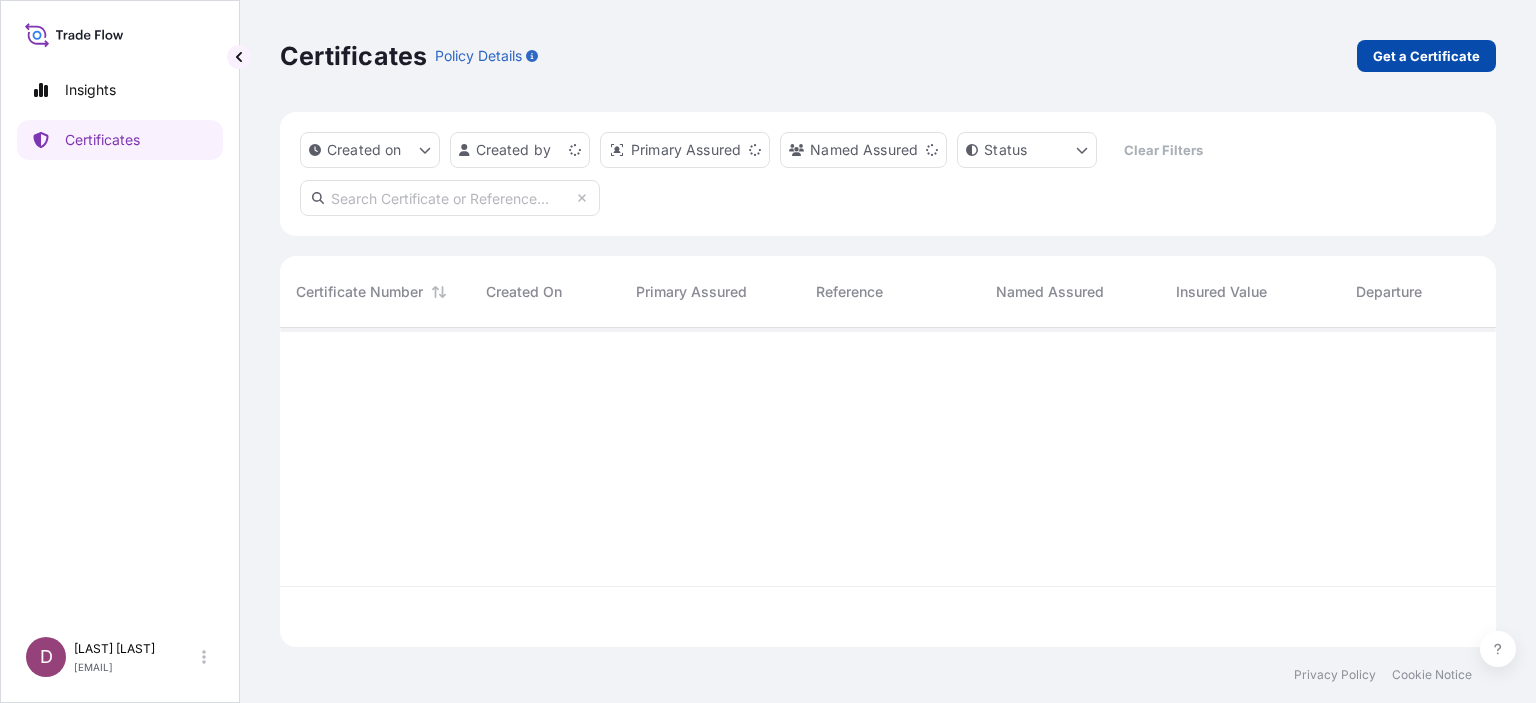 click on "Get a Certificate" at bounding box center [1426, 56] 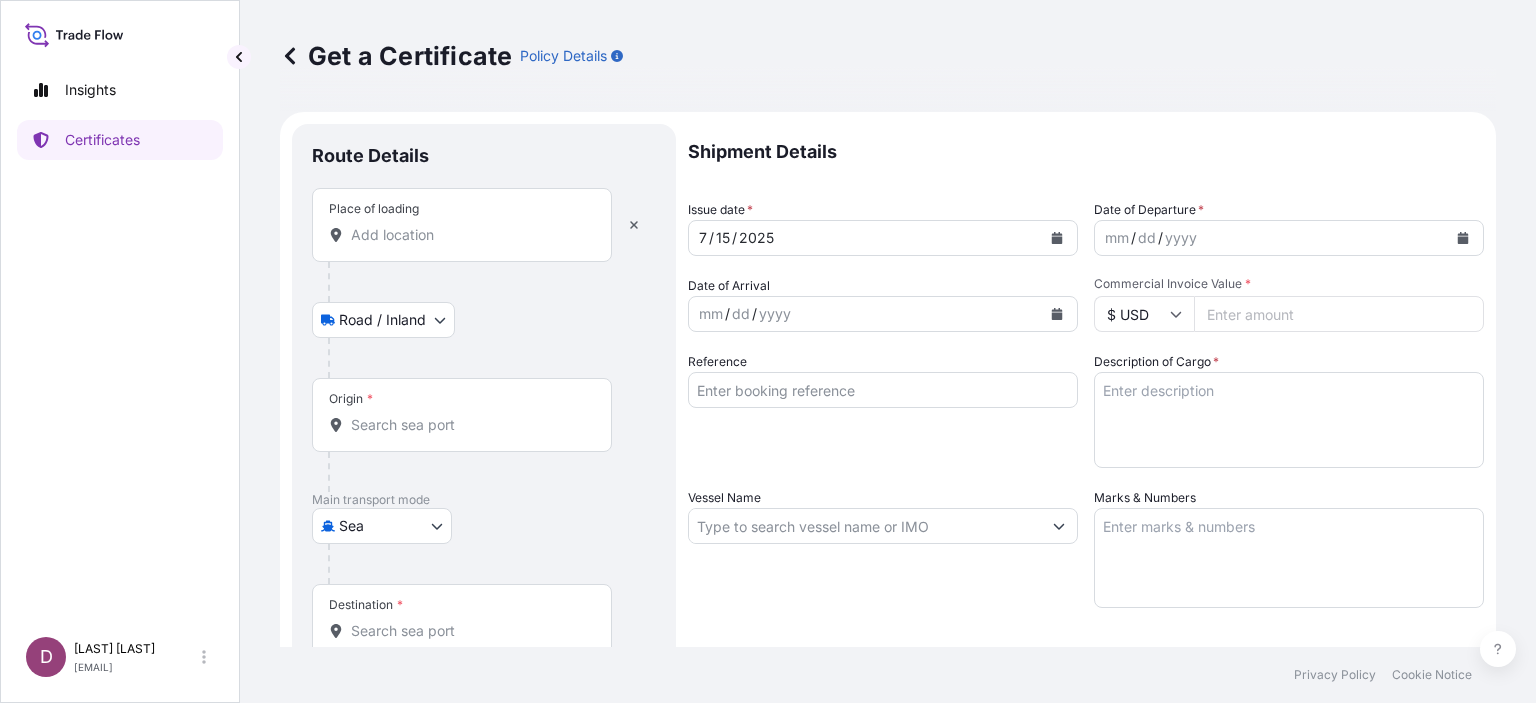 click on "Place of loading" at bounding box center [462, 225] 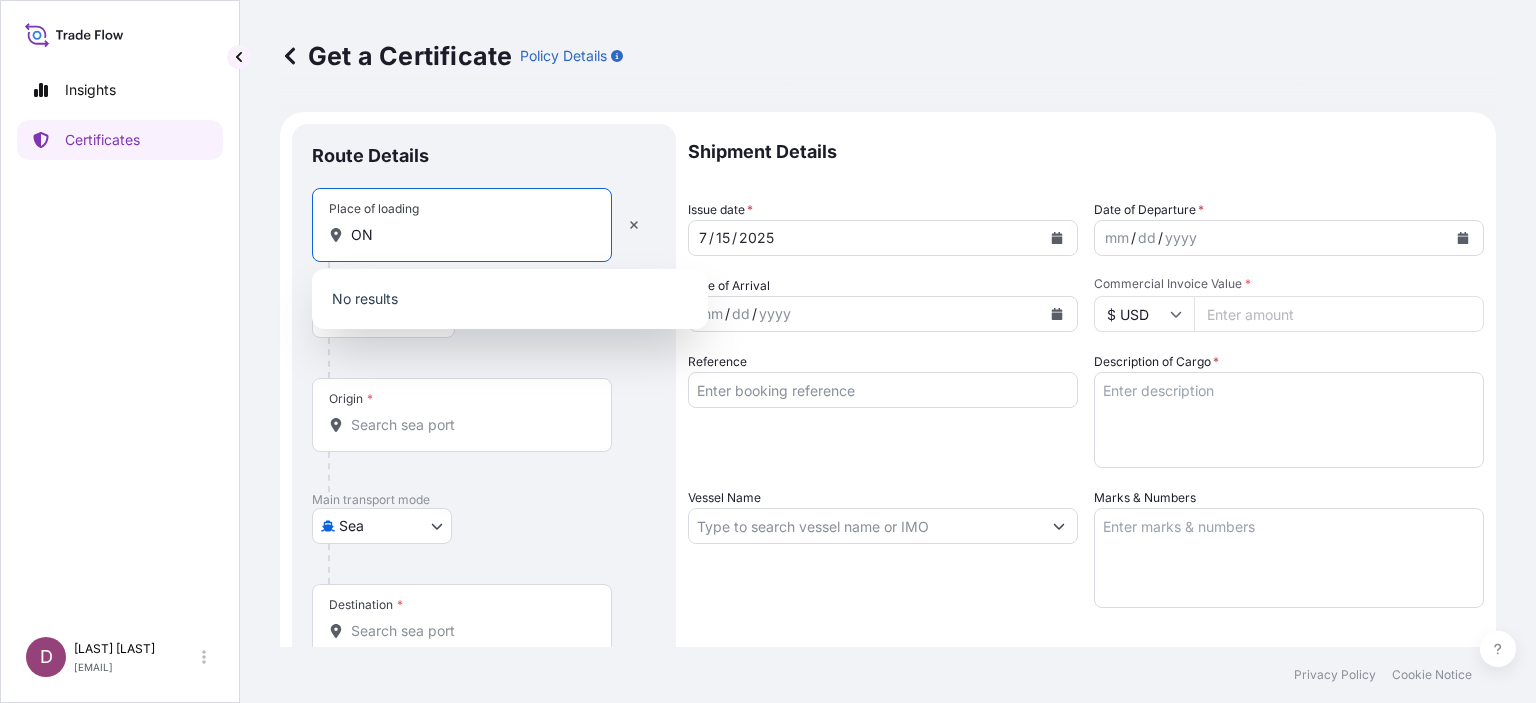 type on "O" 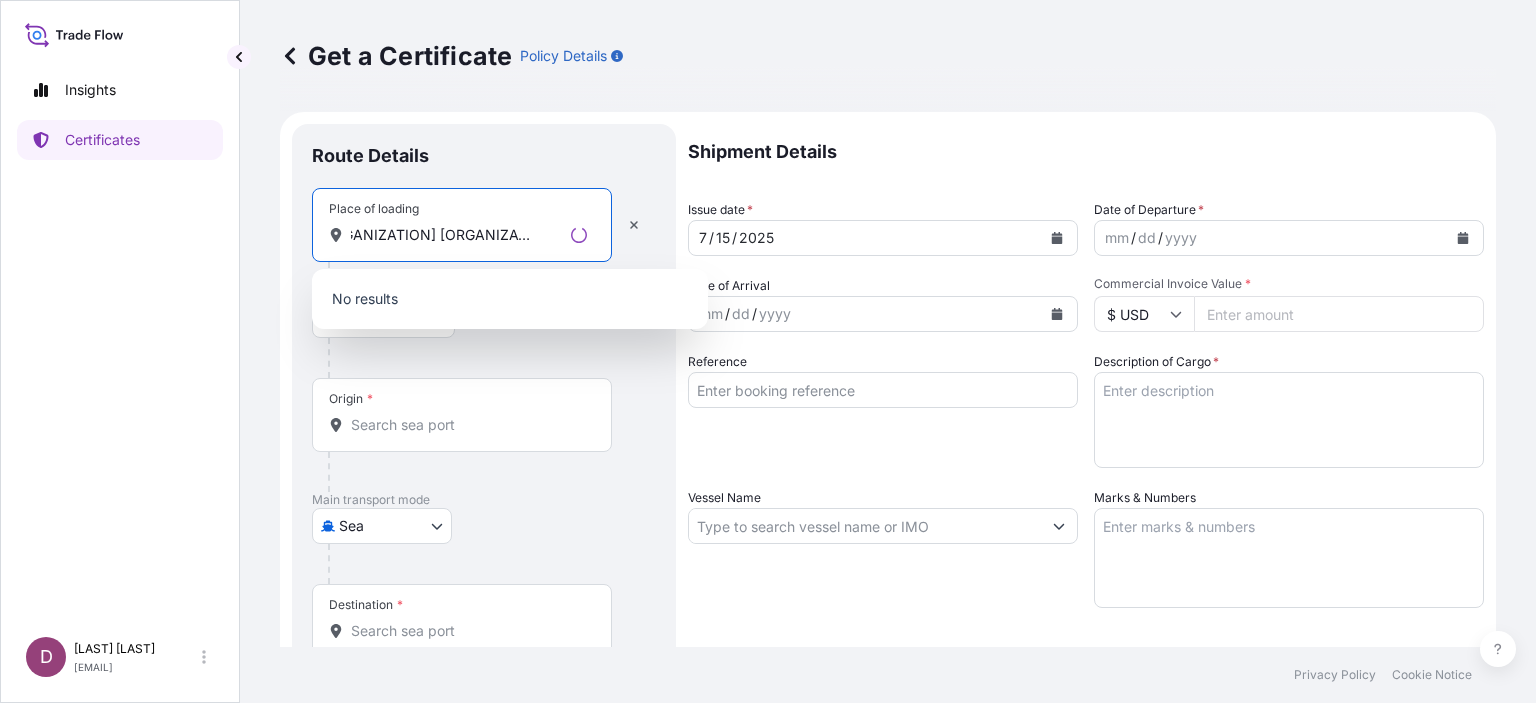 scroll, scrollTop: 0, scrollLeft: 20, axis: horizontal 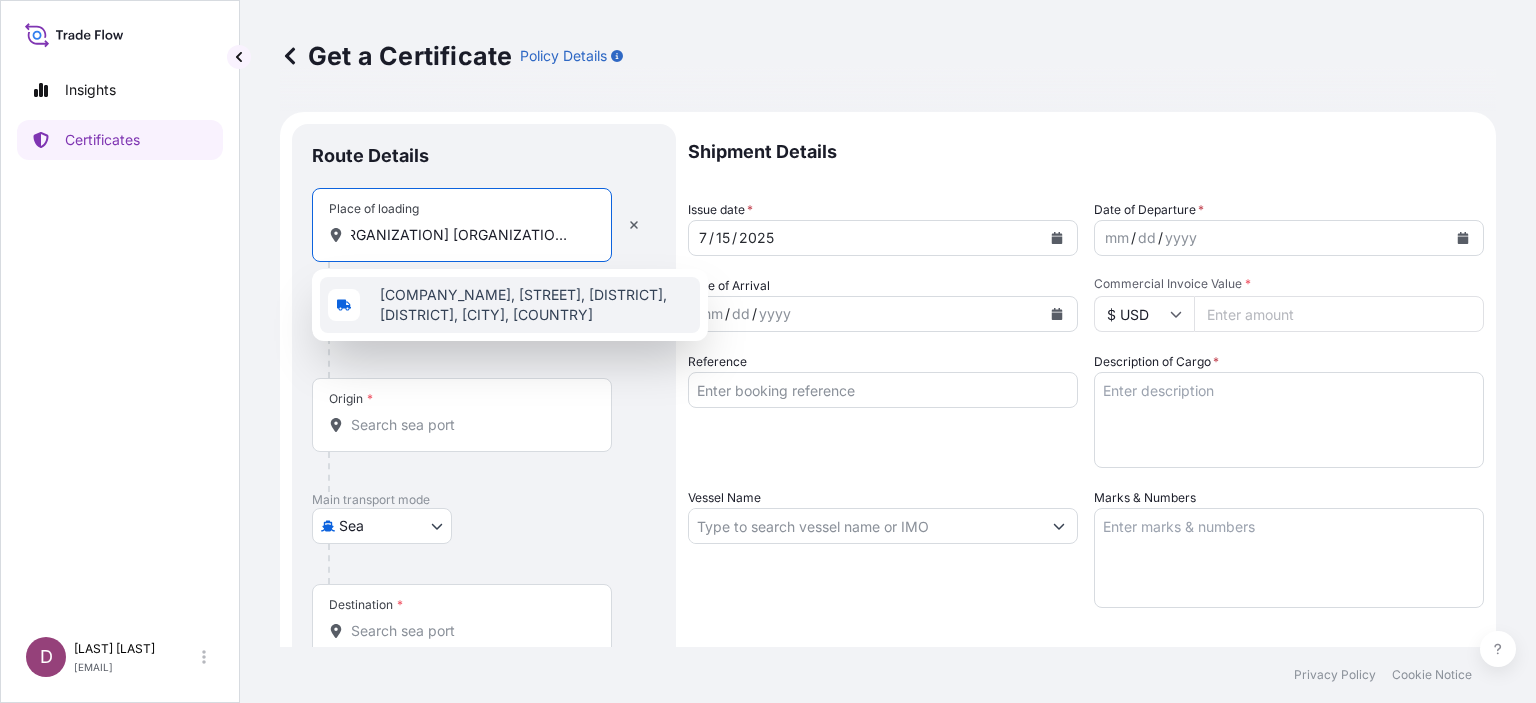 click on "[COMPANY_NAME], [STREET], [DISTRICT], [DISTRICT], [CITY], [COUNTRY]" at bounding box center (536, 305) 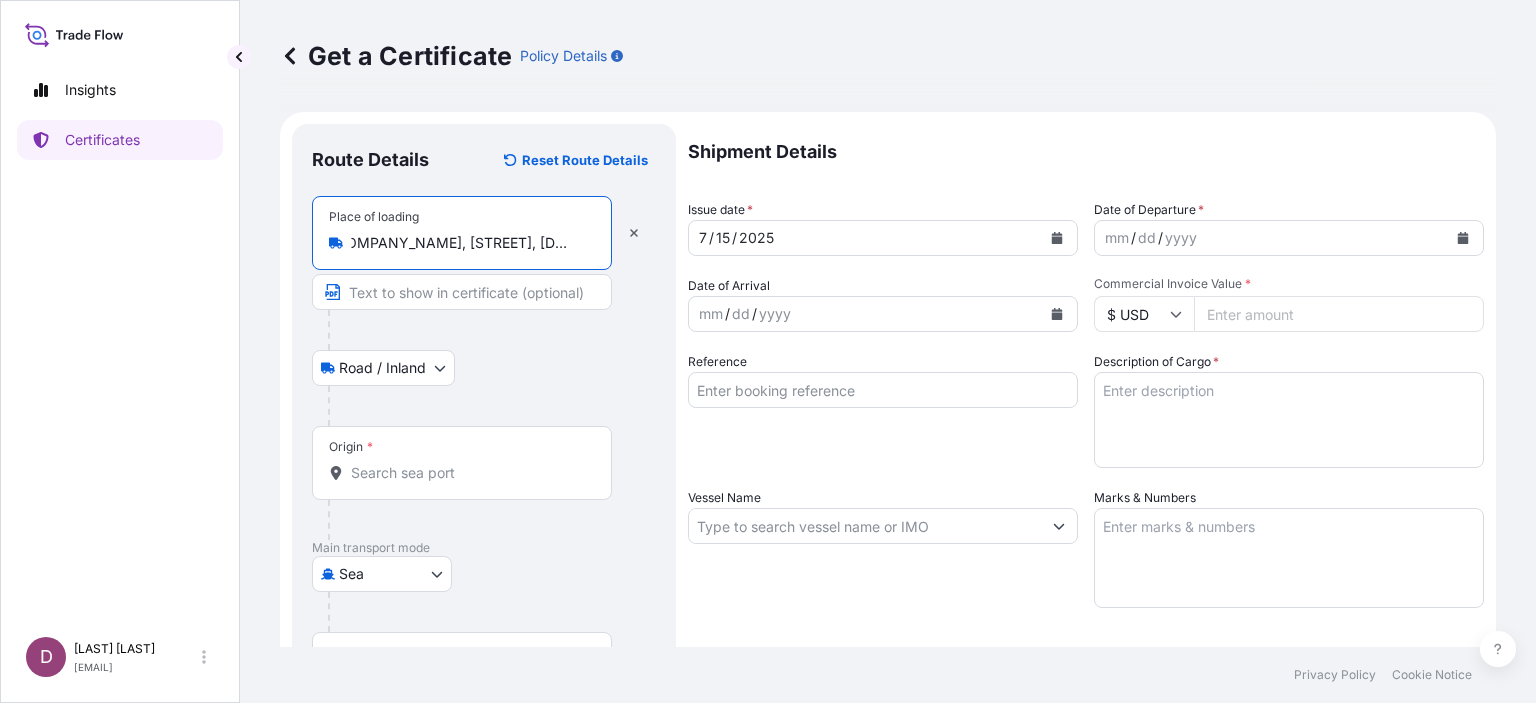 type on "[COMPANY_NAME], [STREET], [DISTRICT], [DISTRICT], [CITY], [COUNTRY]" 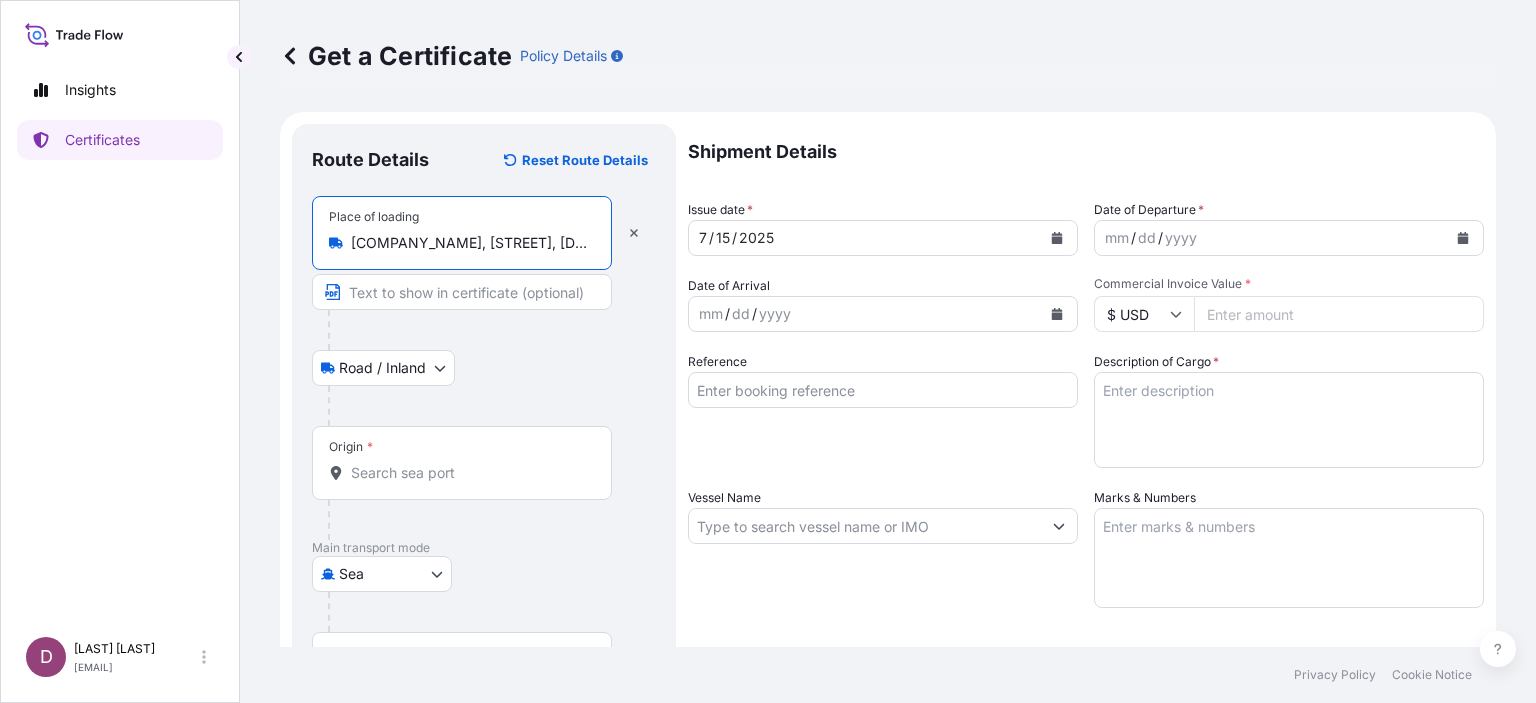 click at bounding box center (462, 292) 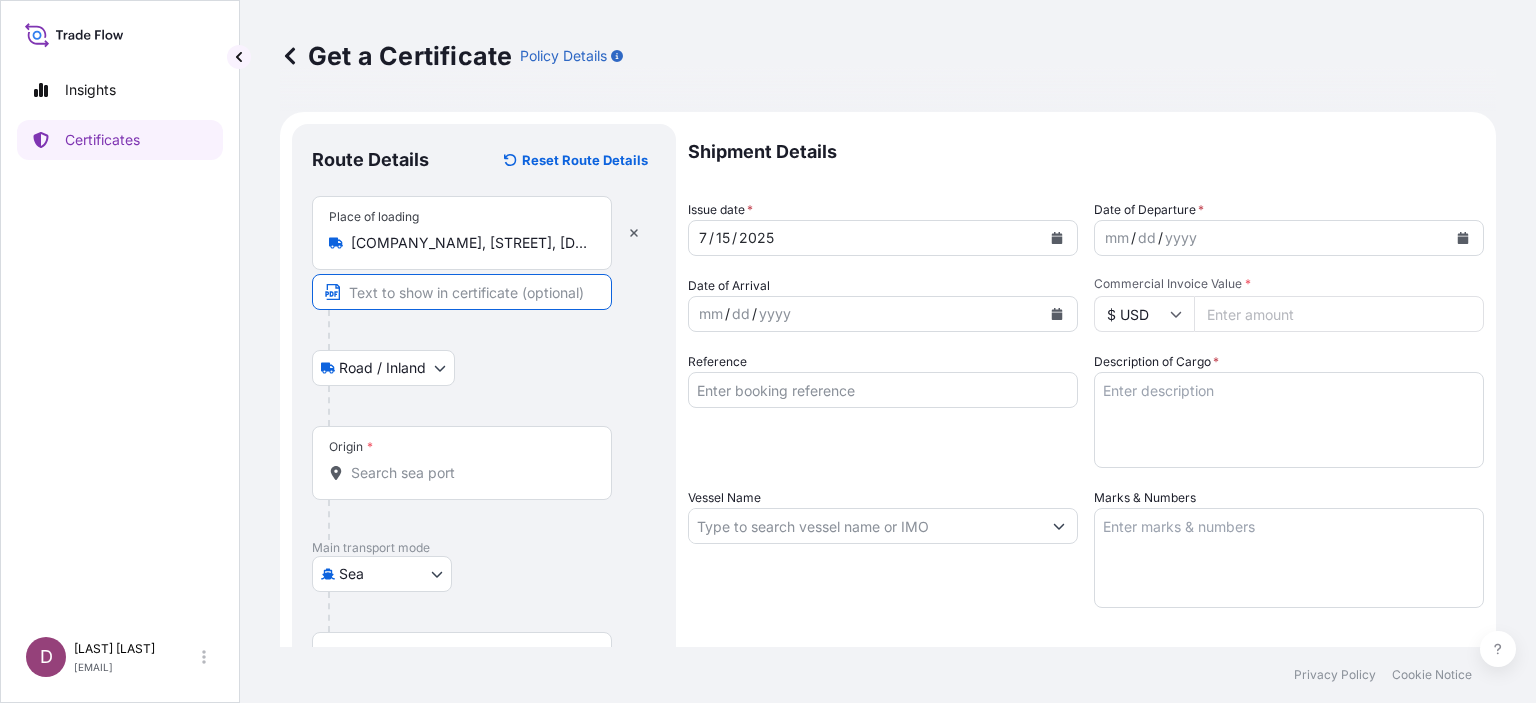 type on "Crown Beverage Cans Ha Noi., LTD" 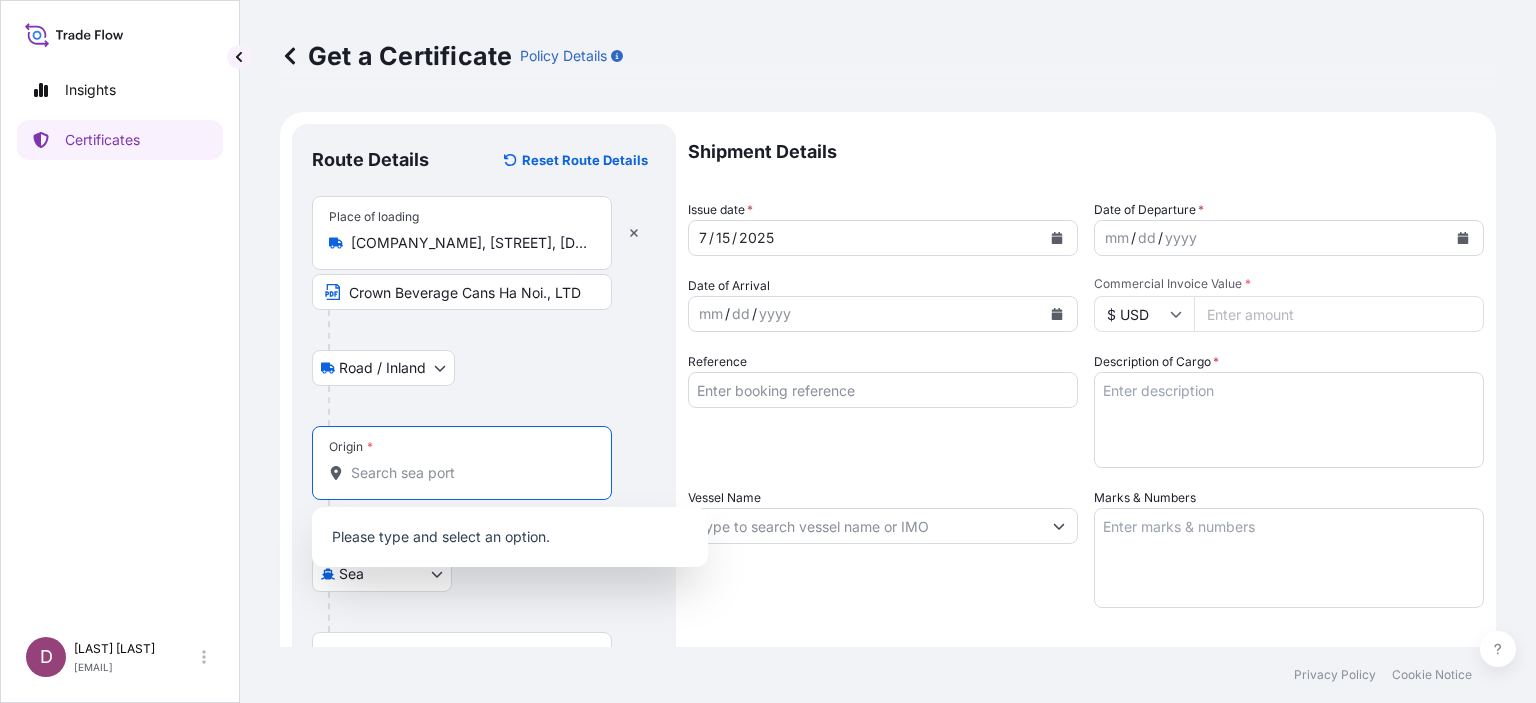 click on "Origin *" at bounding box center (469, 473) 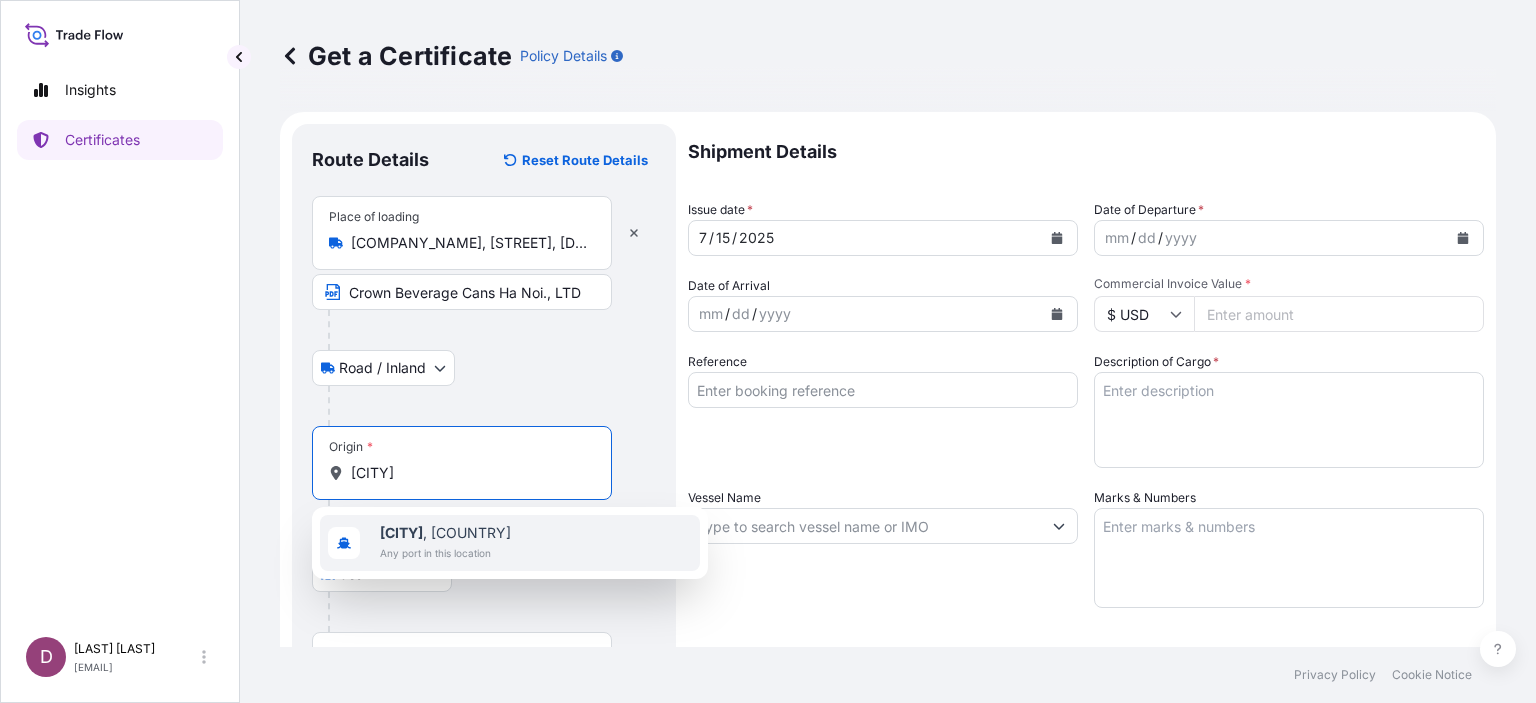 click on "[CITY]" at bounding box center [401, 532] 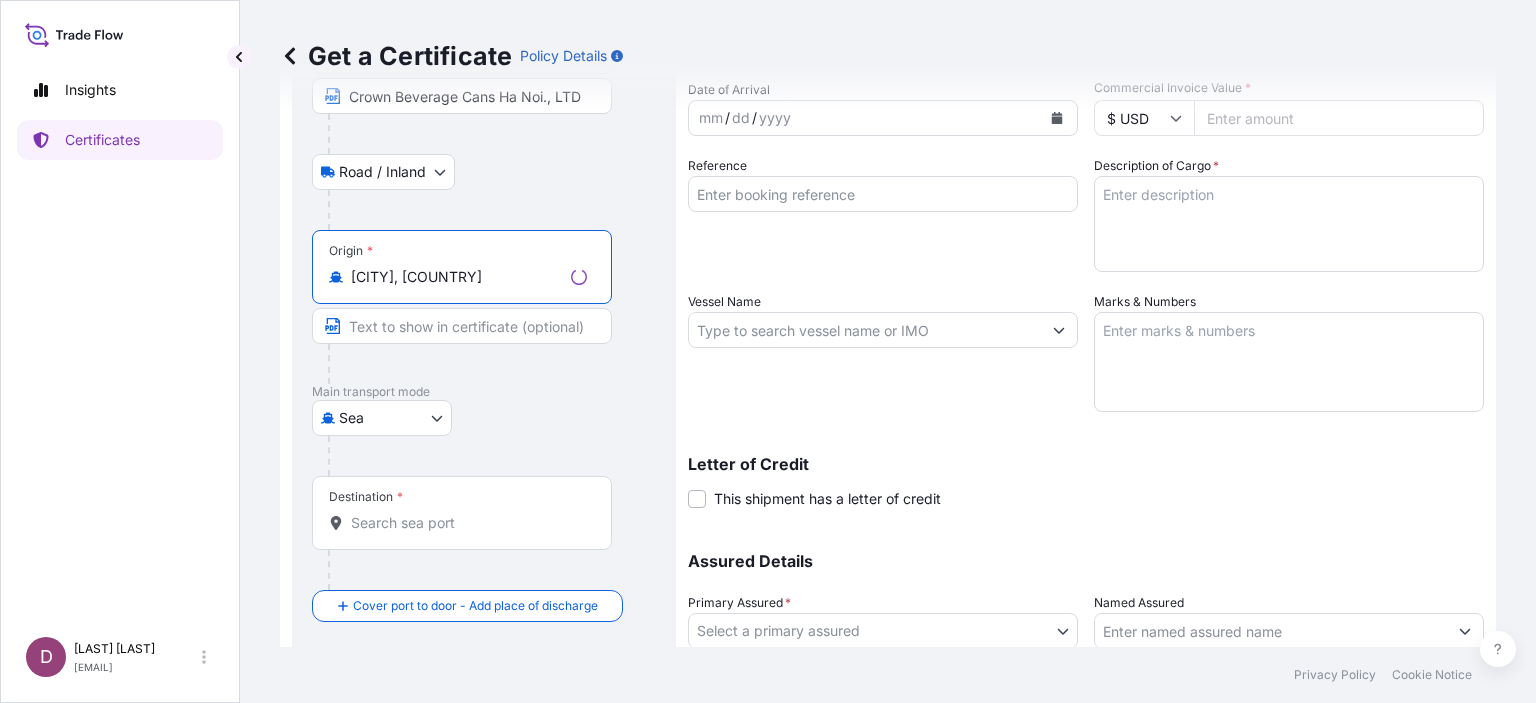 scroll, scrollTop: 200, scrollLeft: 0, axis: vertical 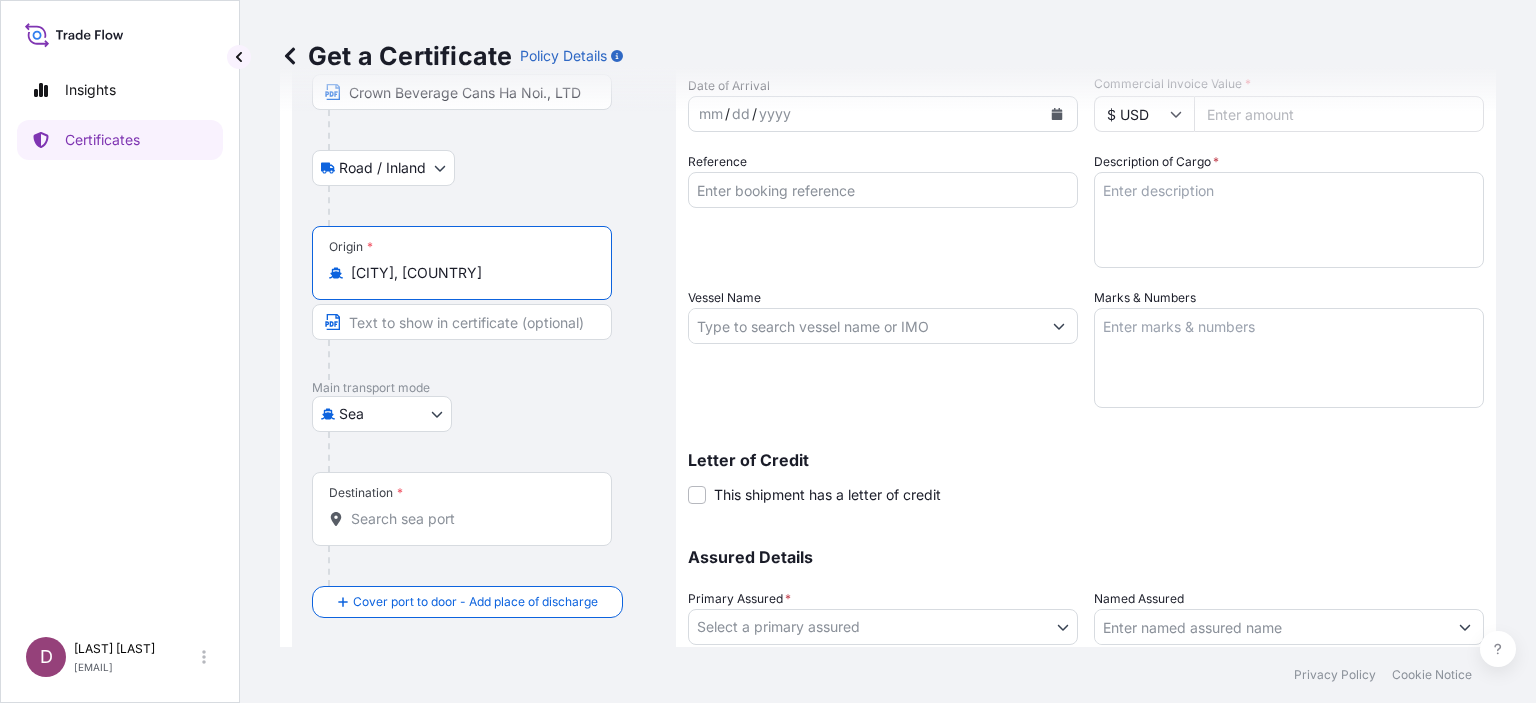 type on "[CITY], [COUNTRY]" 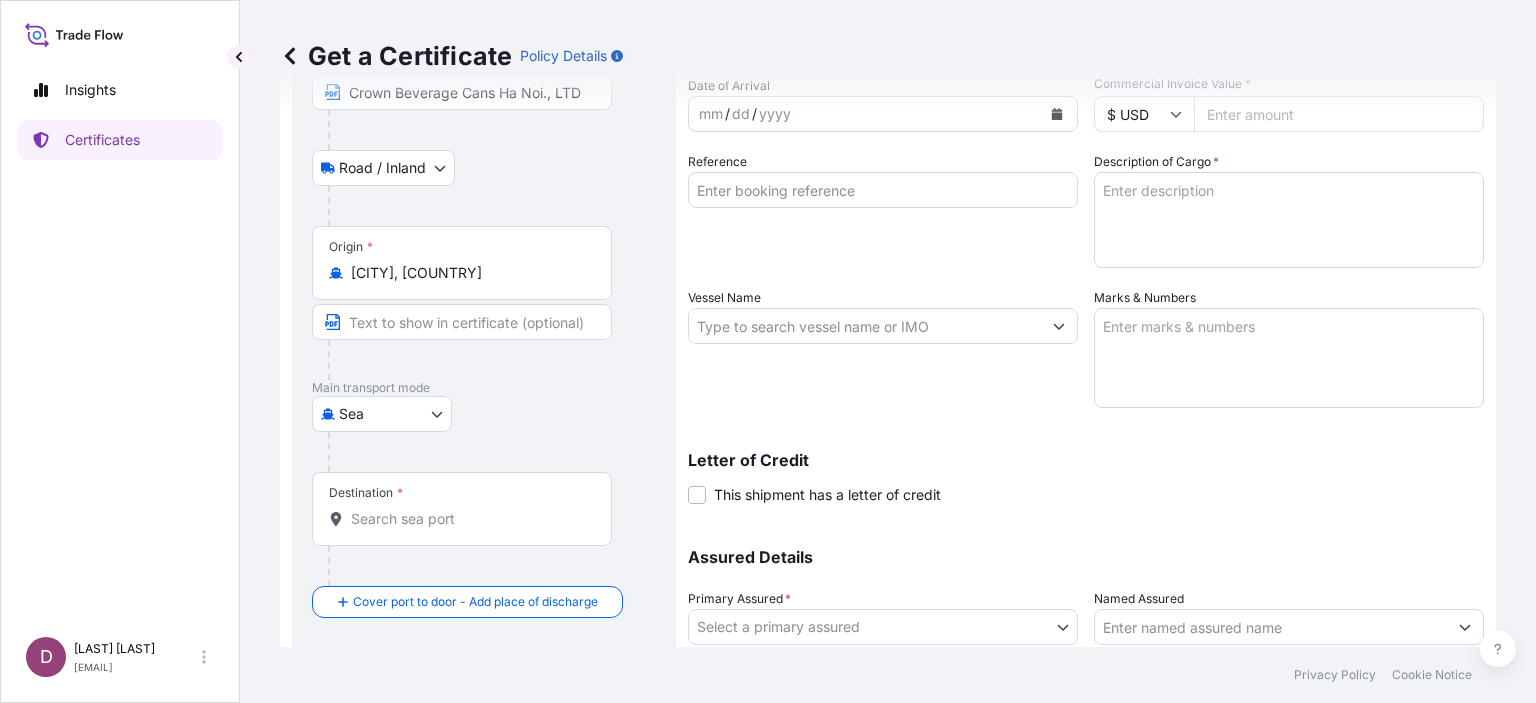 click on "Destination *" at bounding box center [462, 509] 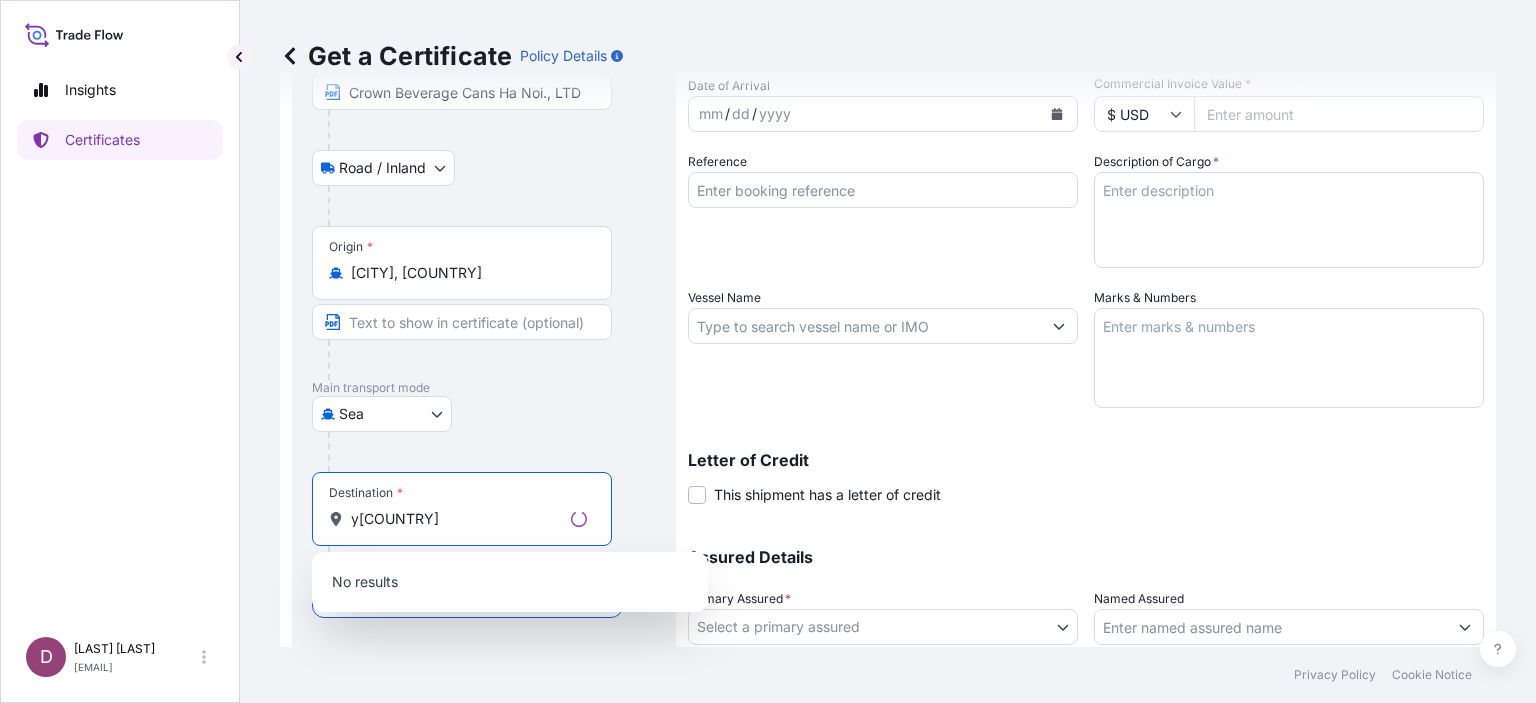 type on "y" 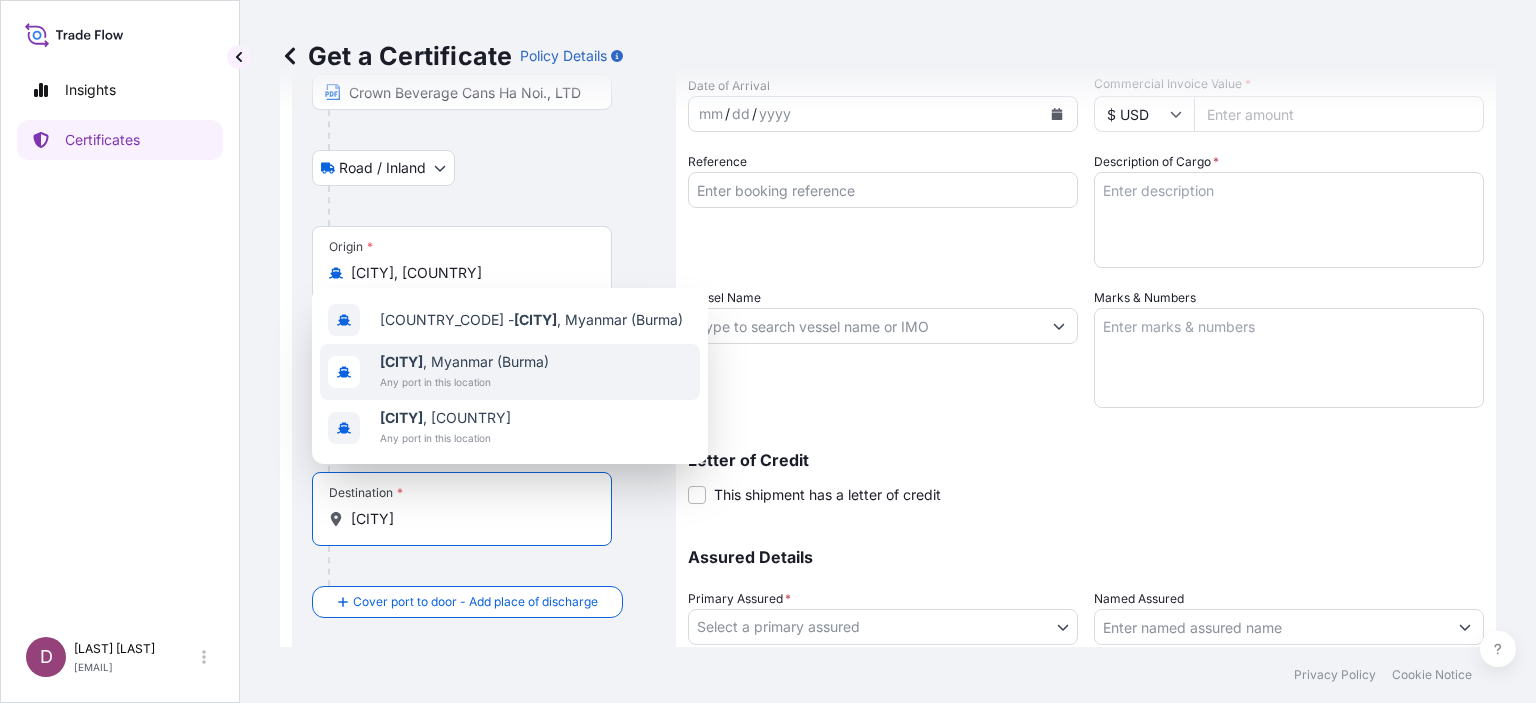 click on "[CITY] , [COUNTRY]" at bounding box center [464, 362] 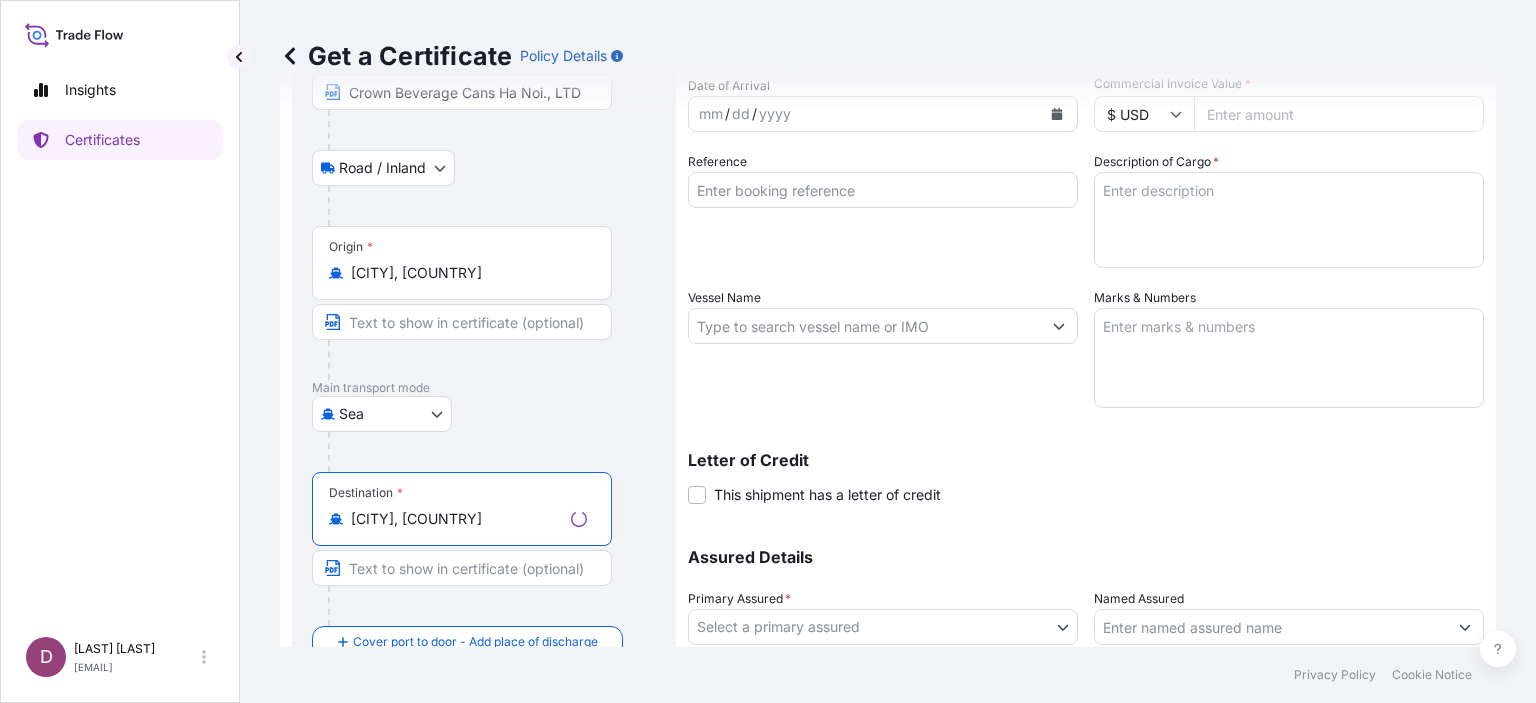 scroll, scrollTop: 344, scrollLeft: 0, axis: vertical 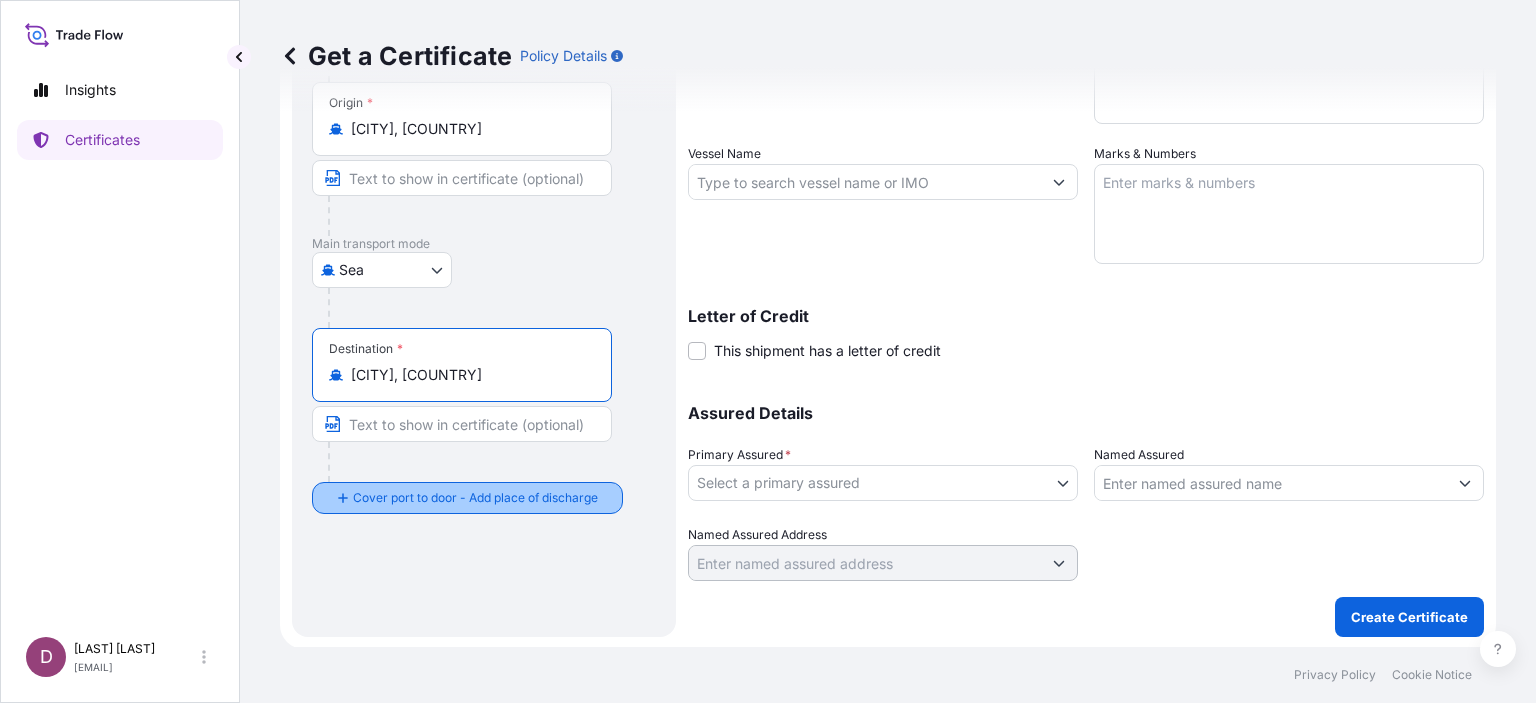 type on "[CITY], [COUNTRY]" 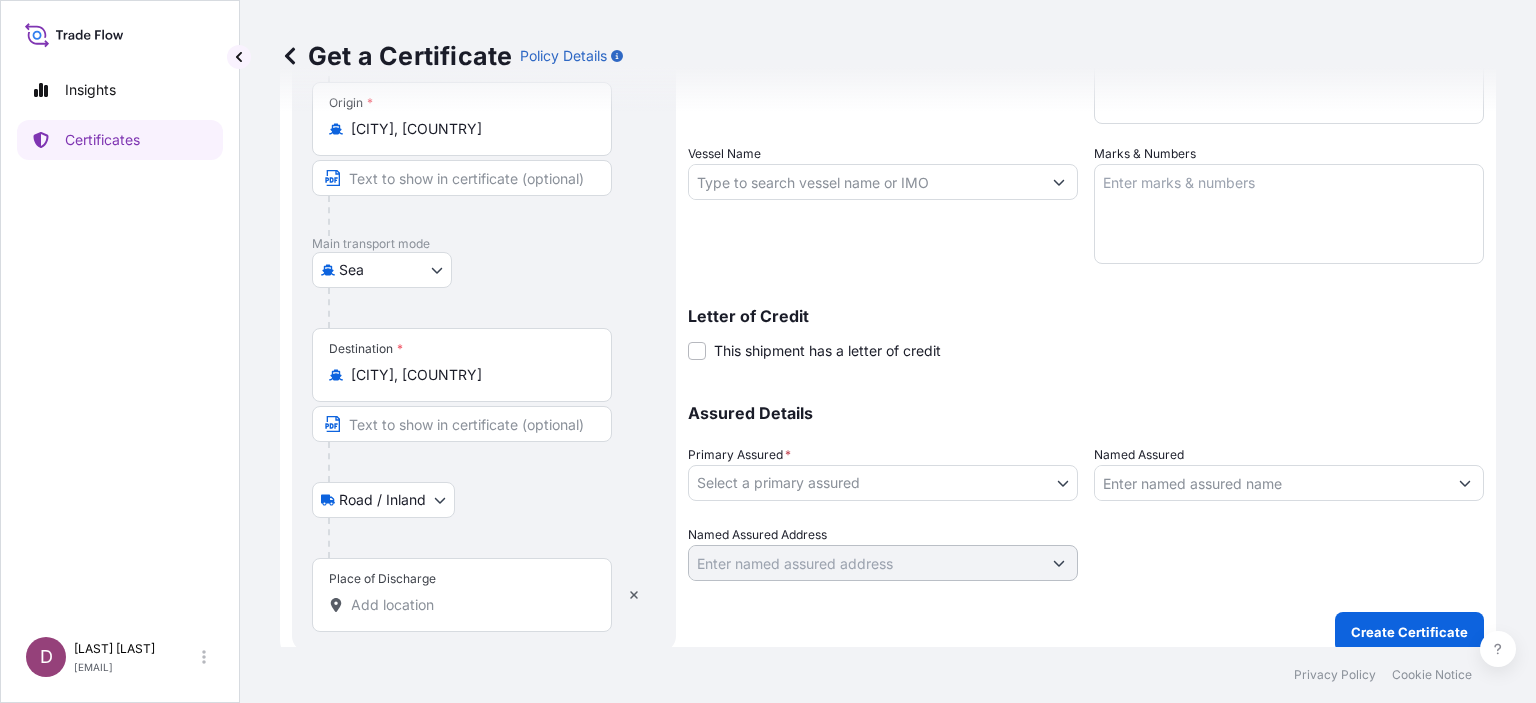 click on "Place of Discharge" at bounding box center [382, 579] 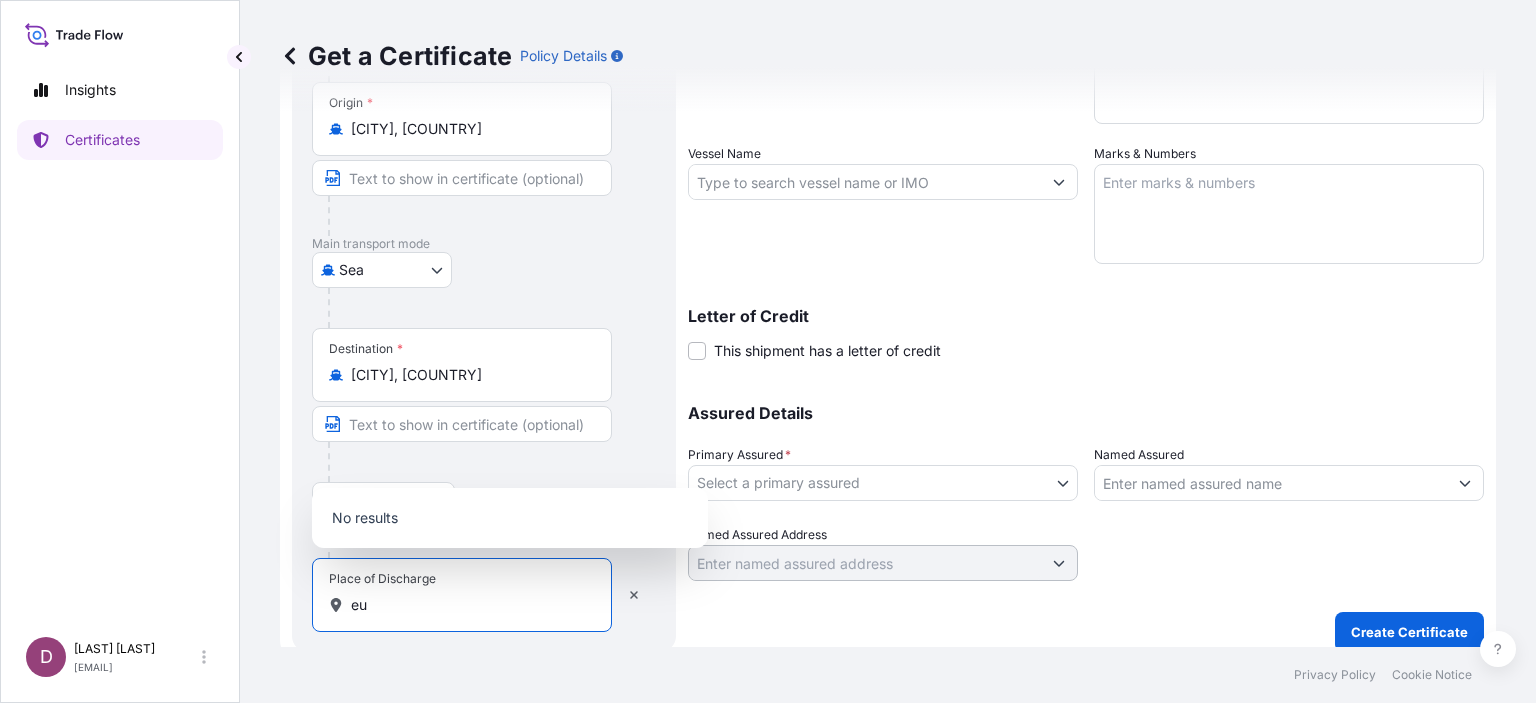 type on "e" 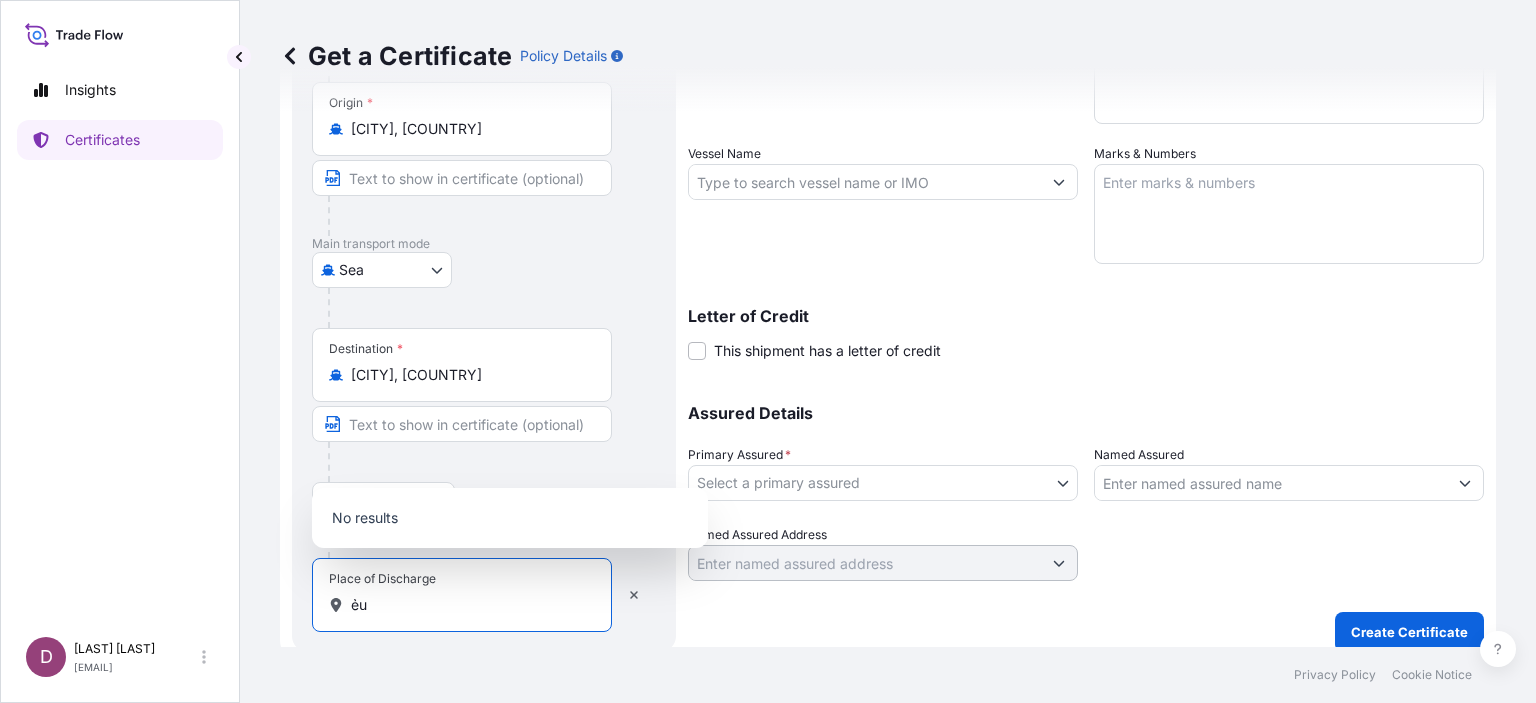 type on "ẻ" 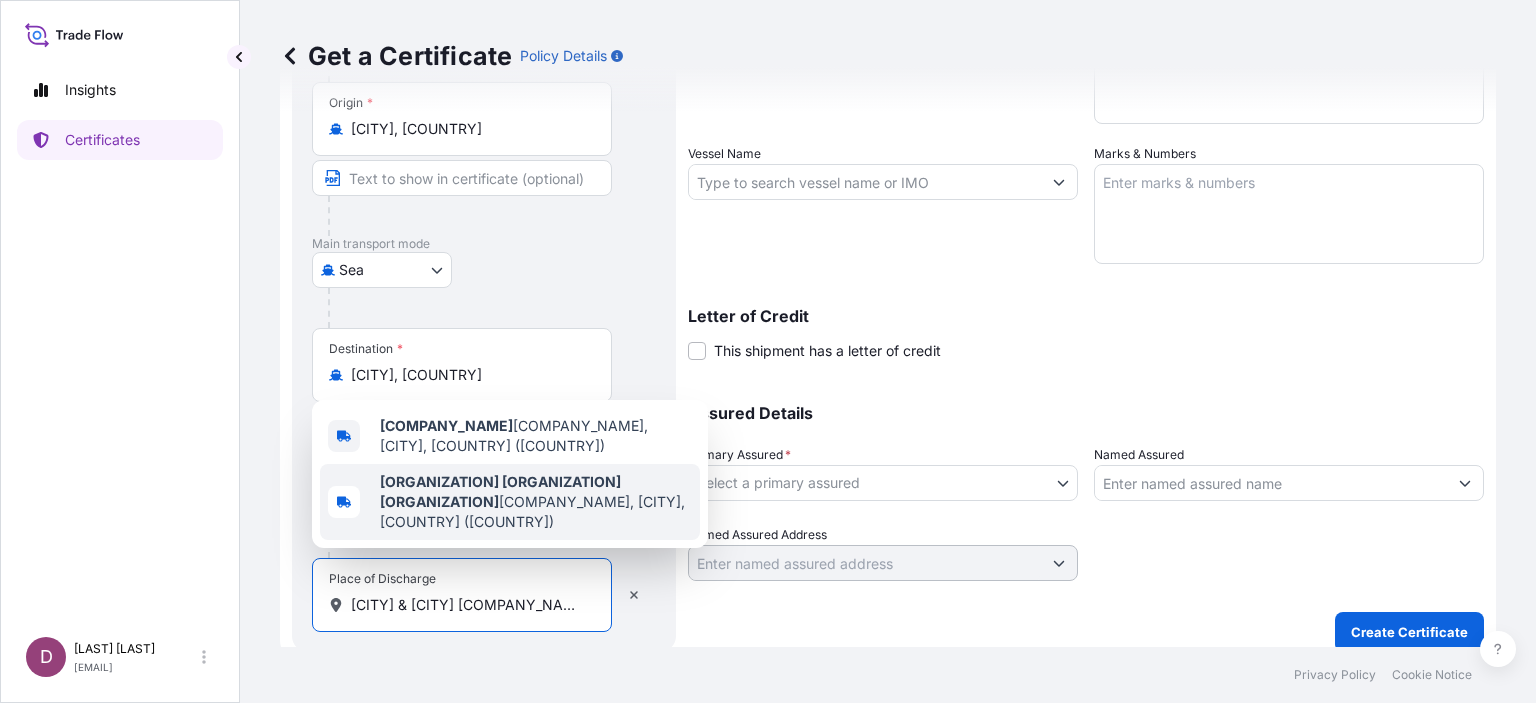 click on "[COMPANY_NAME], [CITY], [COUNTRY] ([COUNTRY])" at bounding box center [536, 502] 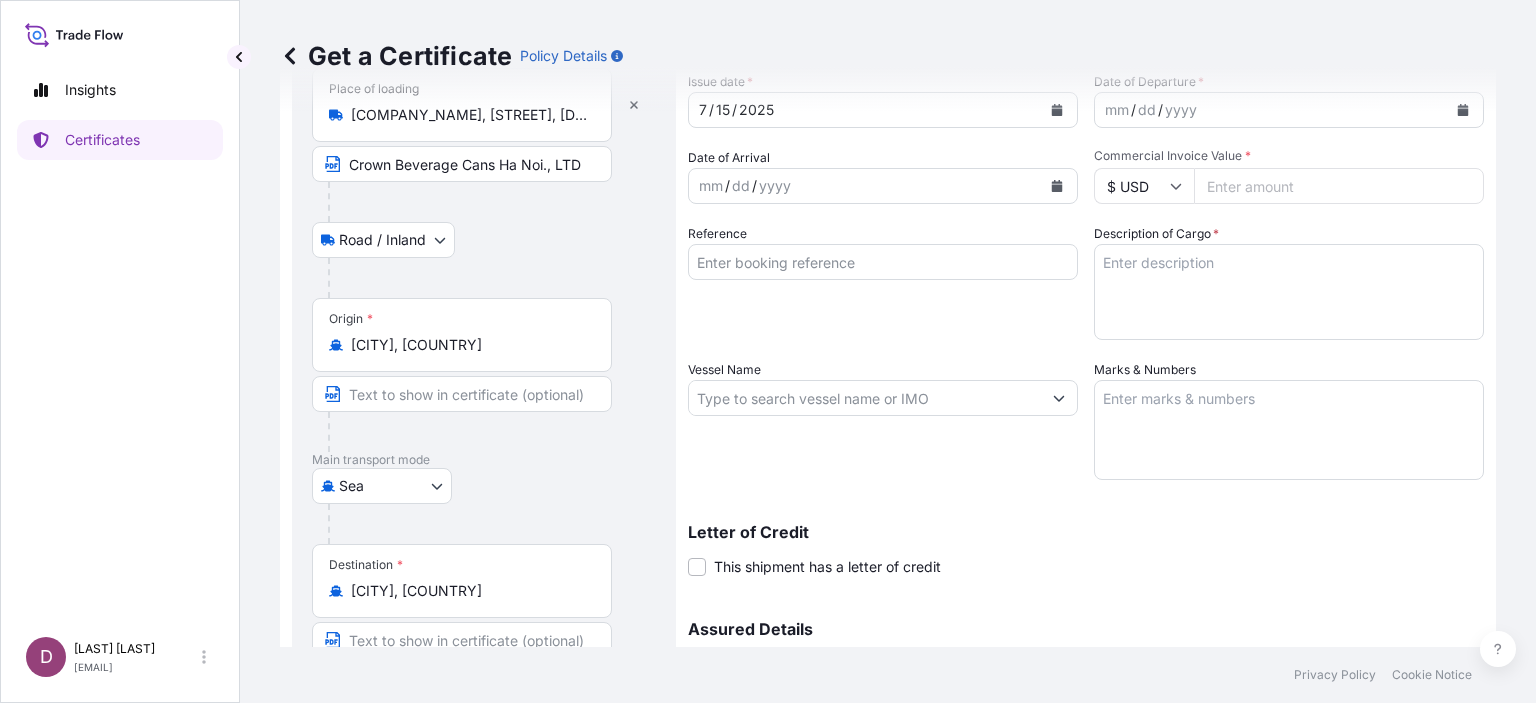 scroll, scrollTop: 0, scrollLeft: 0, axis: both 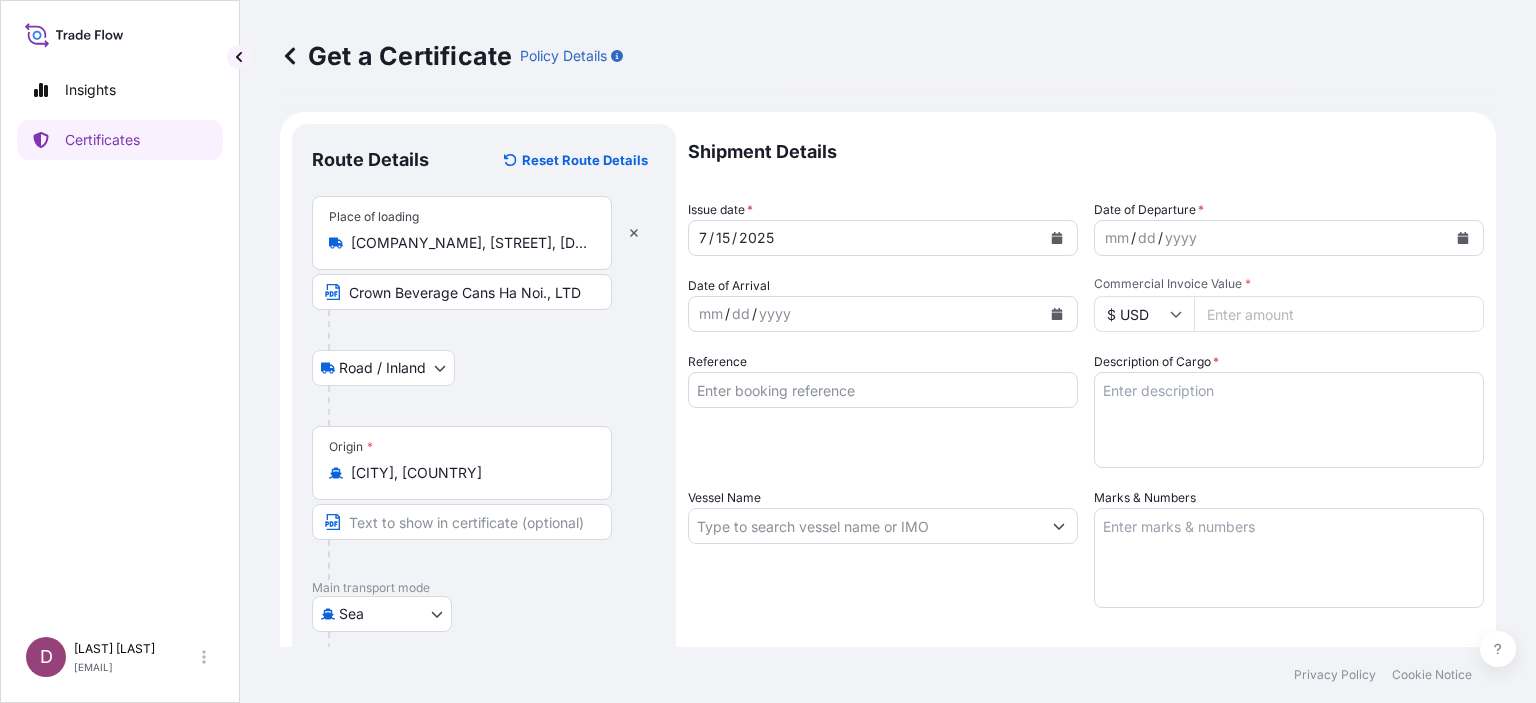 type on "[COMPANY_NAME], [CITY], [COUNTRY] ([COUNTRY])" 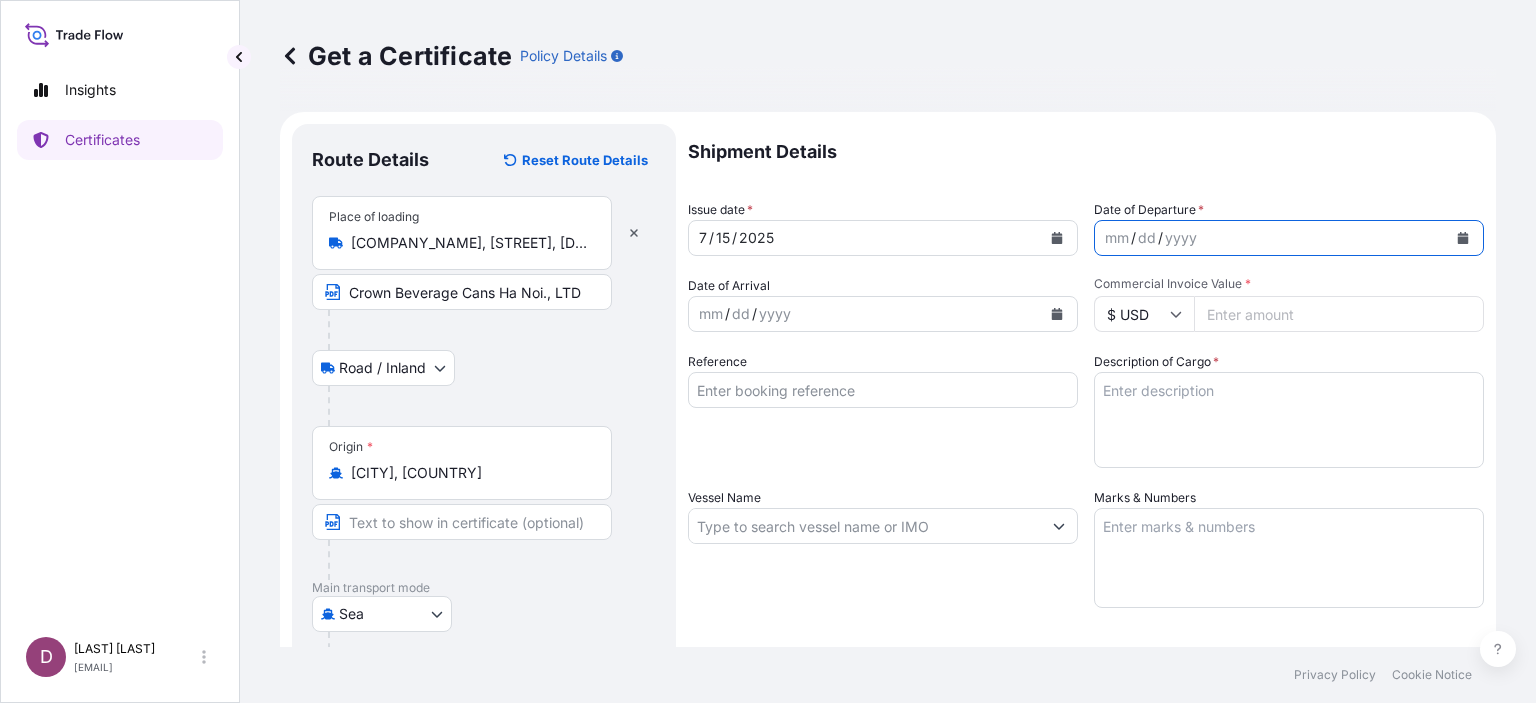 click 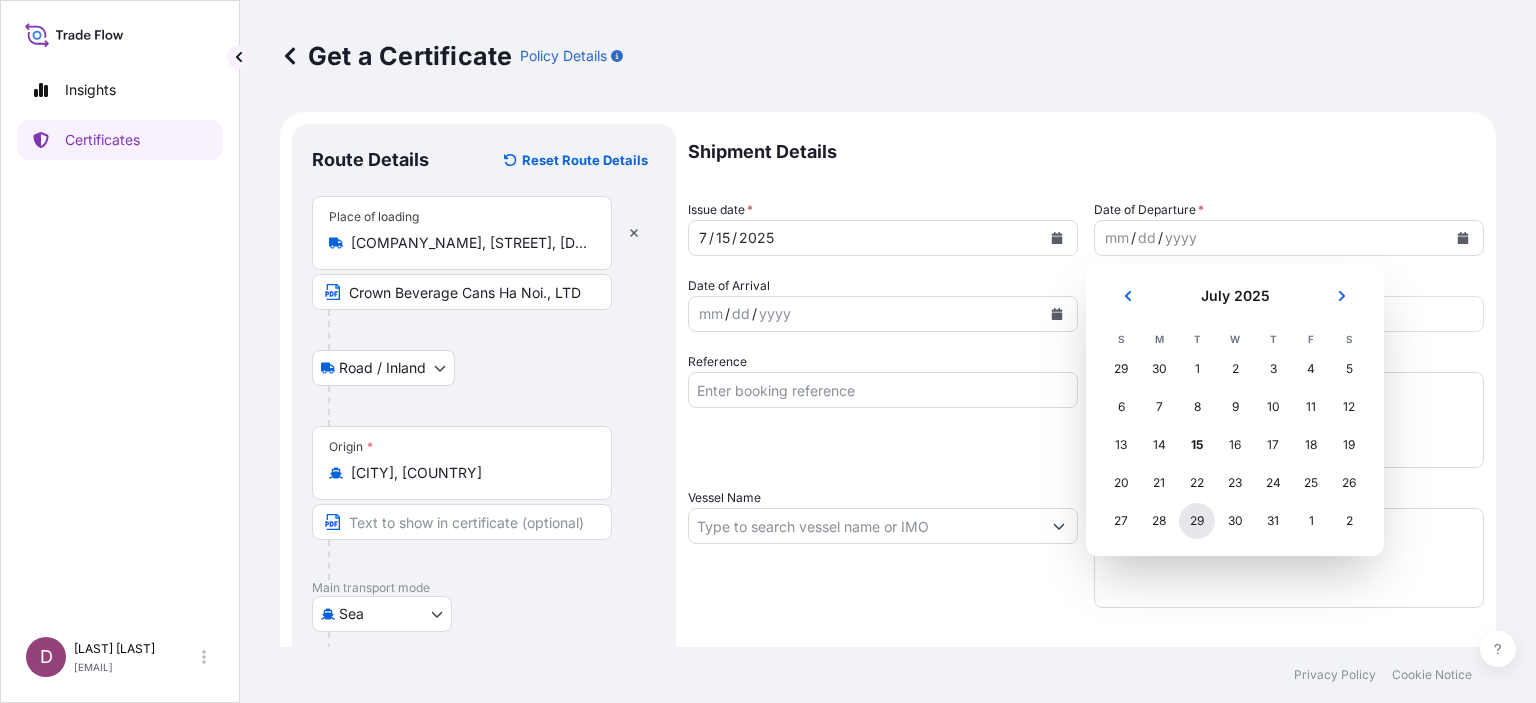 click on "29" at bounding box center [1197, 521] 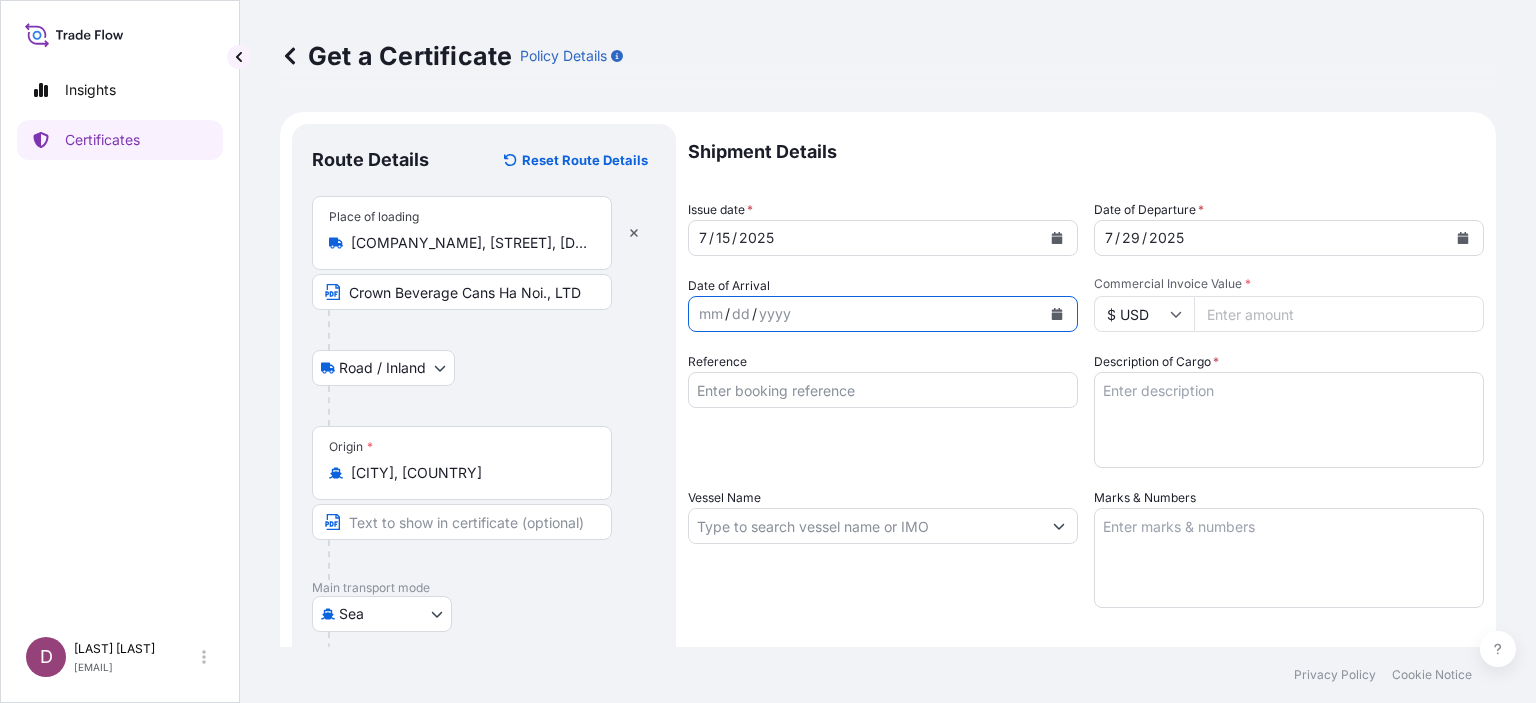 click 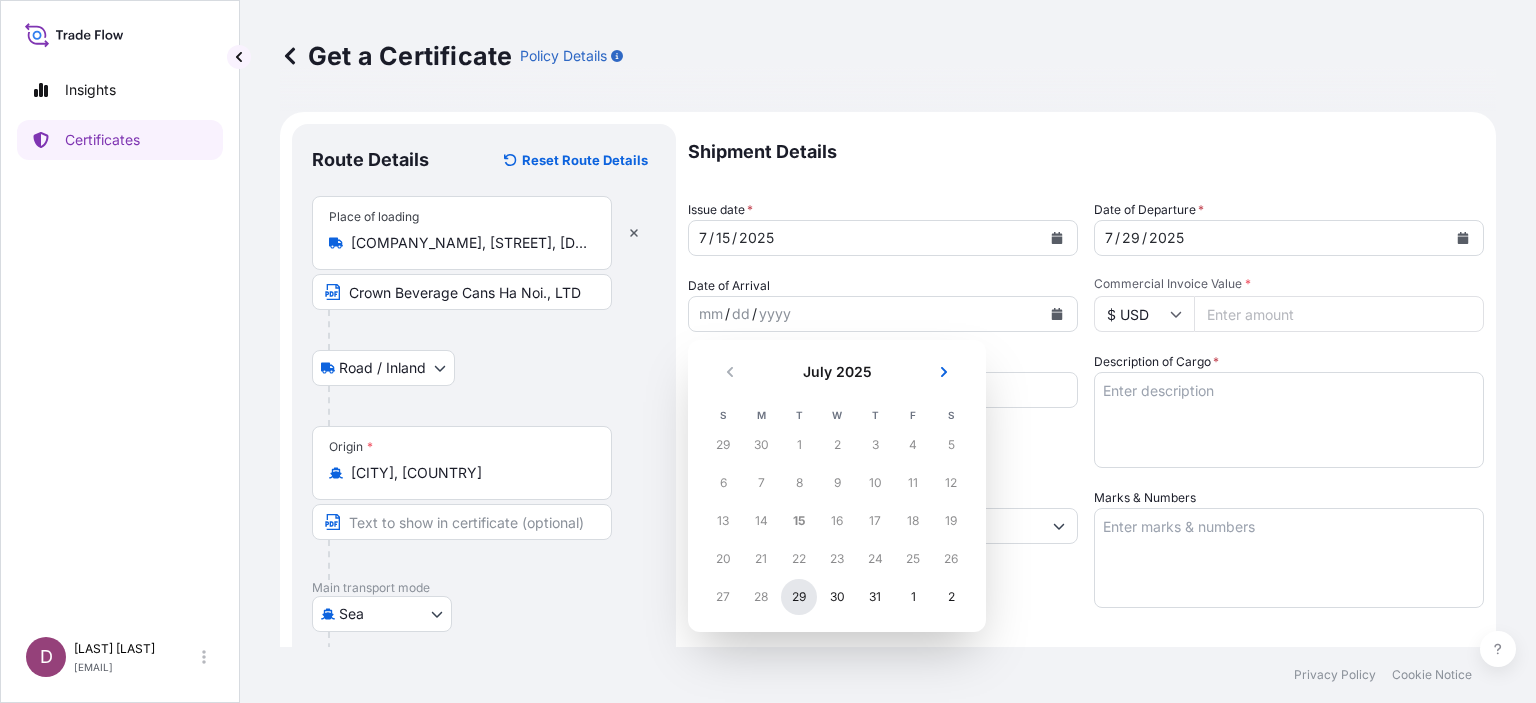click on "29" at bounding box center [799, 597] 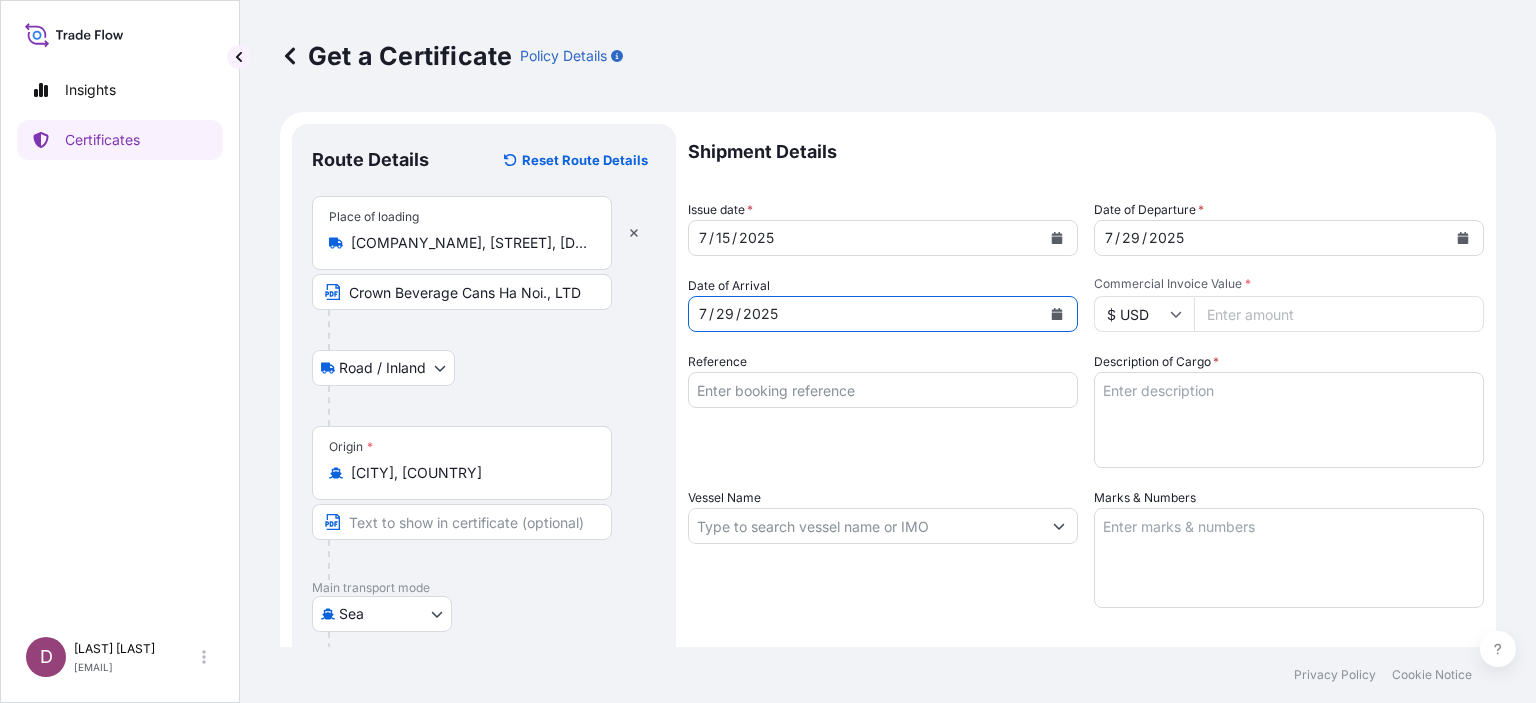click on "Commercial Invoice Value    *" at bounding box center (1339, 314) 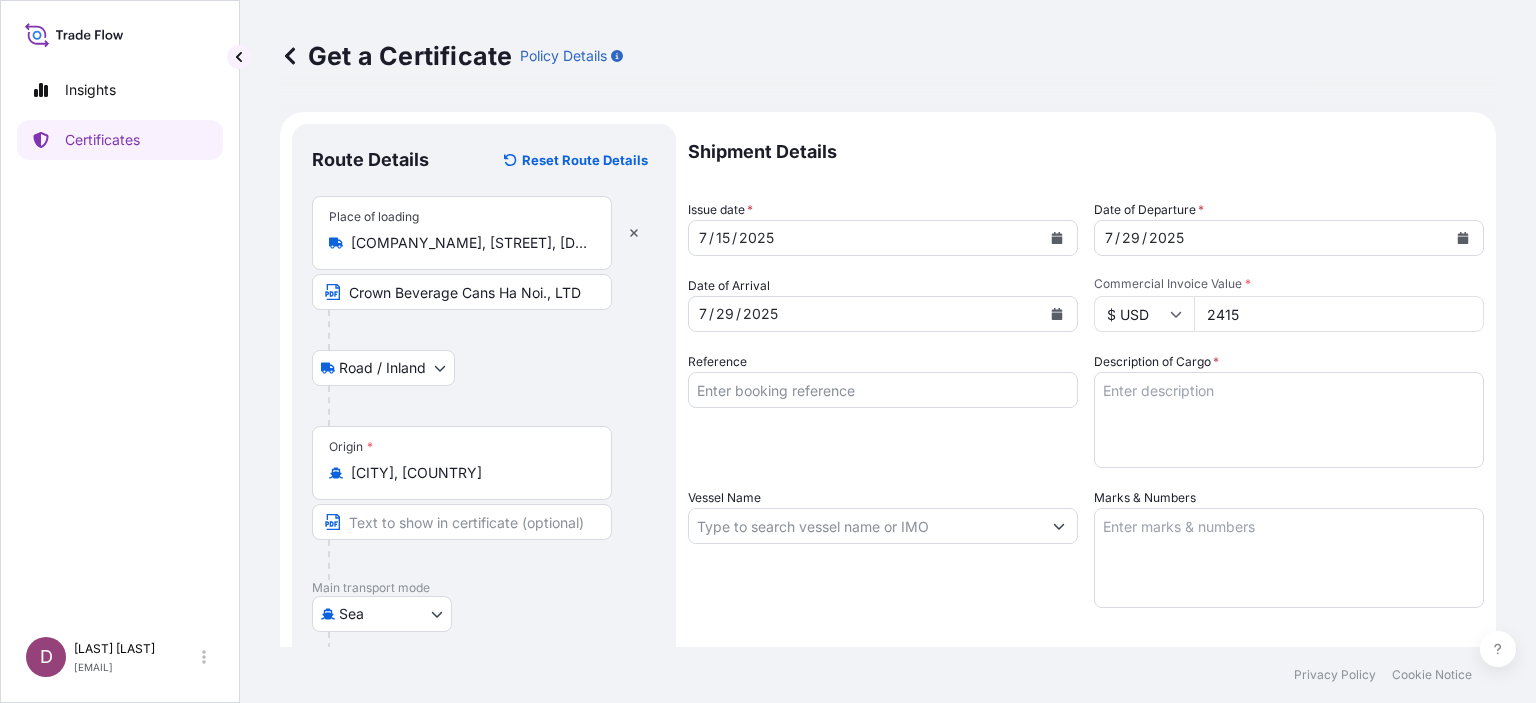 type on "24156" 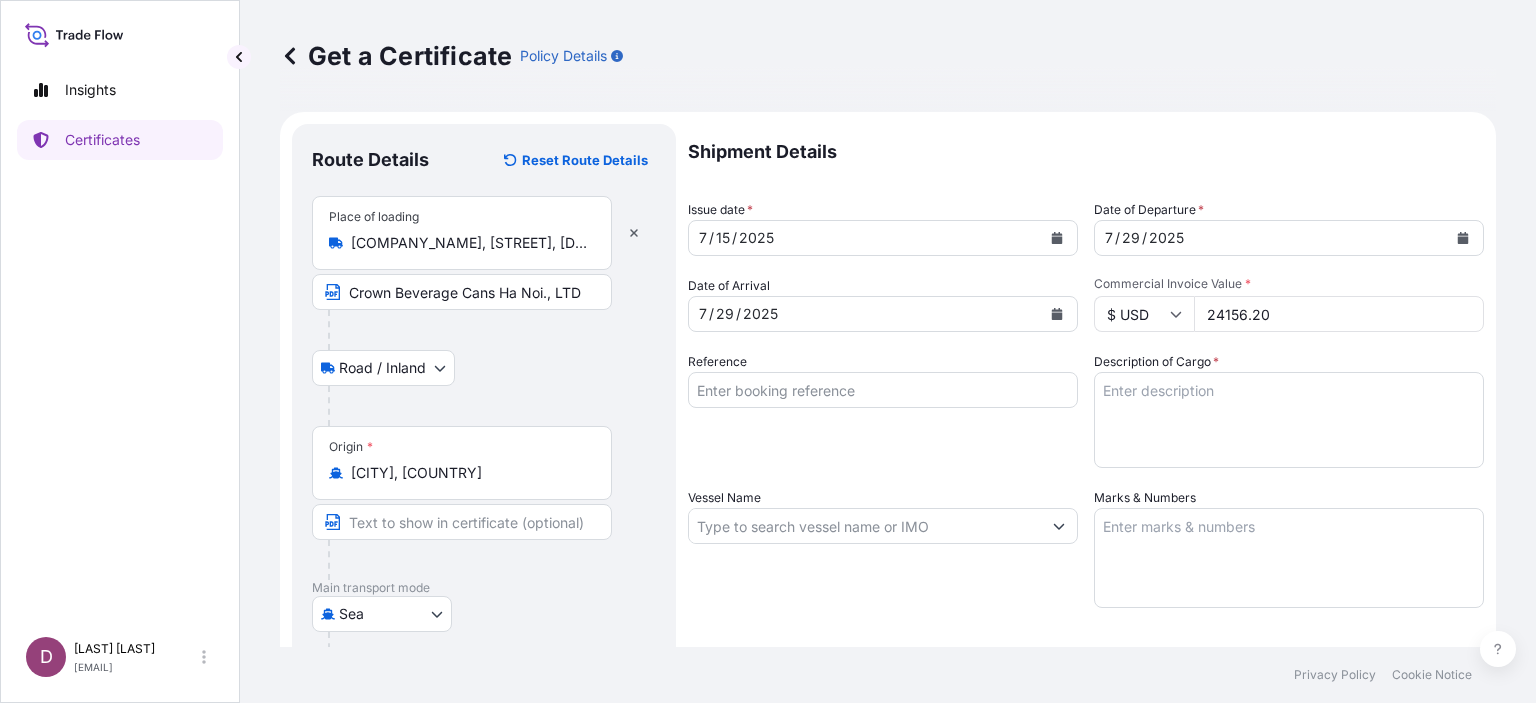 type on "24156.20" 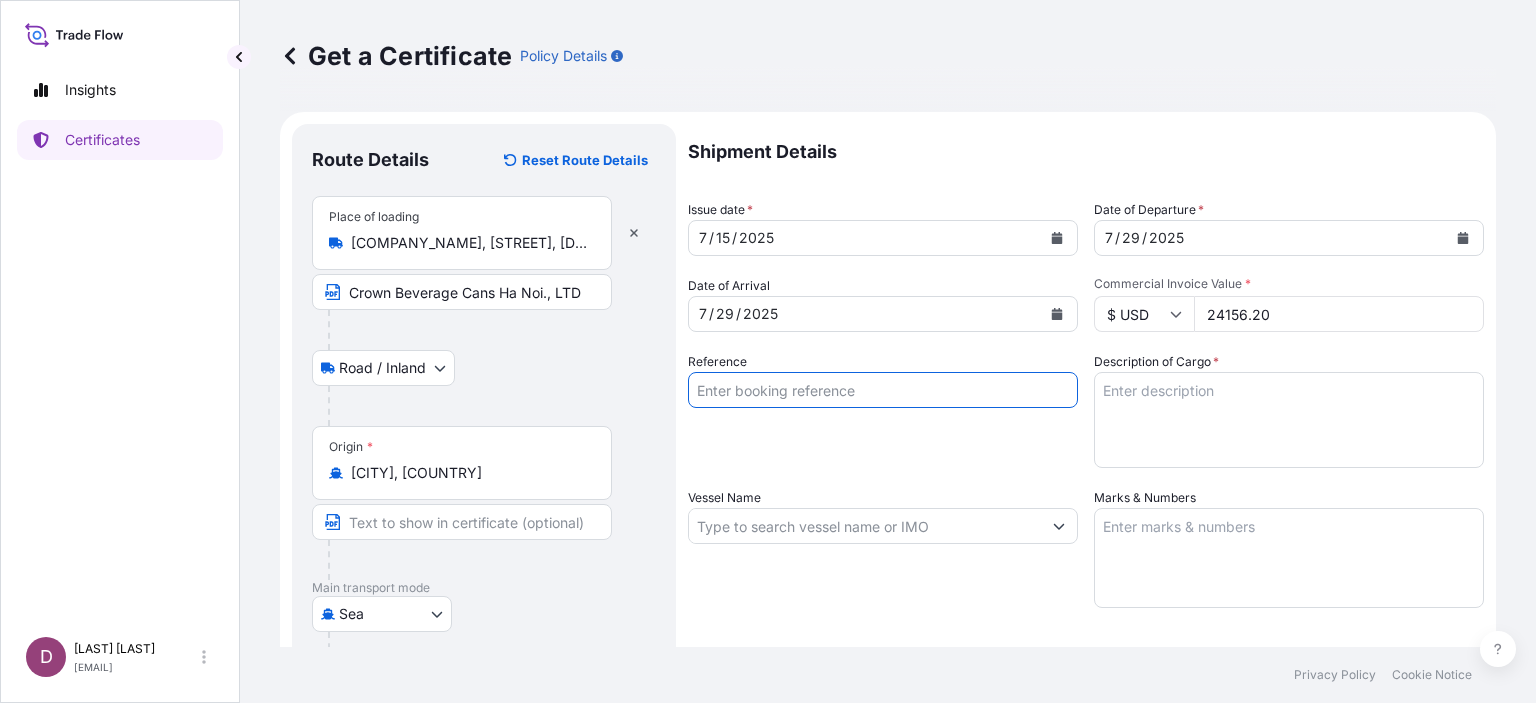 click on "Reference" at bounding box center (883, 390) 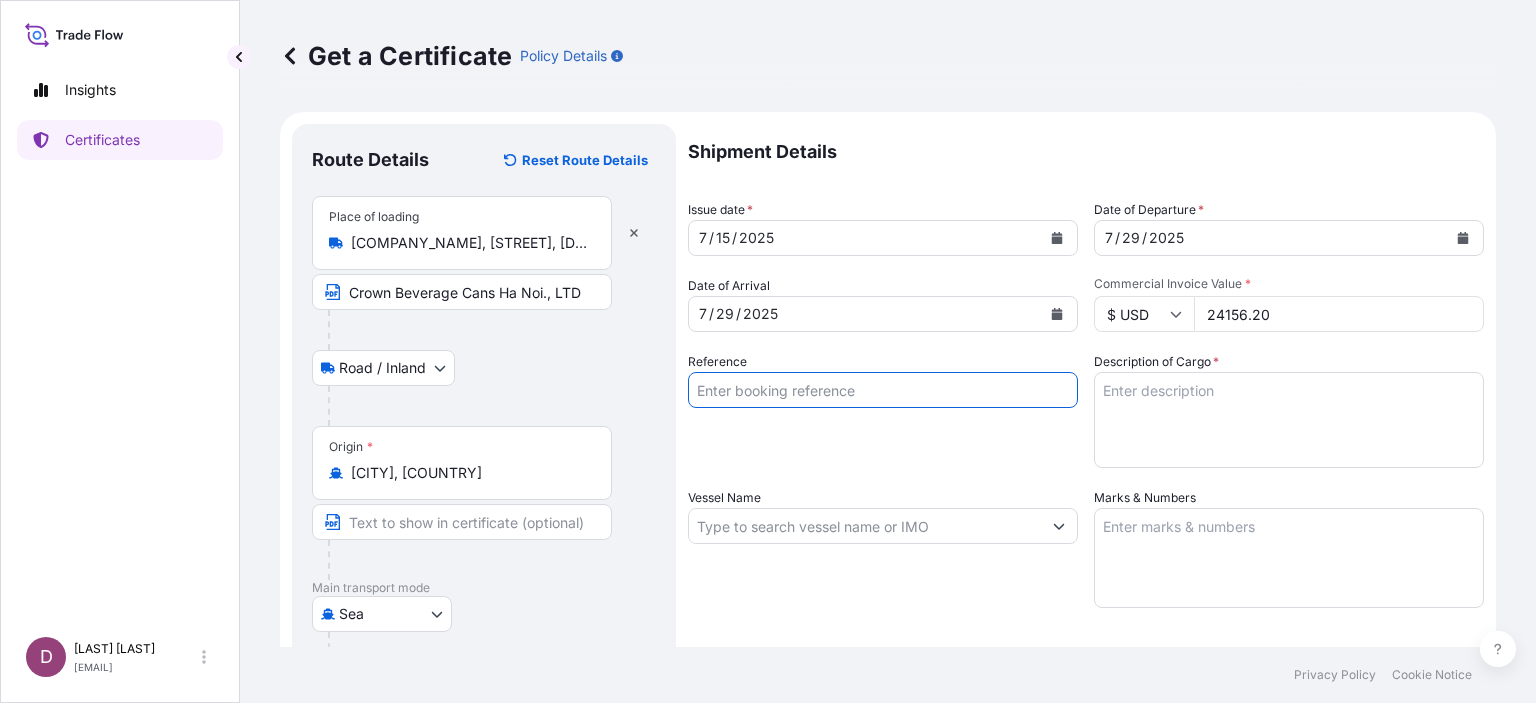 type on "a" 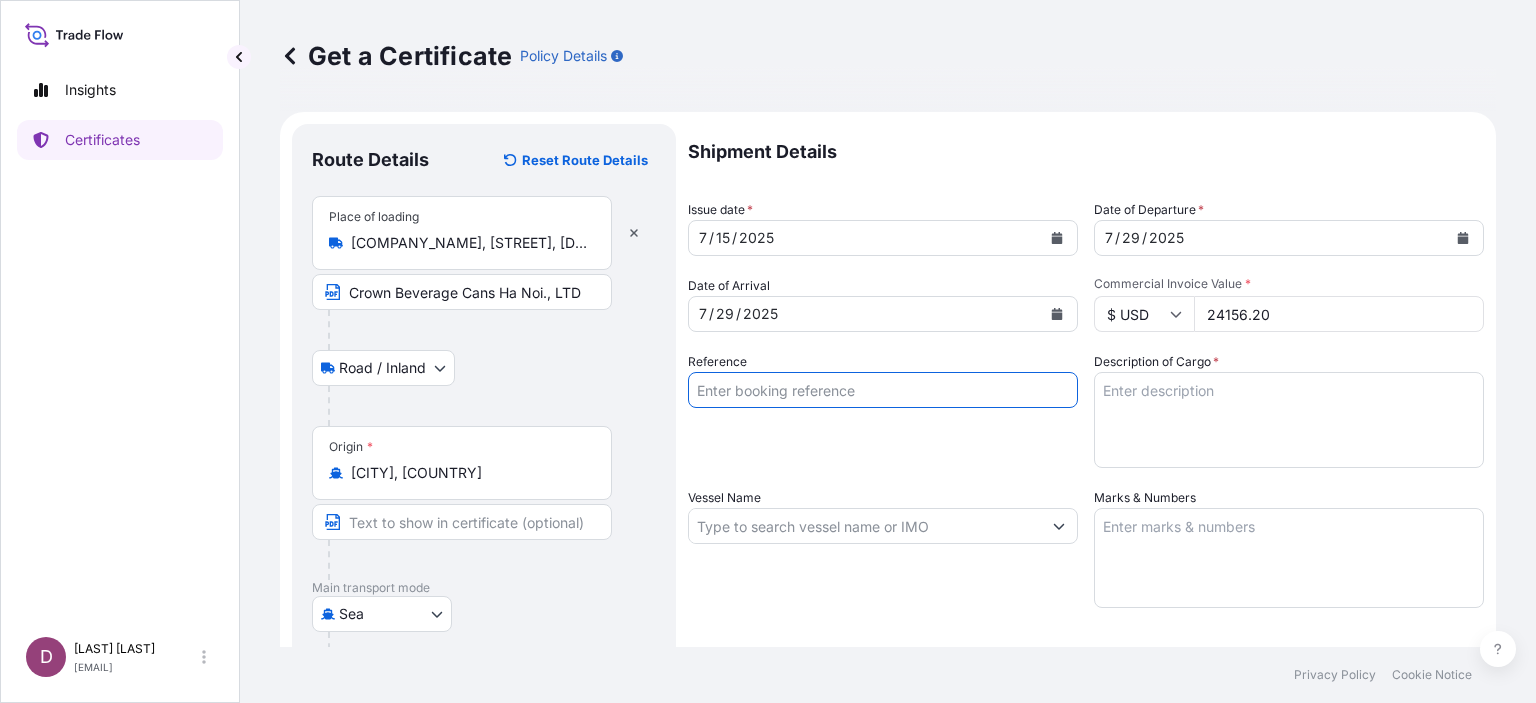 type on "á" 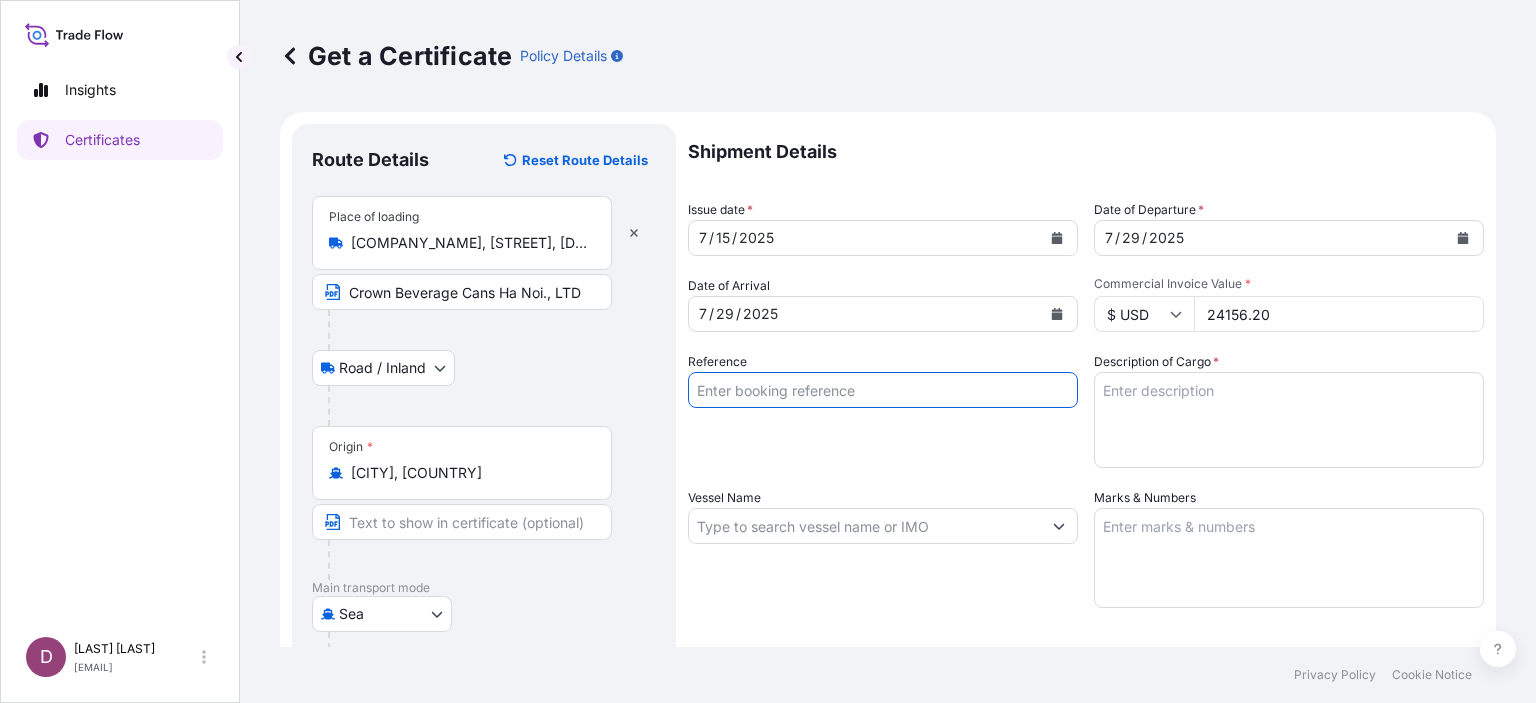 type on "A" 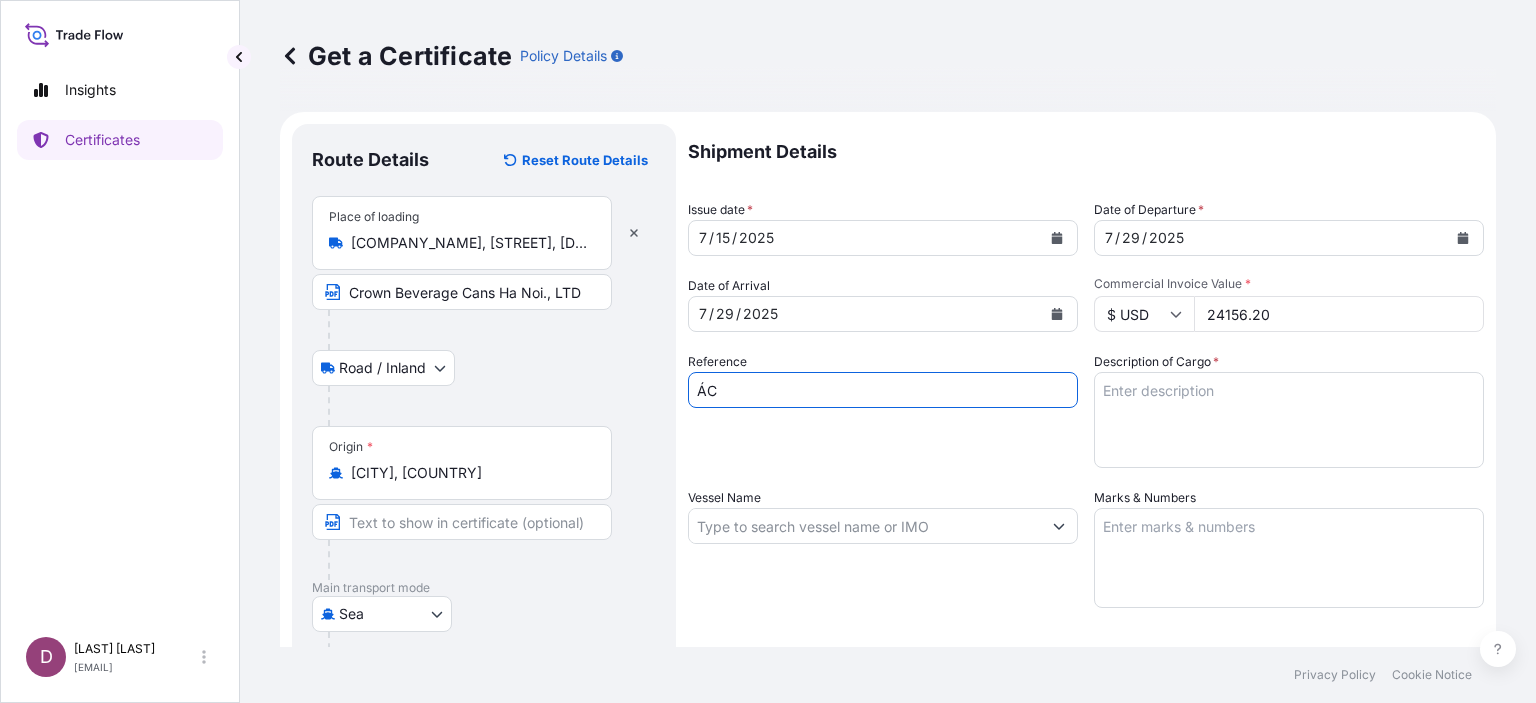 type on "Á" 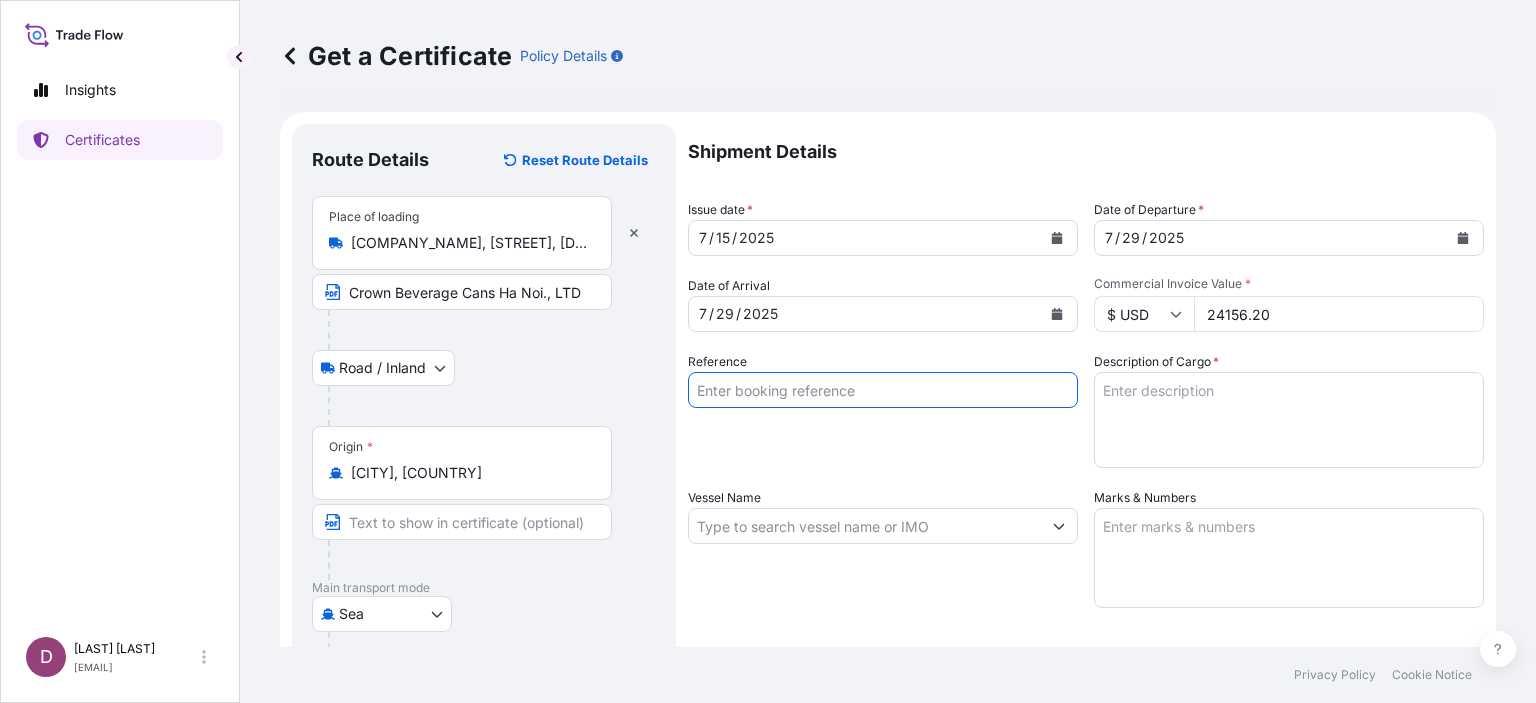 type on "A" 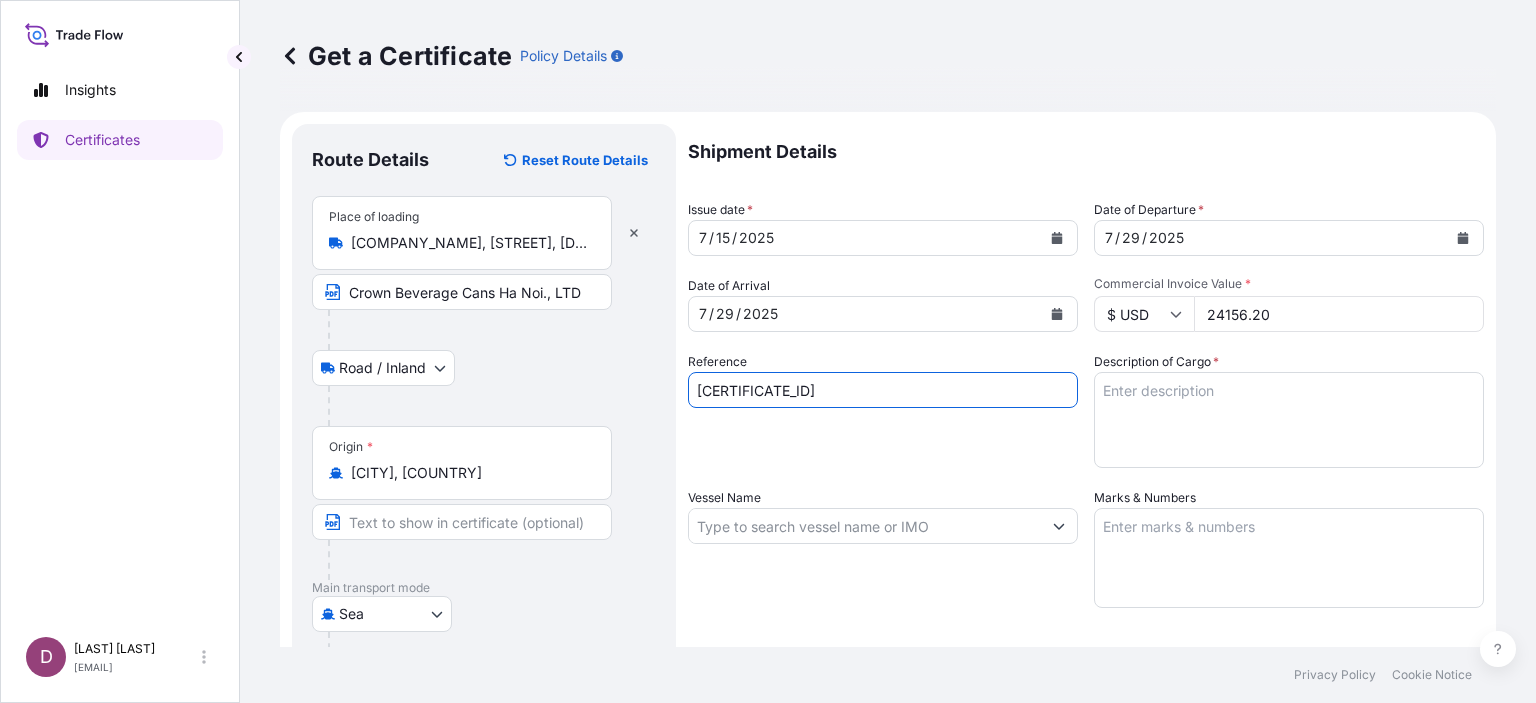 type on "[CERTIFICATE_ID]" 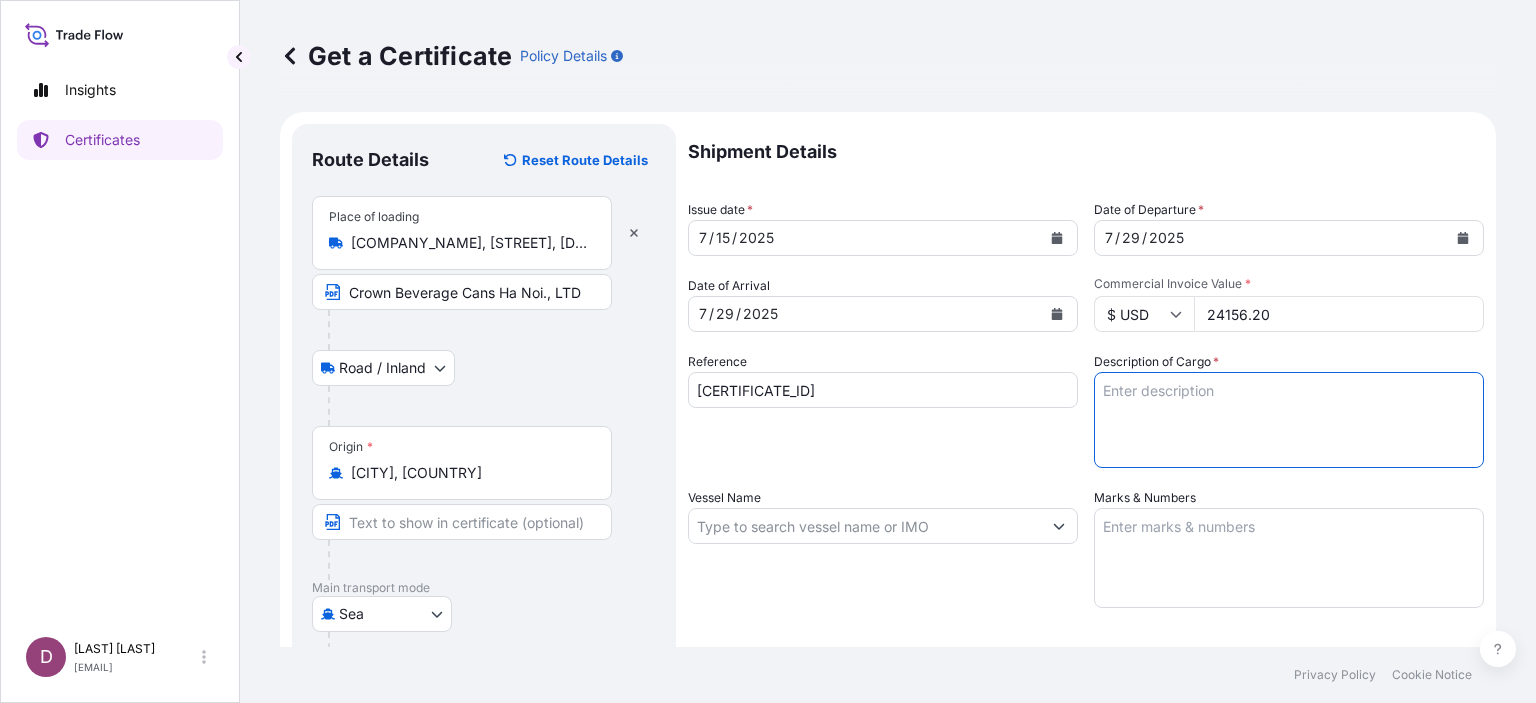 paste on "PACKING MATERIAL
EMPTY CAN FOR SOFT DRINK (ALUMINIUM CAN)
SIZE – 250ML LION" 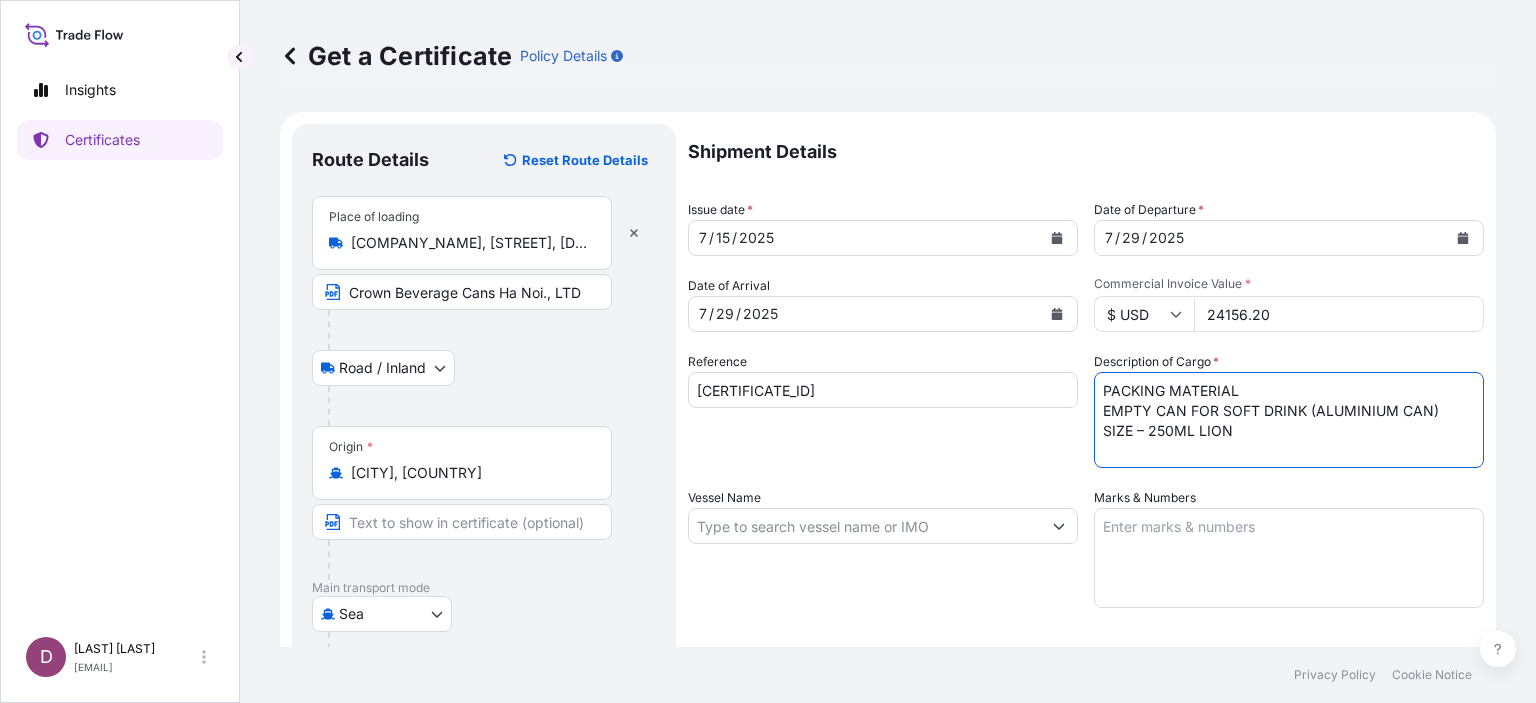 type on "PACKING MATERIAL
EMPTY CAN FOR SOFT DRINK (ALUMINIUM CAN)
SIZE – 250ML LION" 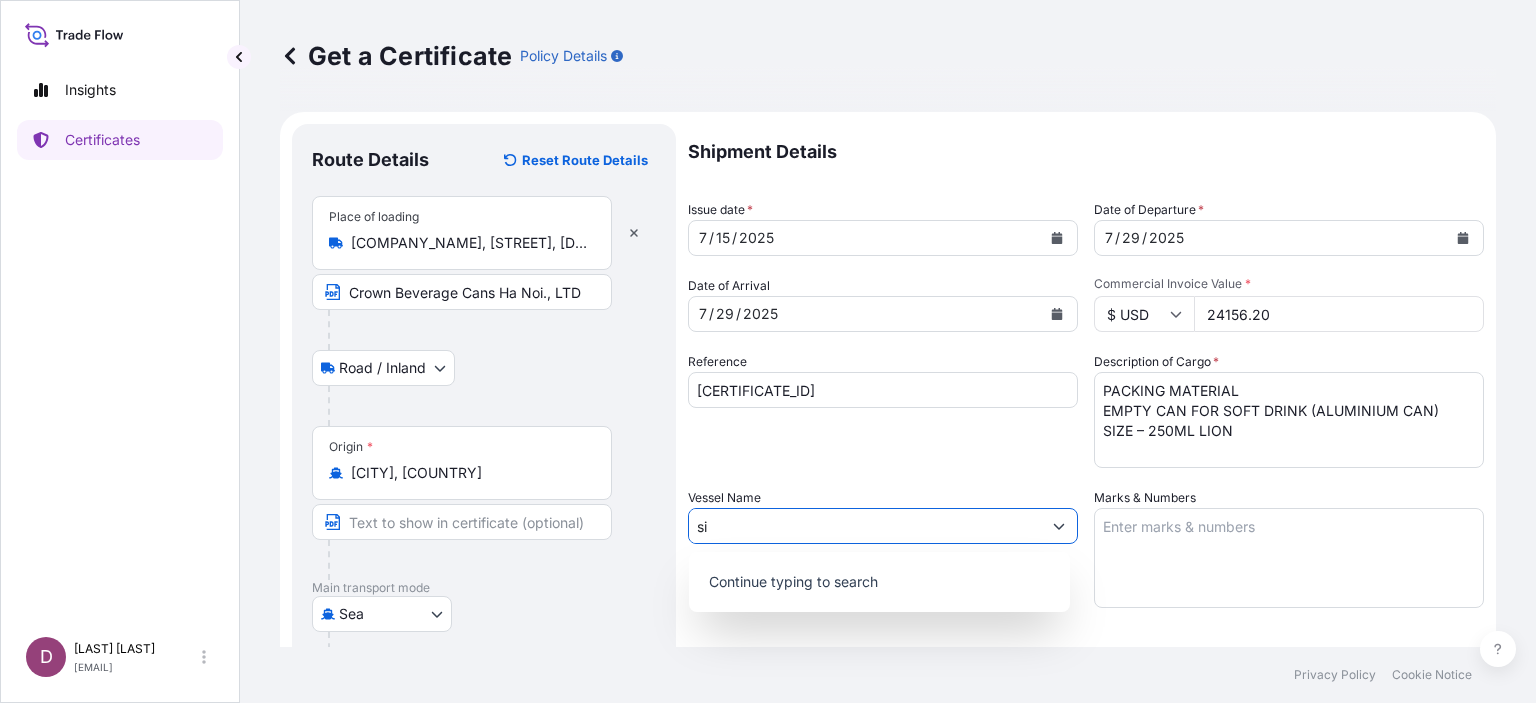 type on "s" 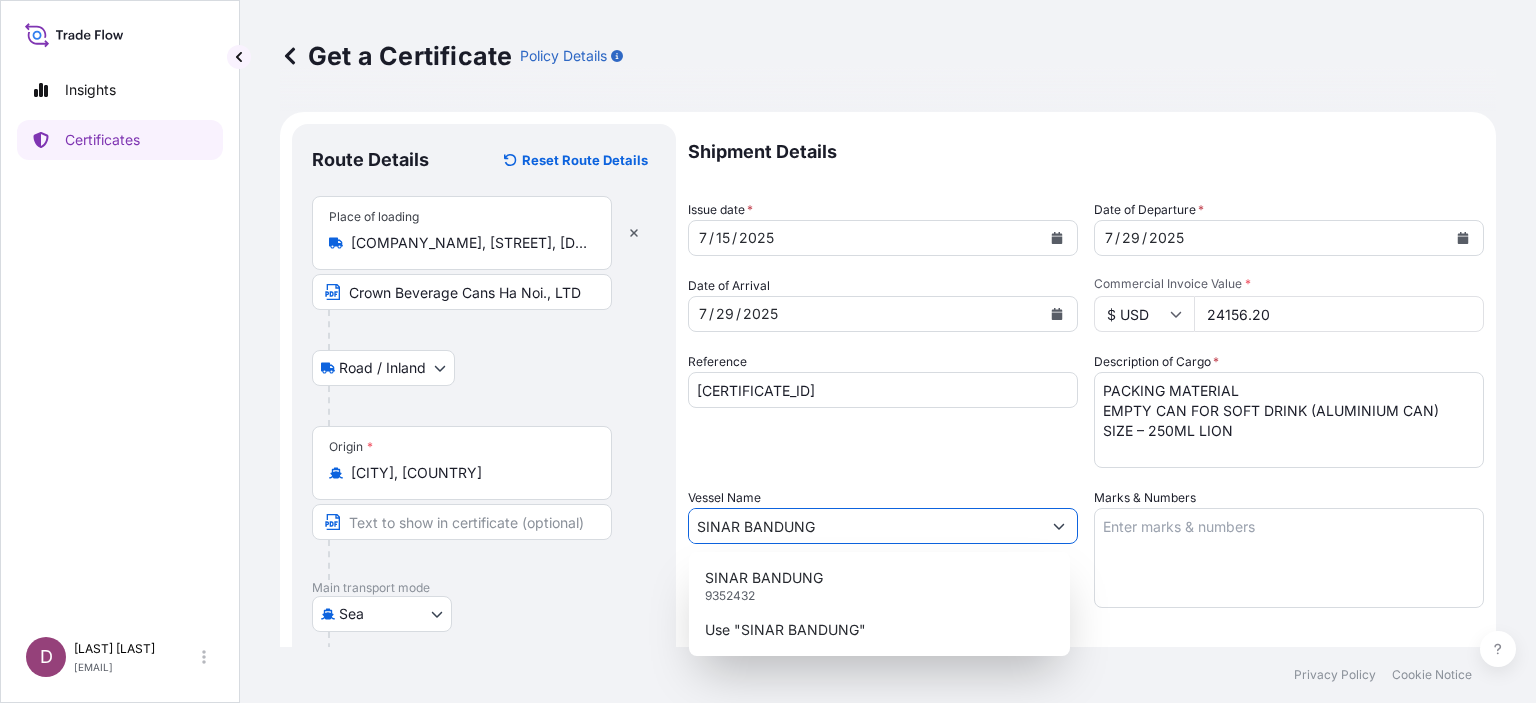 type on "SINAR BANDUNG" 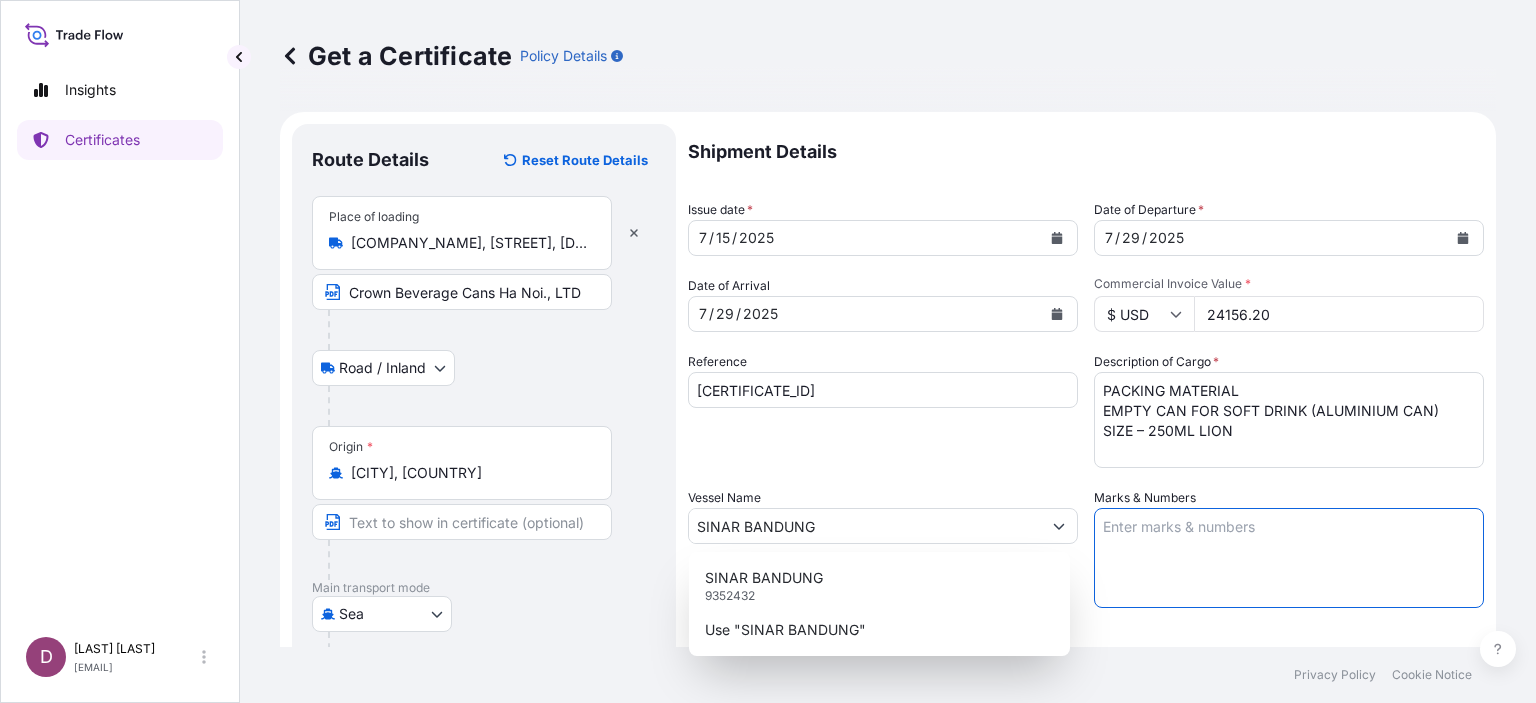 click on "Marks & Numbers" at bounding box center [1289, 558] 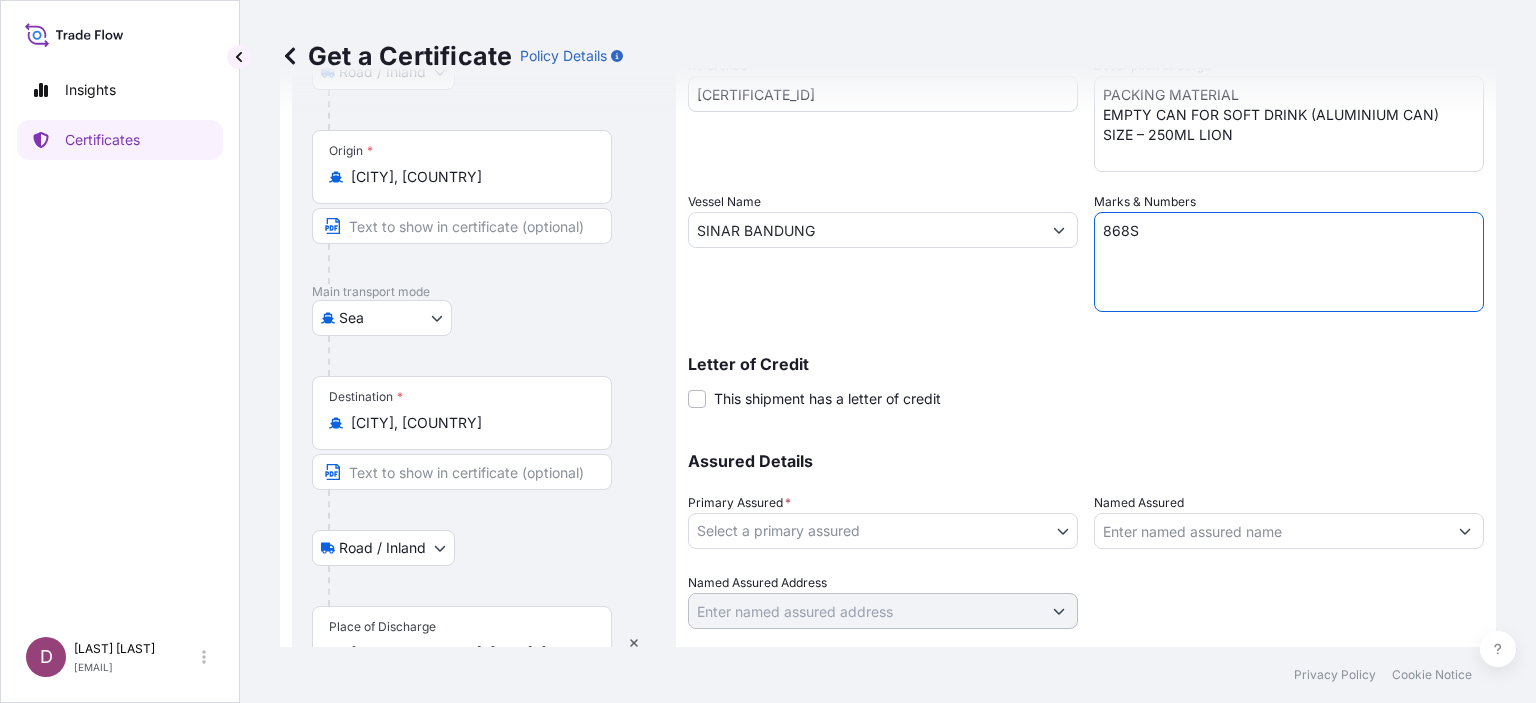 scroll, scrollTop: 326, scrollLeft: 0, axis: vertical 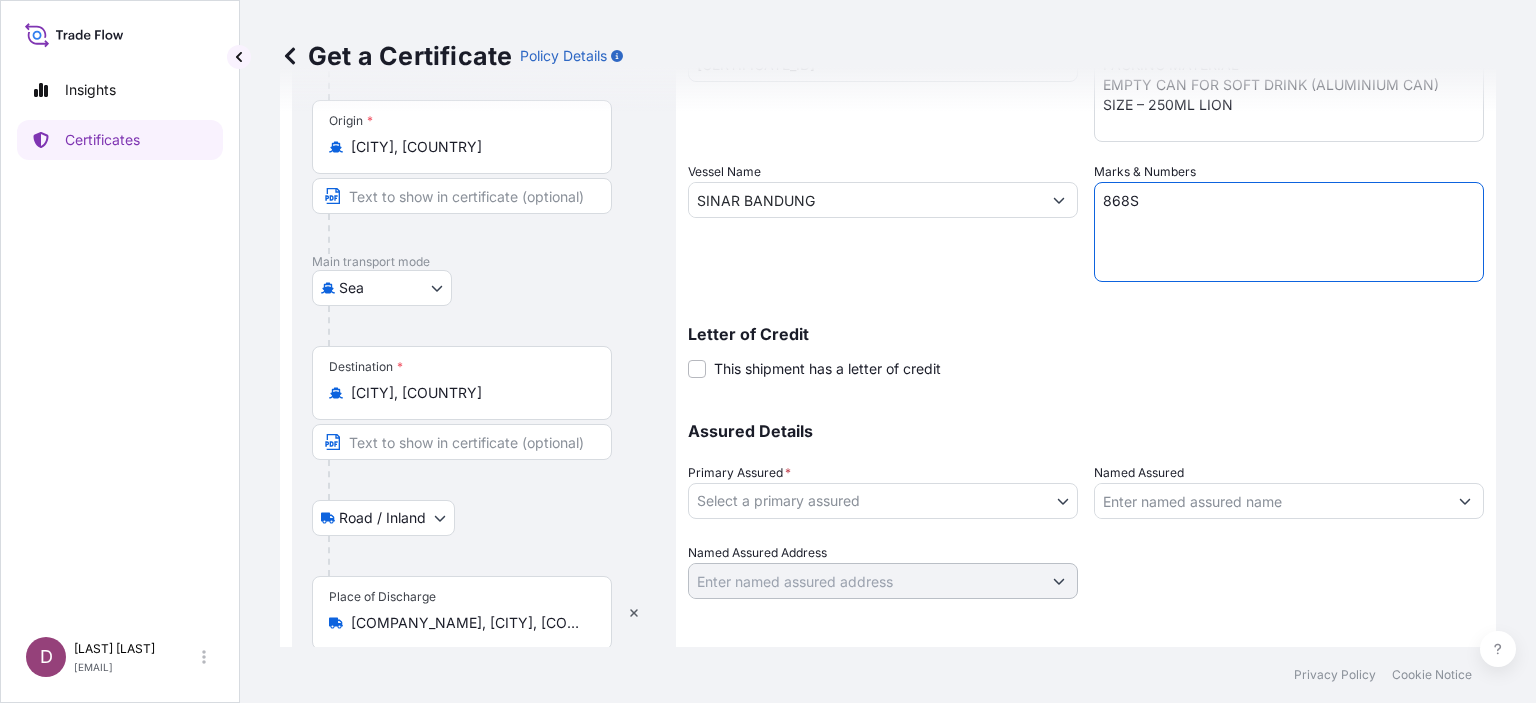 type on "868S" 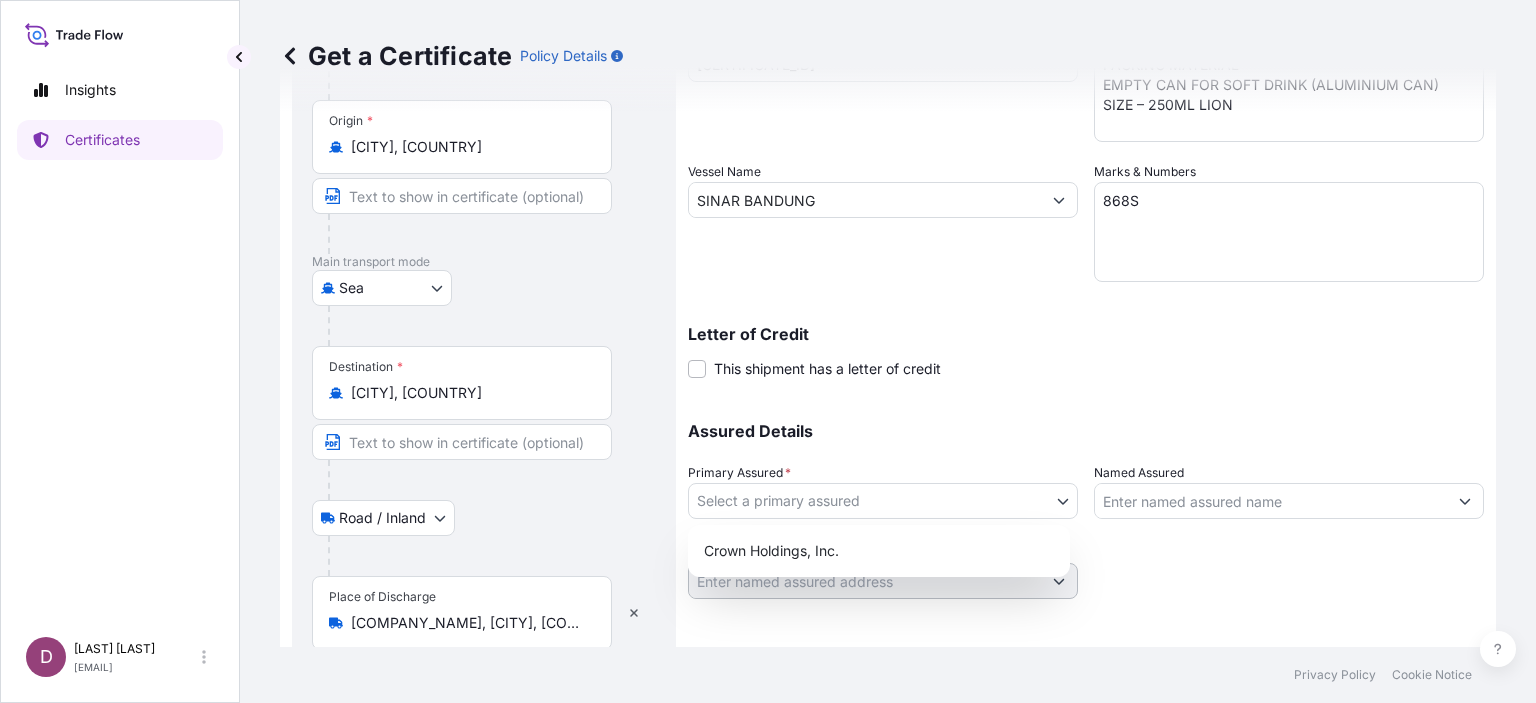 click on "Insights Certificates D [LAST]   [LAST] [EMAIL] Get a Certificate Policy Details Route Details Reset Route Details Place of loading [COMPANY_NAME], [STREET], [DISTRICT], [DISTRICT], [CITY], [COUNTRY] [COMPANY_NAME] Road / Inland Road / Inland Origin * [CITY], [COUNTRY] Main transport mode Sea Air Road Sea Destination * [CITY], [COUNTRY] Road / Inland Road / Inland Place of Discharge [COMPANY_NAME], [CITY], [COUNTRY] ([COUNTRY]) Shipment Details Issue date * 7 / 15 / 2025 Date of Departure * 7 / 29 / 2025 Date of Arrival 7 / 29 / 2025 Commodity Per Policy Packing Category Commercial Invoice Value    * $ USD 24156.20 Reference [CERTIFICATE_ID] Description of Cargo * PACKING MATERIAL
EMPTY CAN FOR SOFT DRINK (ALUMINIUM CAN)
SIZE – 250ML LION Vessel Name SINAR BANDUNG Marks & Numbers 868S Letter of Credit This shipment has a letter of credit Letter of credit * Letter of credit may not exceed 12000 characters *" at bounding box center (768, 351) 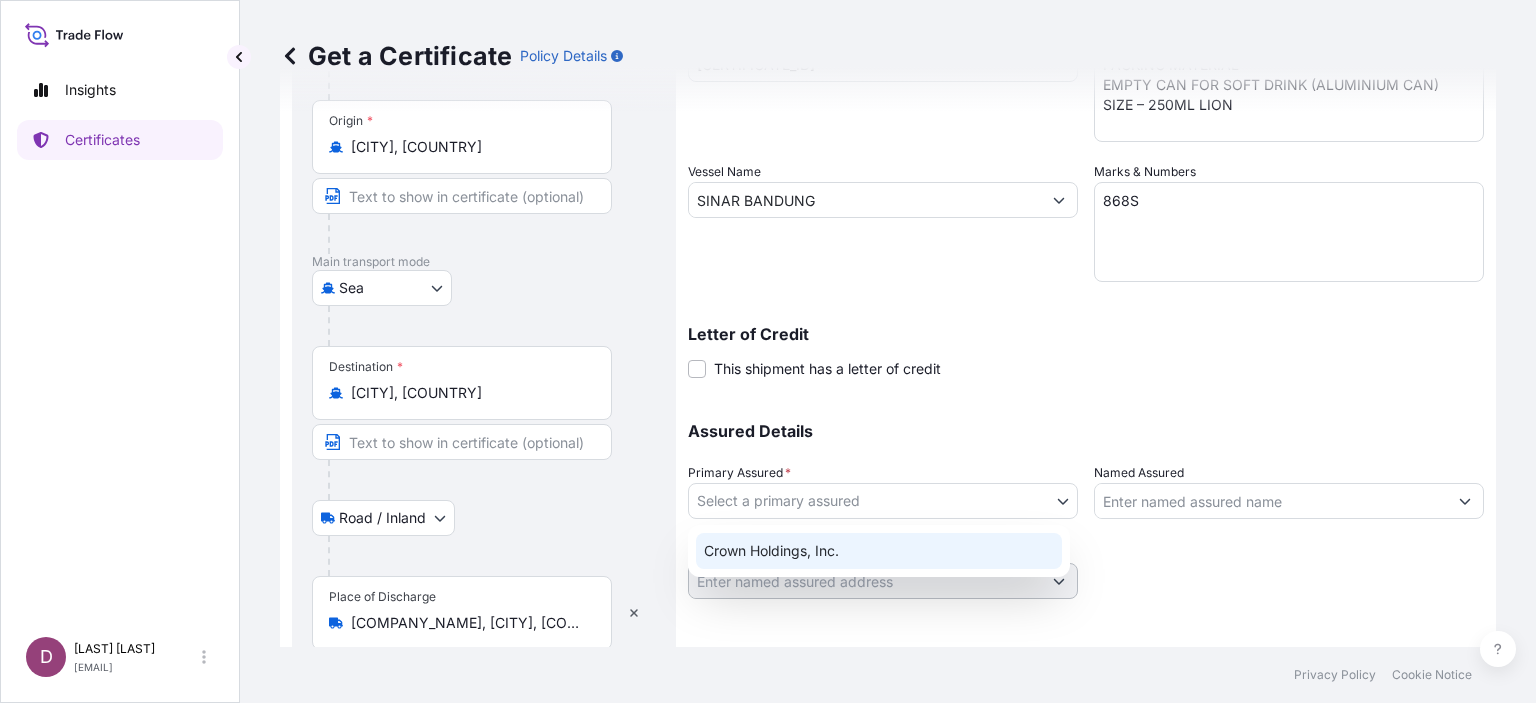 click on "Crown Holdings, Inc." at bounding box center [879, 551] 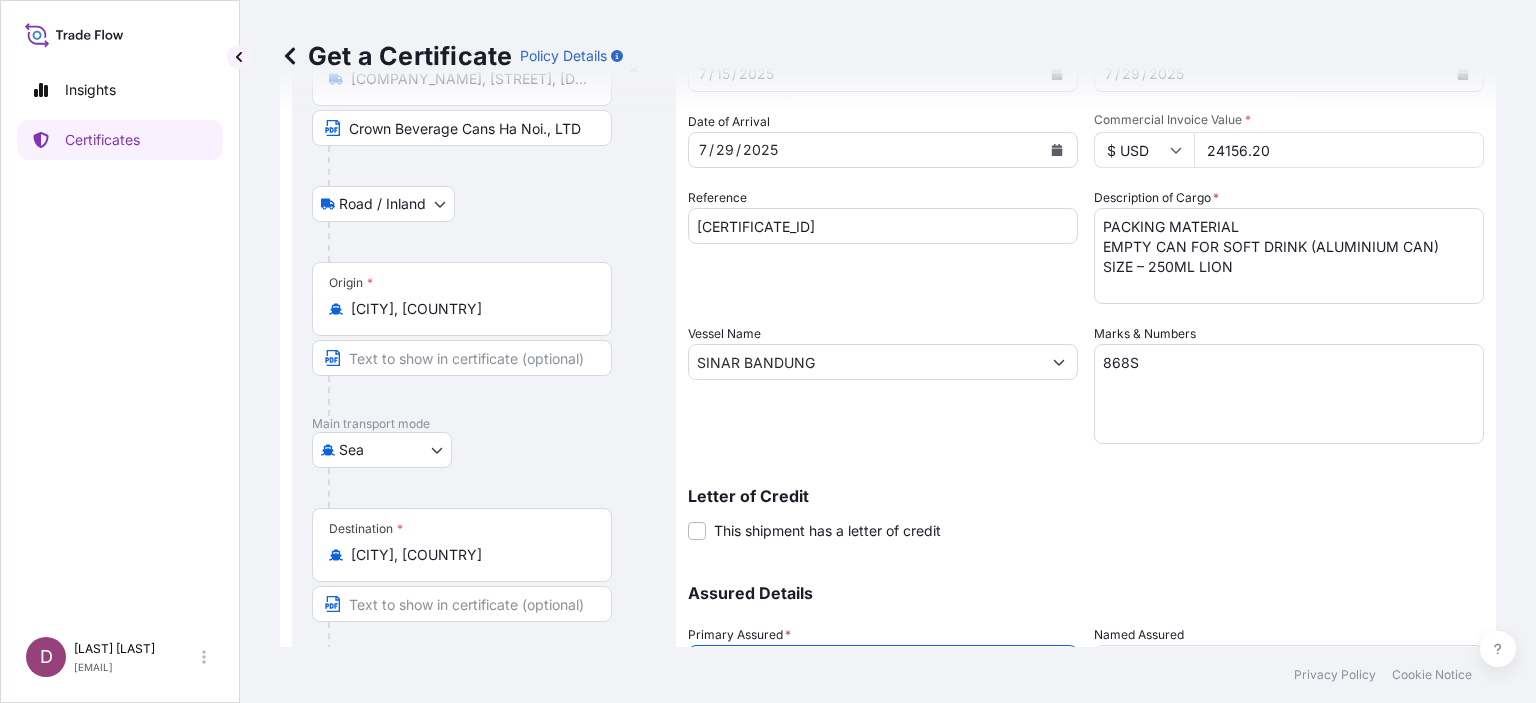 scroll, scrollTop: 399, scrollLeft: 0, axis: vertical 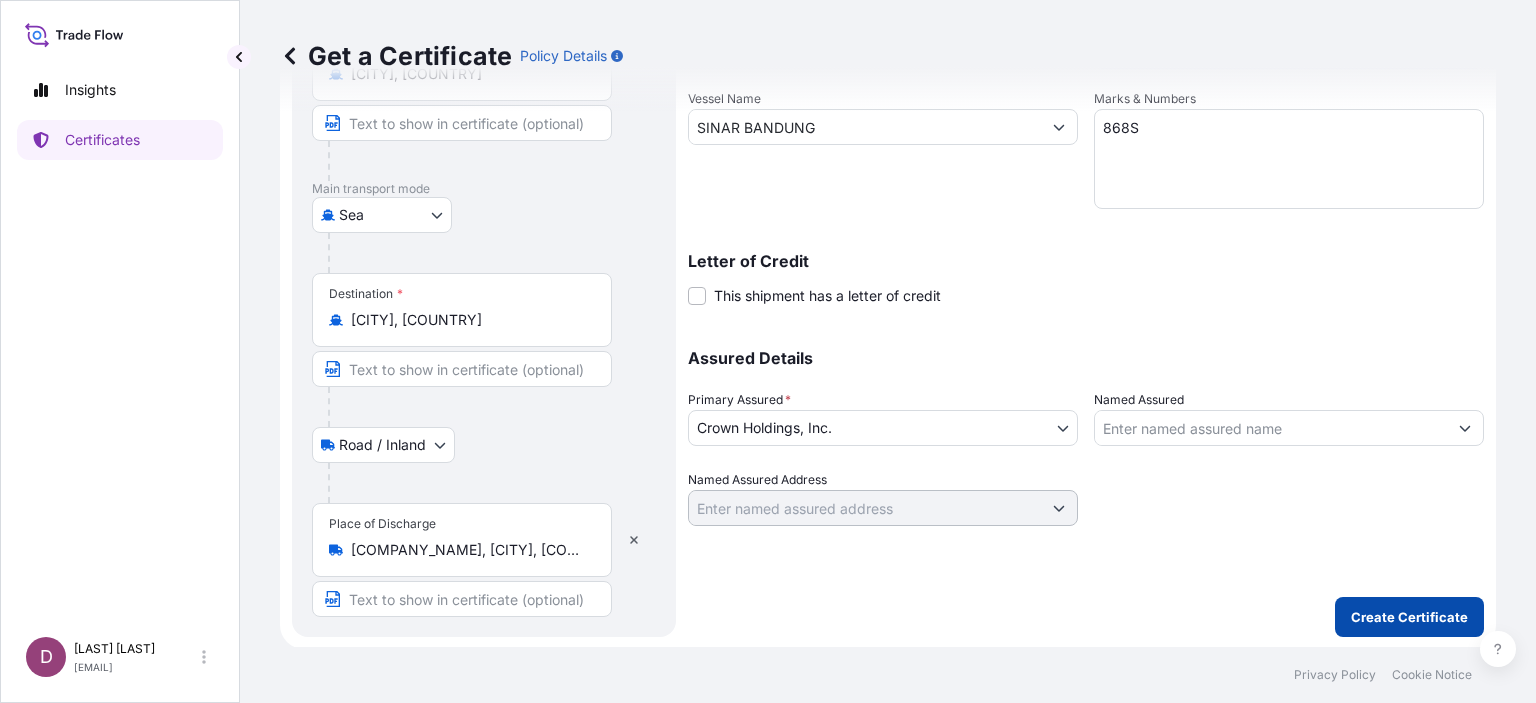 click on "Create Certificate" at bounding box center (1409, 617) 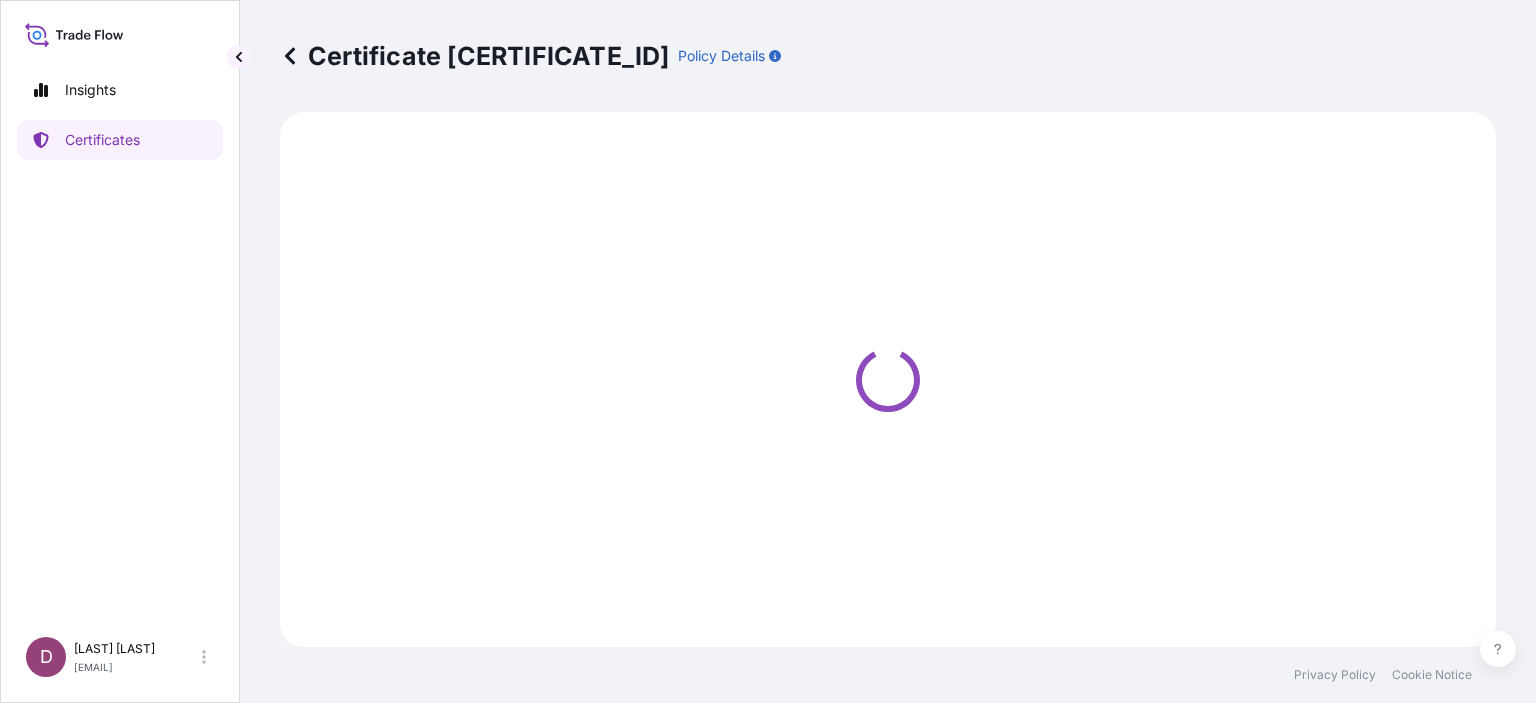 scroll, scrollTop: 0, scrollLeft: 0, axis: both 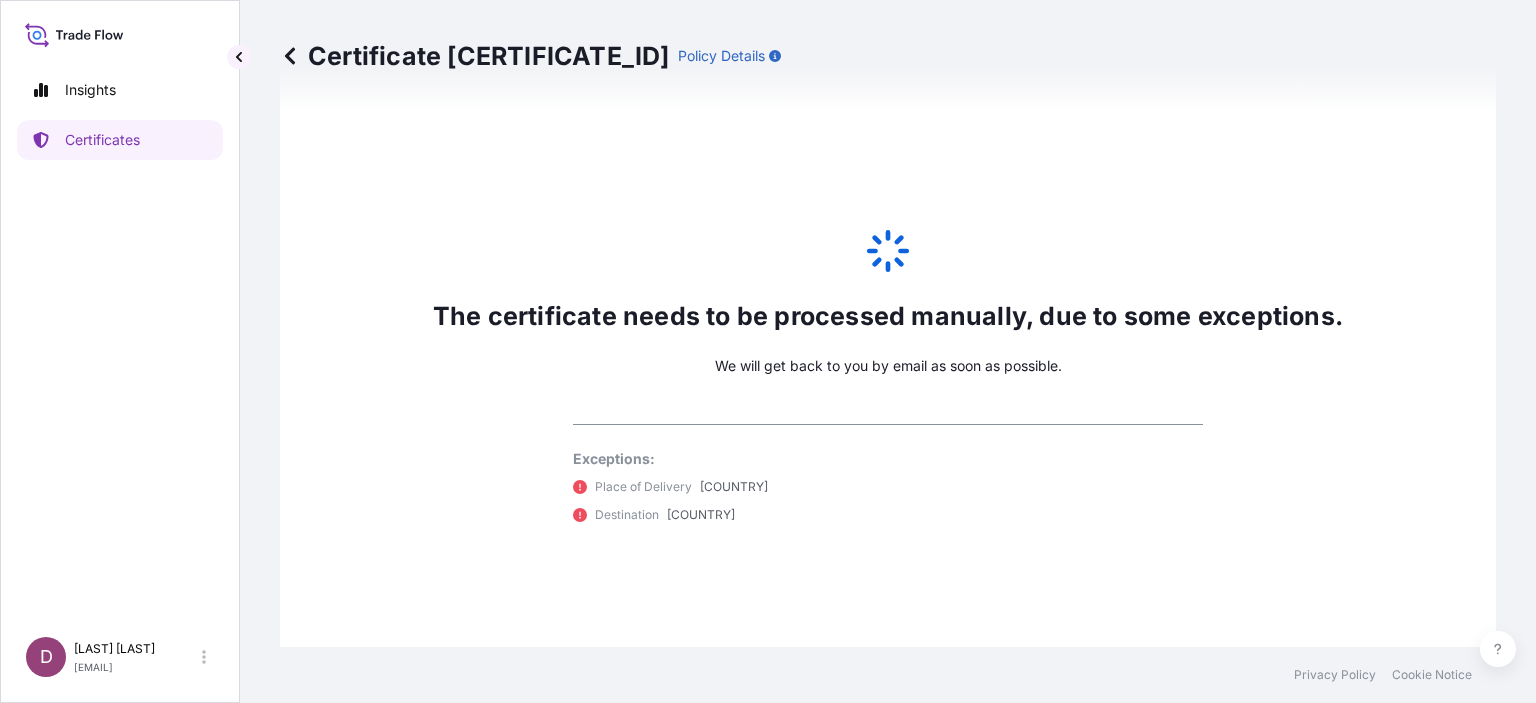 click 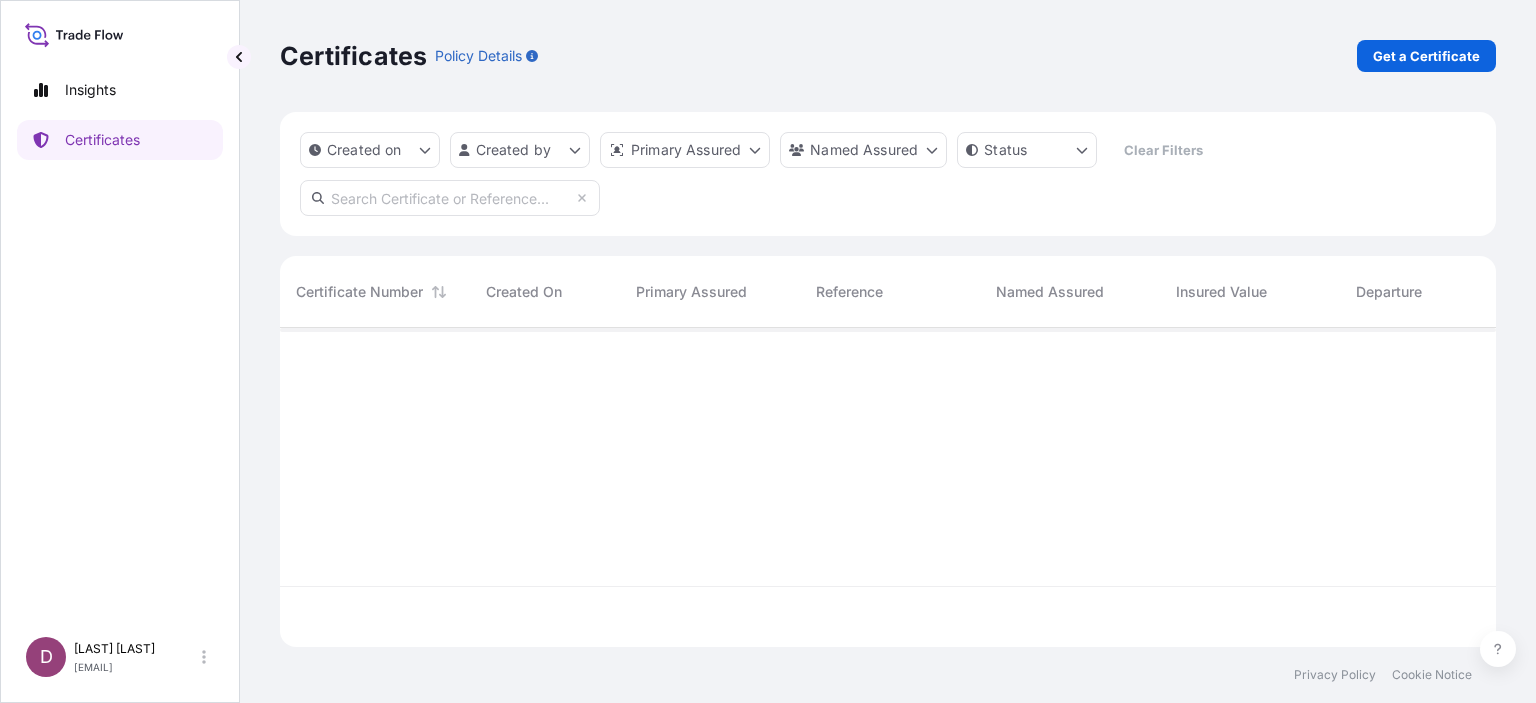 scroll, scrollTop: 0, scrollLeft: 0, axis: both 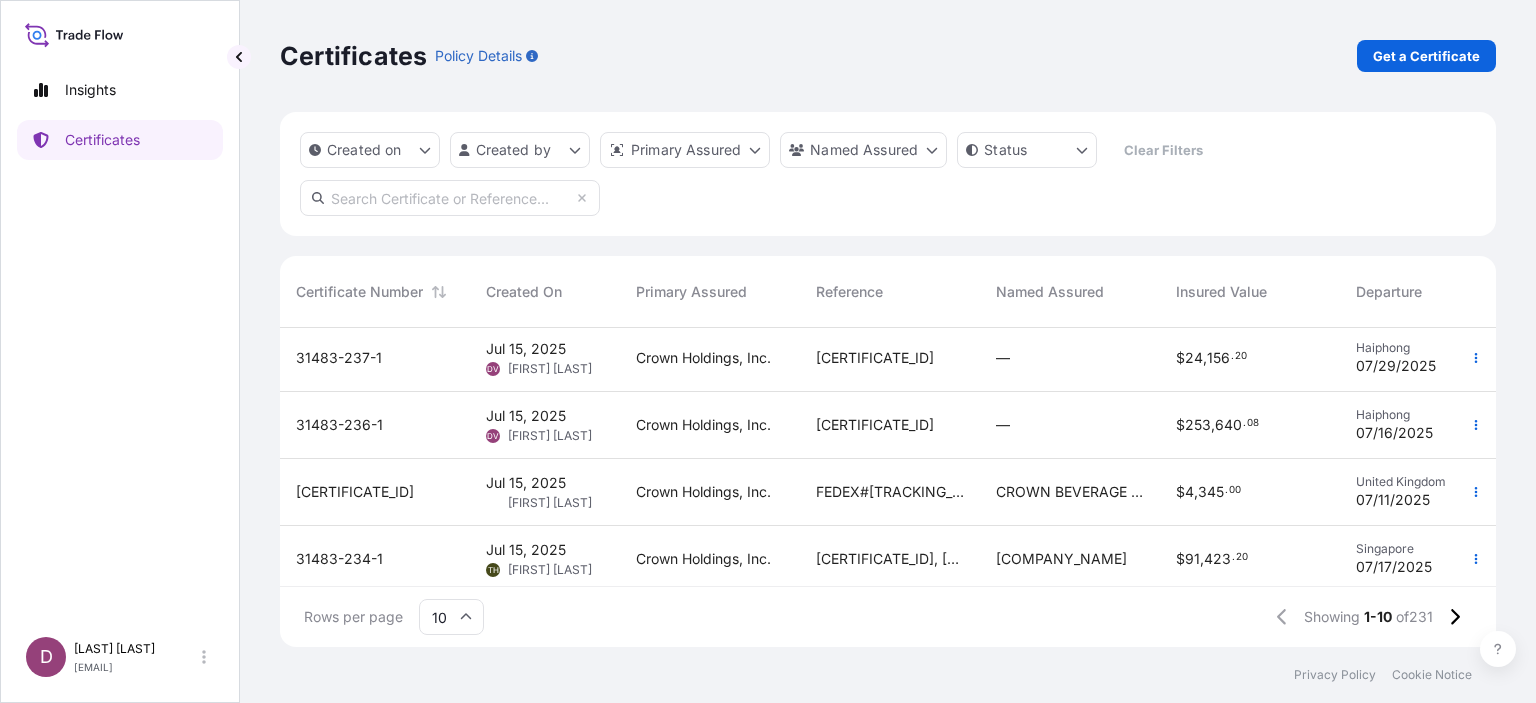 click on "Jul 15, 2025" at bounding box center [526, 416] 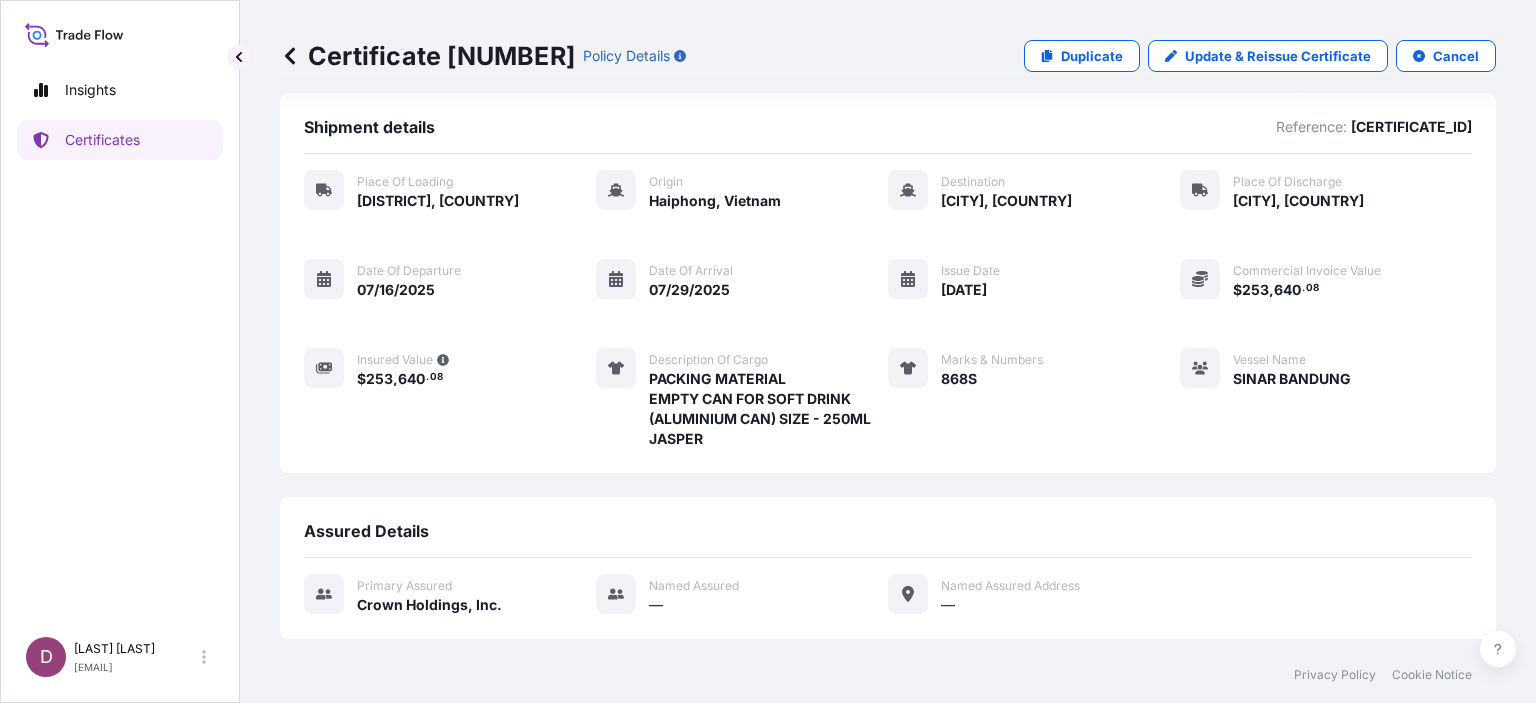 scroll, scrollTop: 0, scrollLeft: 0, axis: both 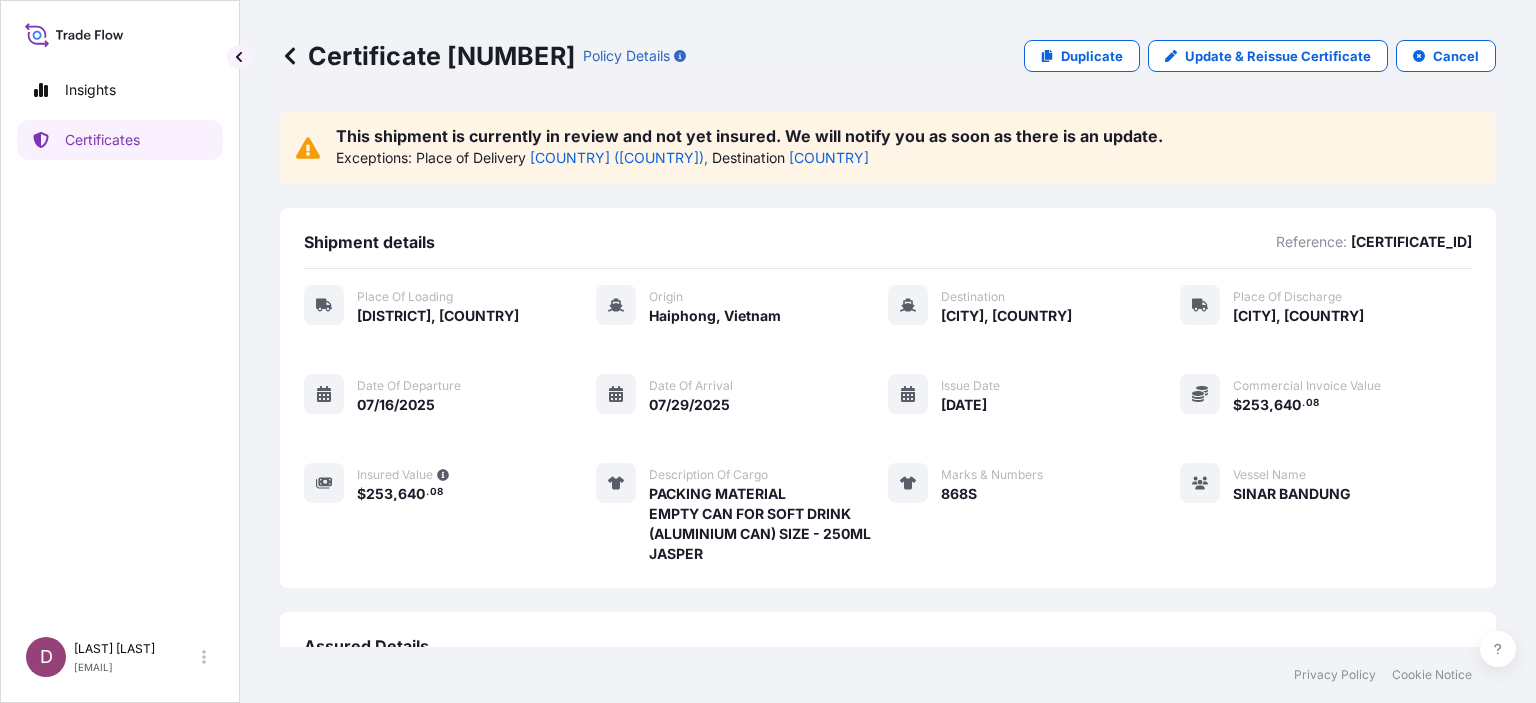 click 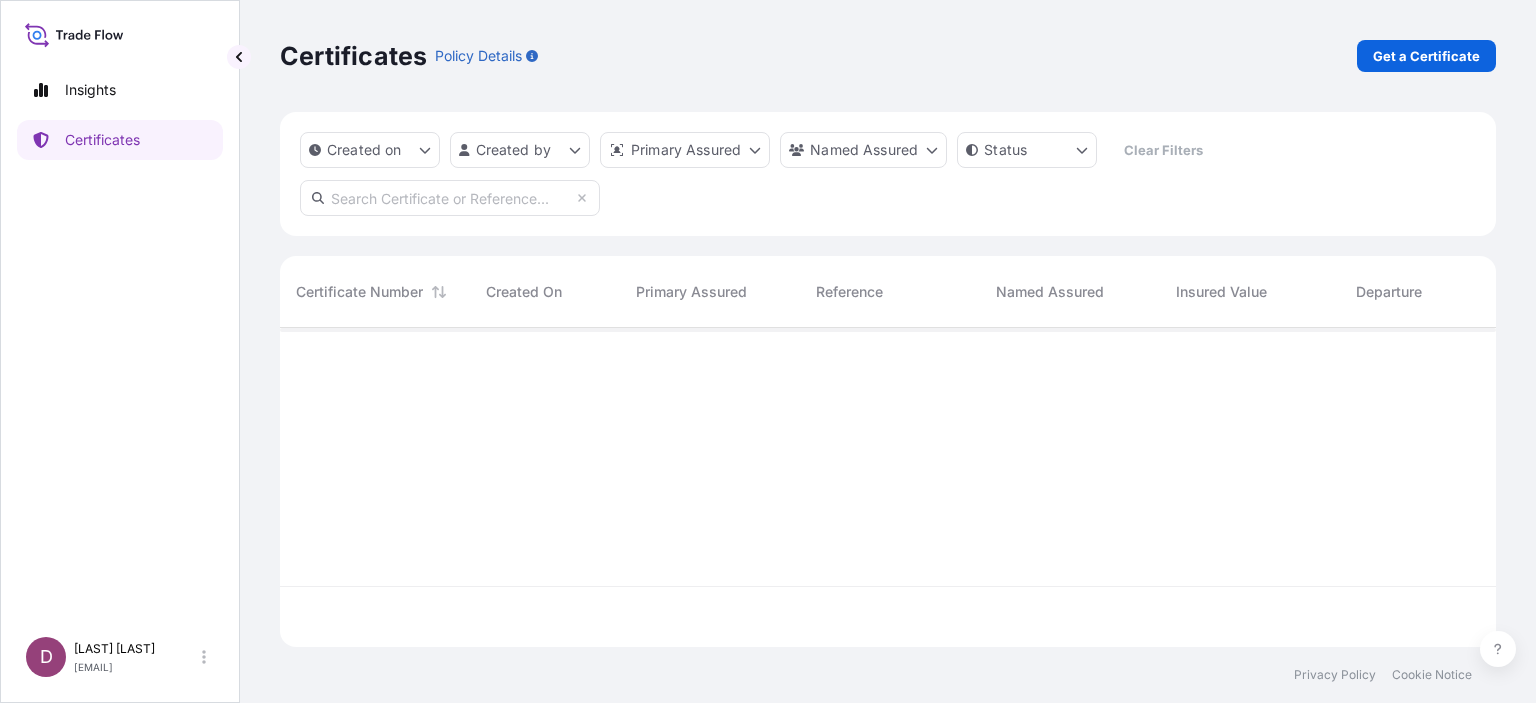 scroll, scrollTop: 16, scrollLeft: 16, axis: both 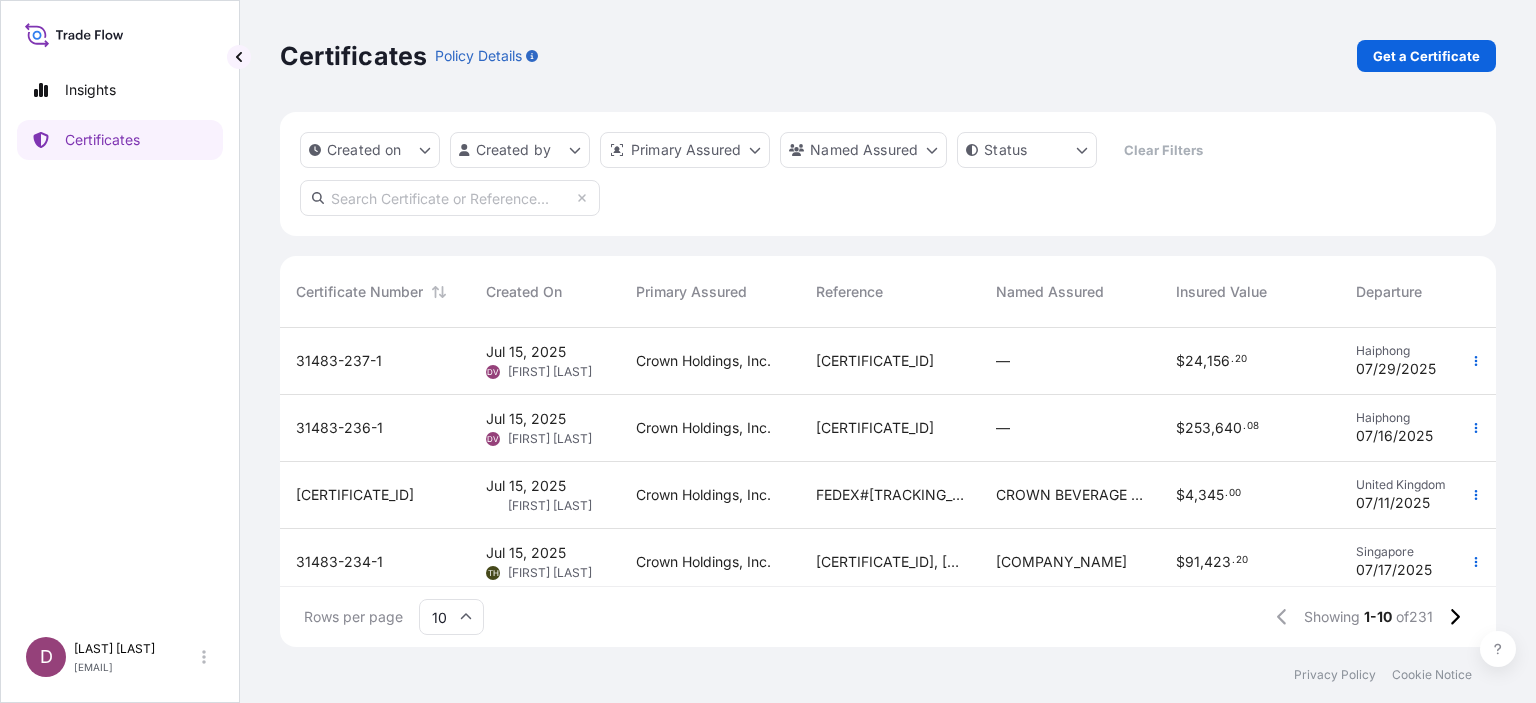 click on "Jul 15, 2025" at bounding box center (526, 352) 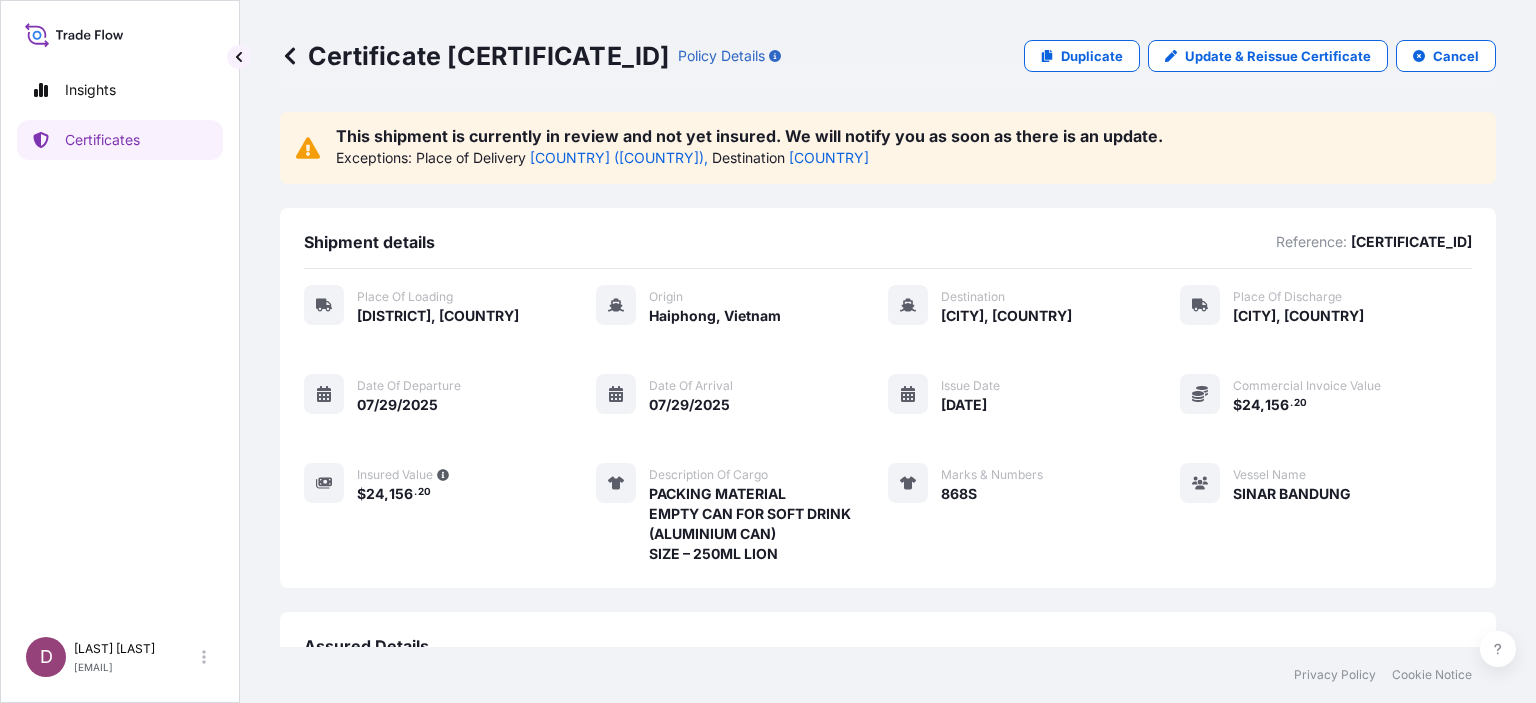 click on "07/29/2025" at bounding box center [397, 405] 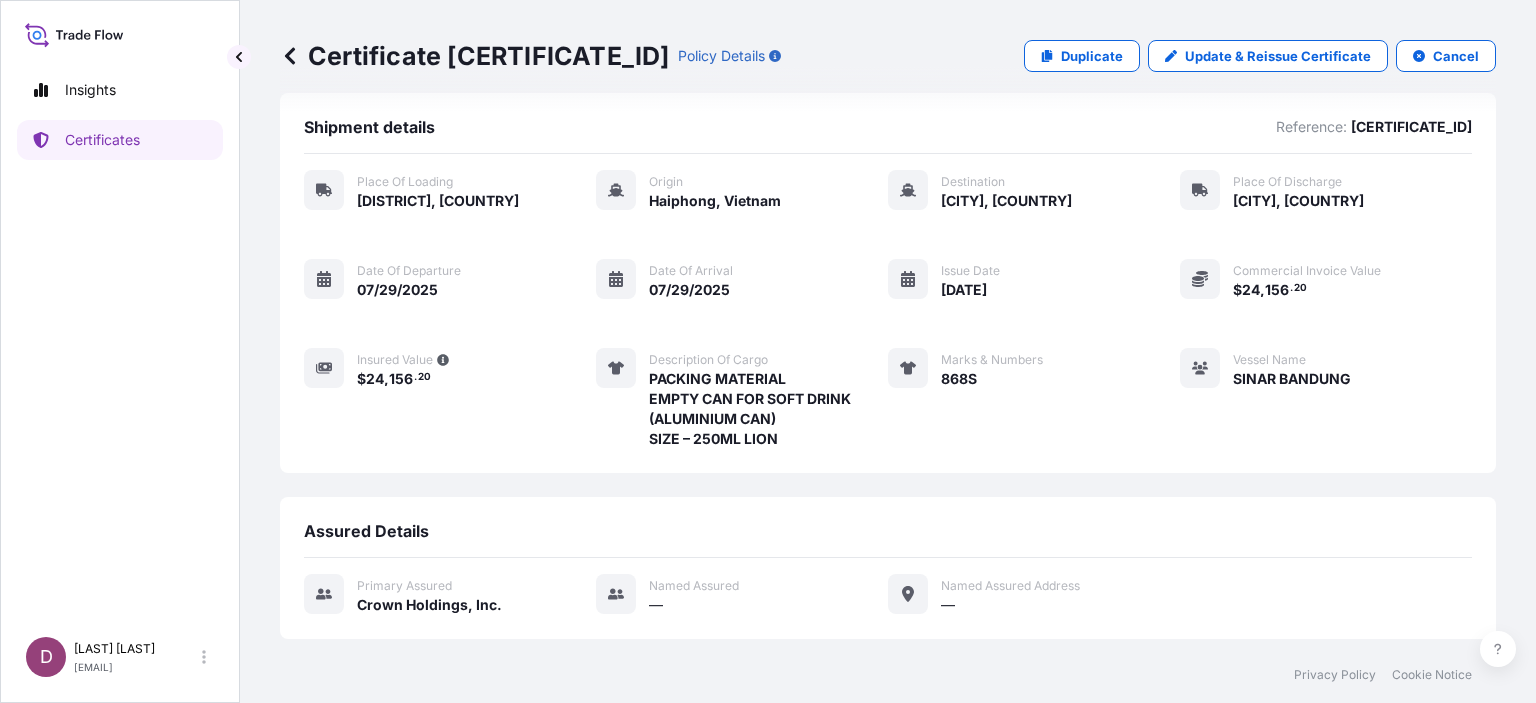 scroll, scrollTop: 0, scrollLeft: 0, axis: both 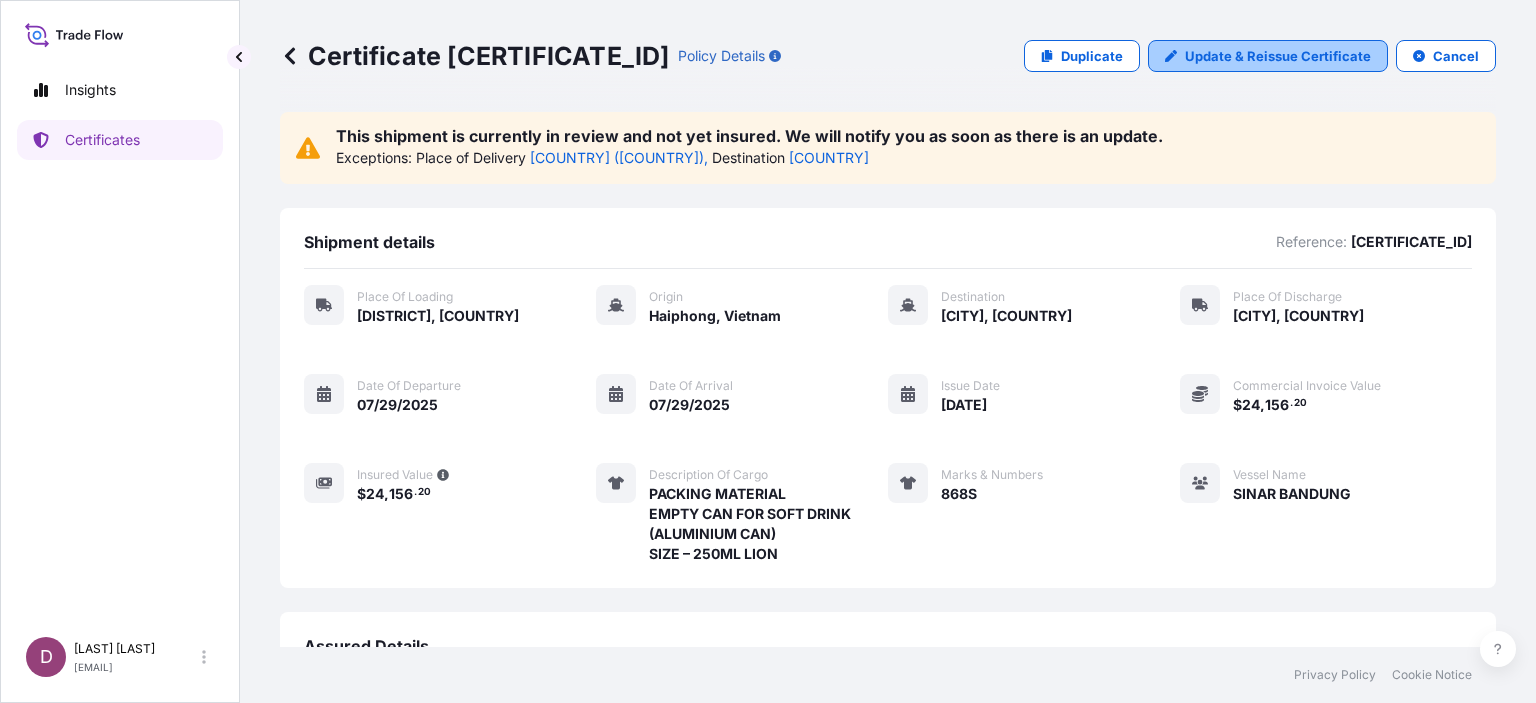 click on "Update & Reissue Certificate" at bounding box center [1278, 56] 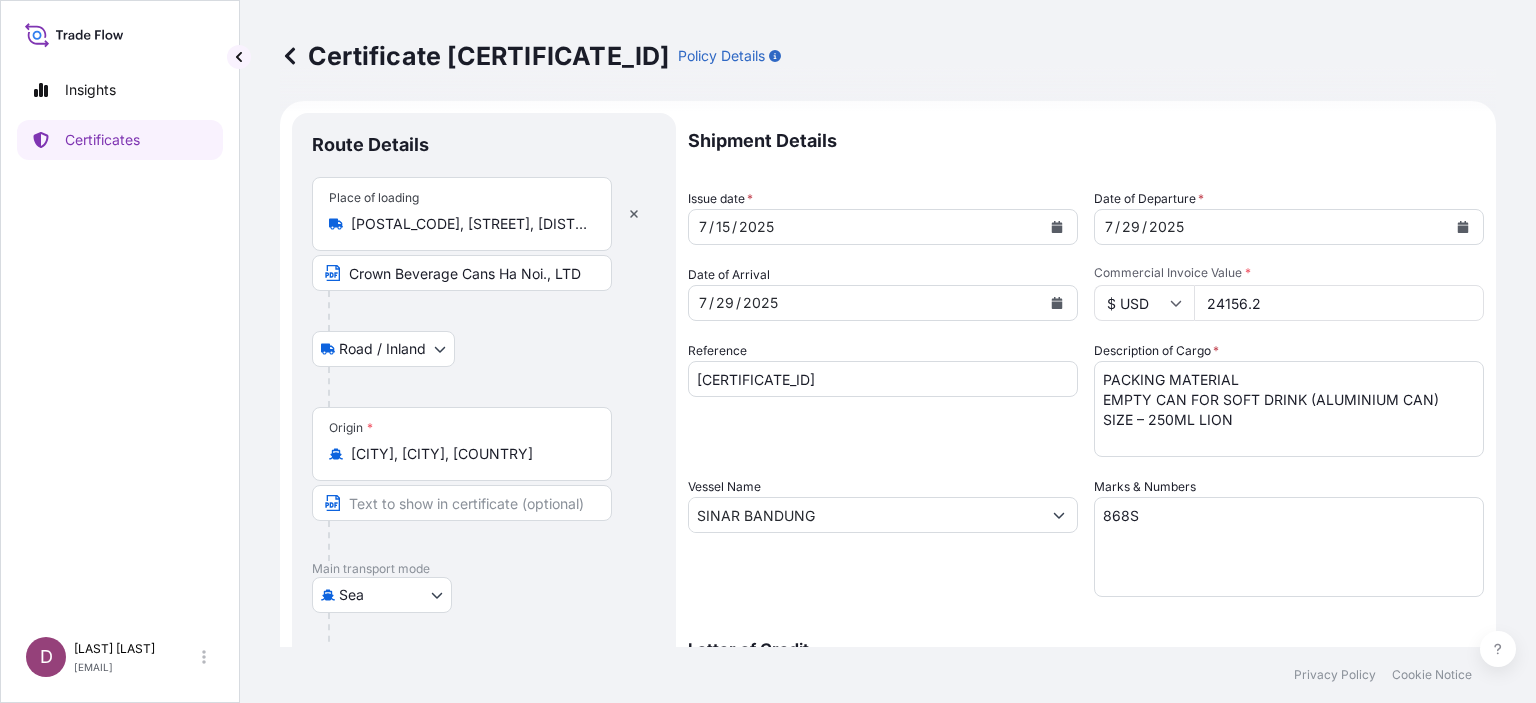 scroll, scrollTop: 7, scrollLeft: 0, axis: vertical 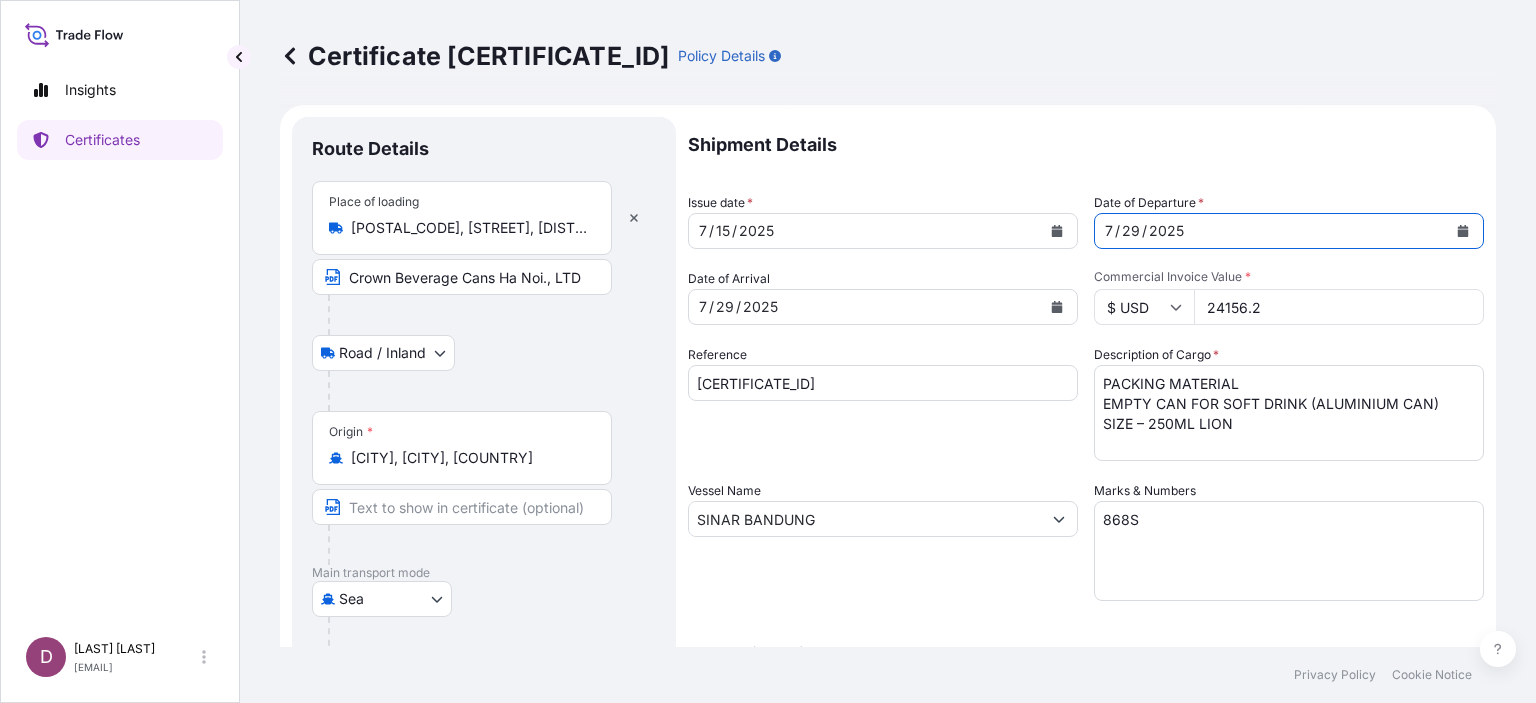 click on "7 / 29 / 2025" at bounding box center (1271, 231) 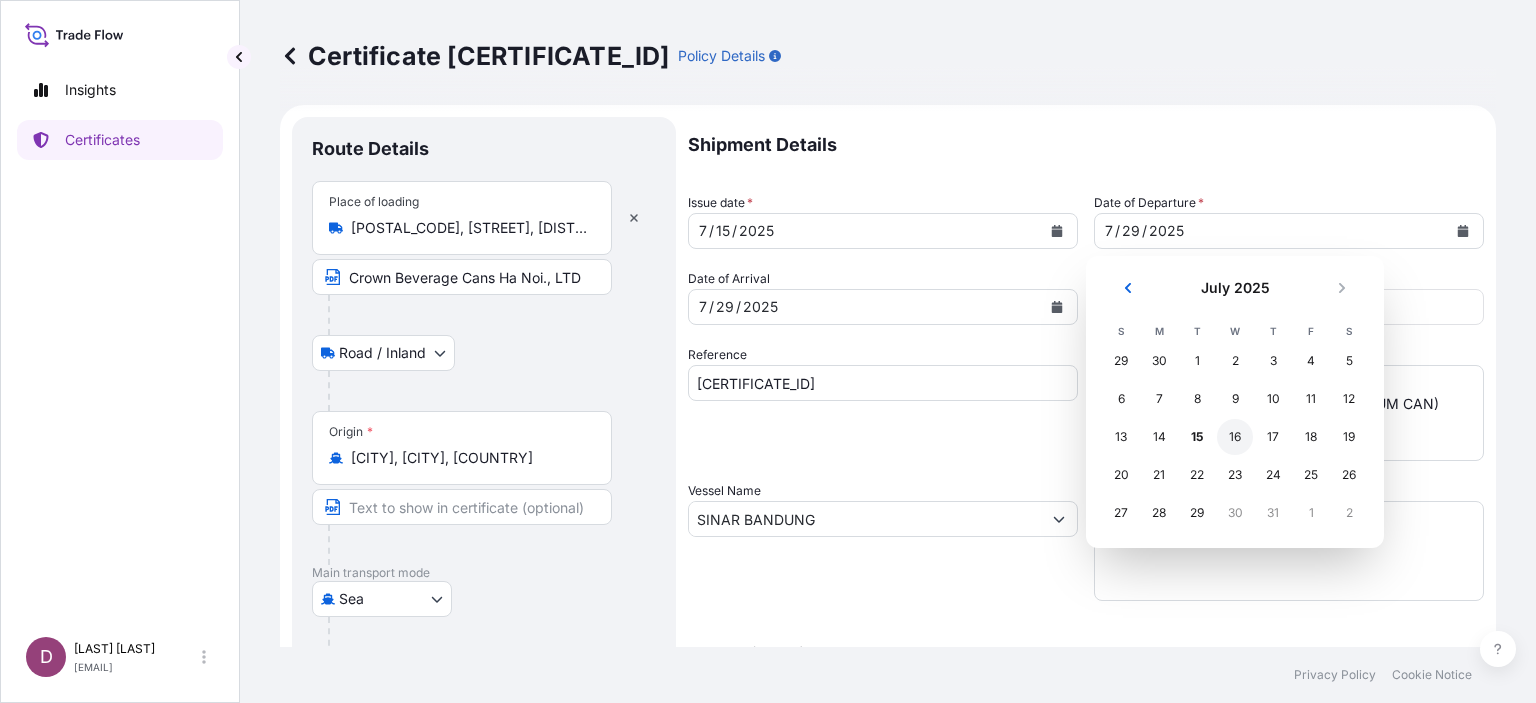 click on "16" at bounding box center (1235, 437) 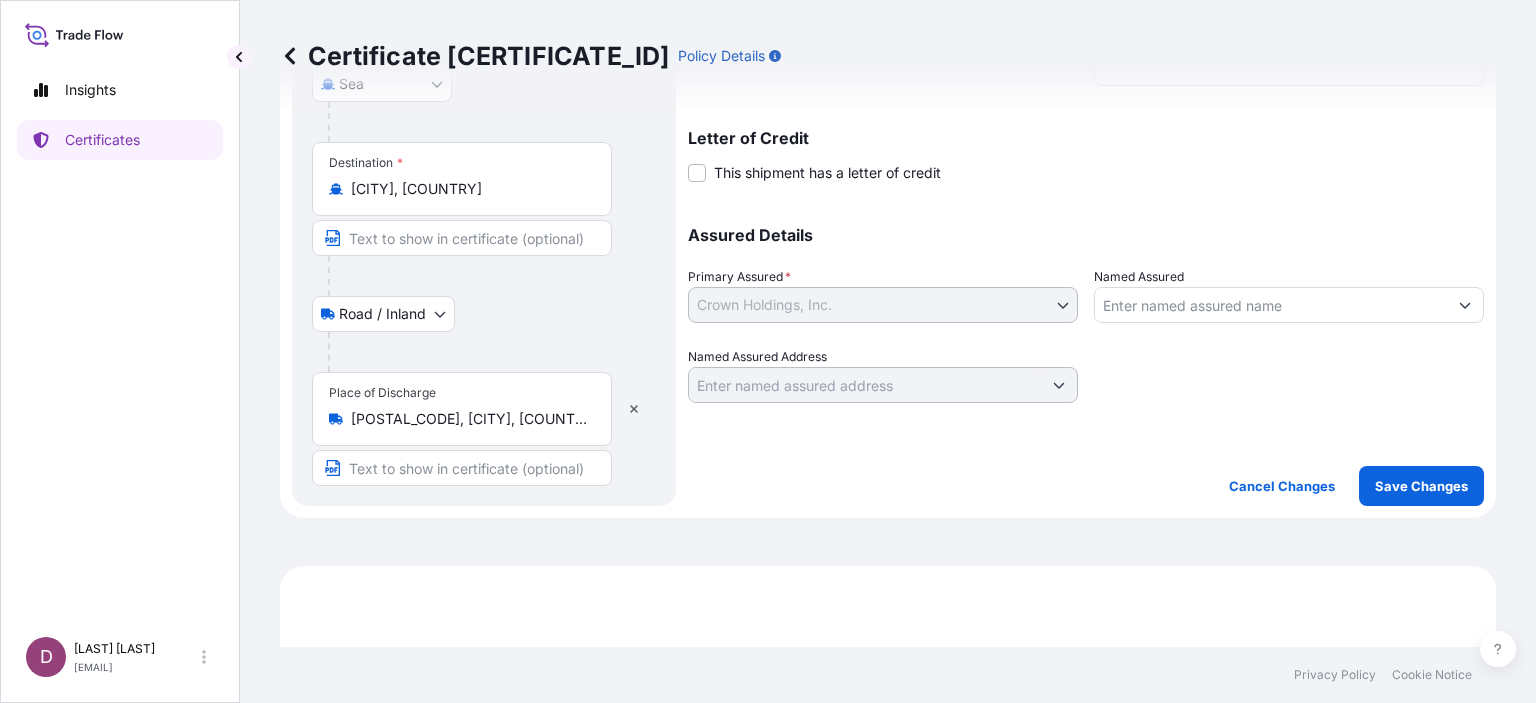 scroll, scrollTop: 525, scrollLeft: 0, axis: vertical 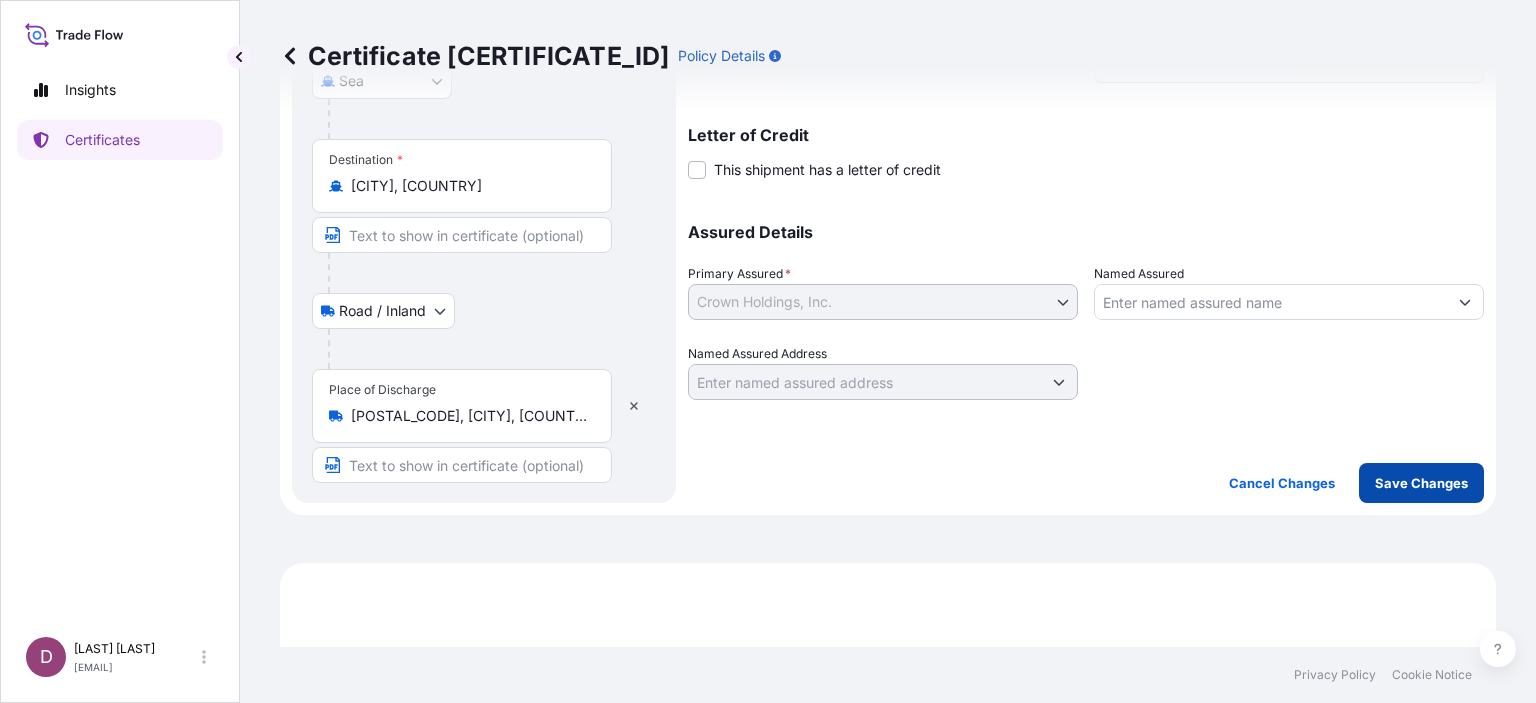 click on "Save Changes" at bounding box center (1421, 483) 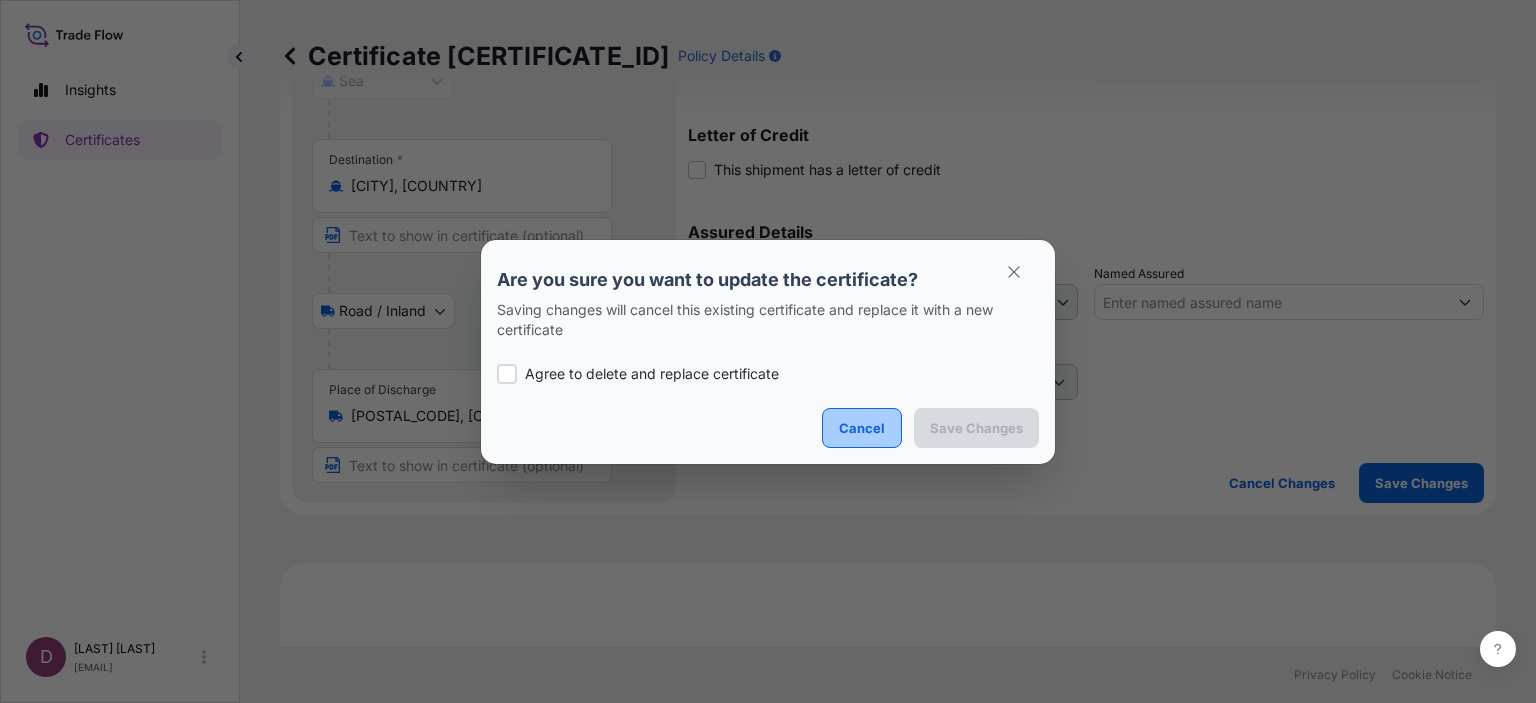 click on "Cancel" at bounding box center [862, 428] 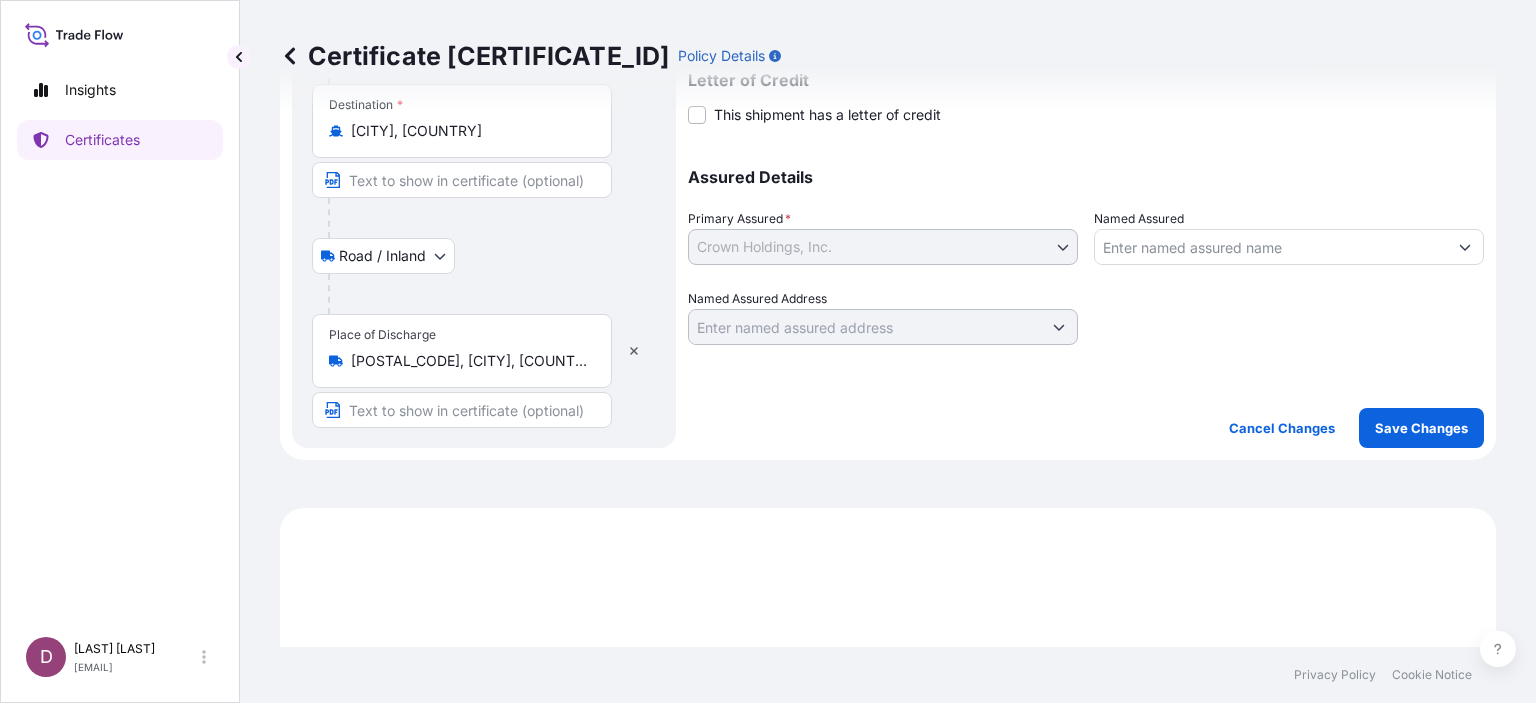 scroll, scrollTop: 579, scrollLeft: 0, axis: vertical 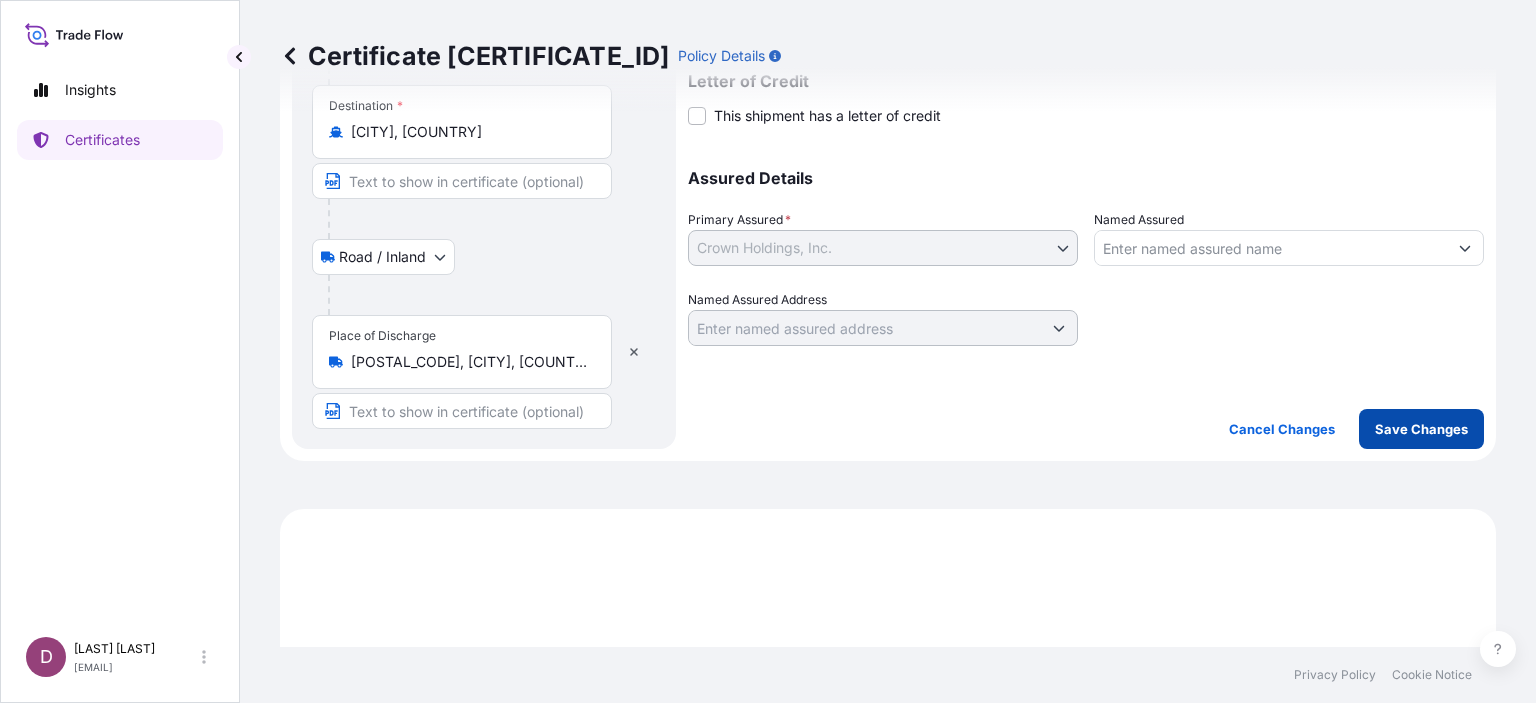 click on "Save Changes" at bounding box center [1421, 429] 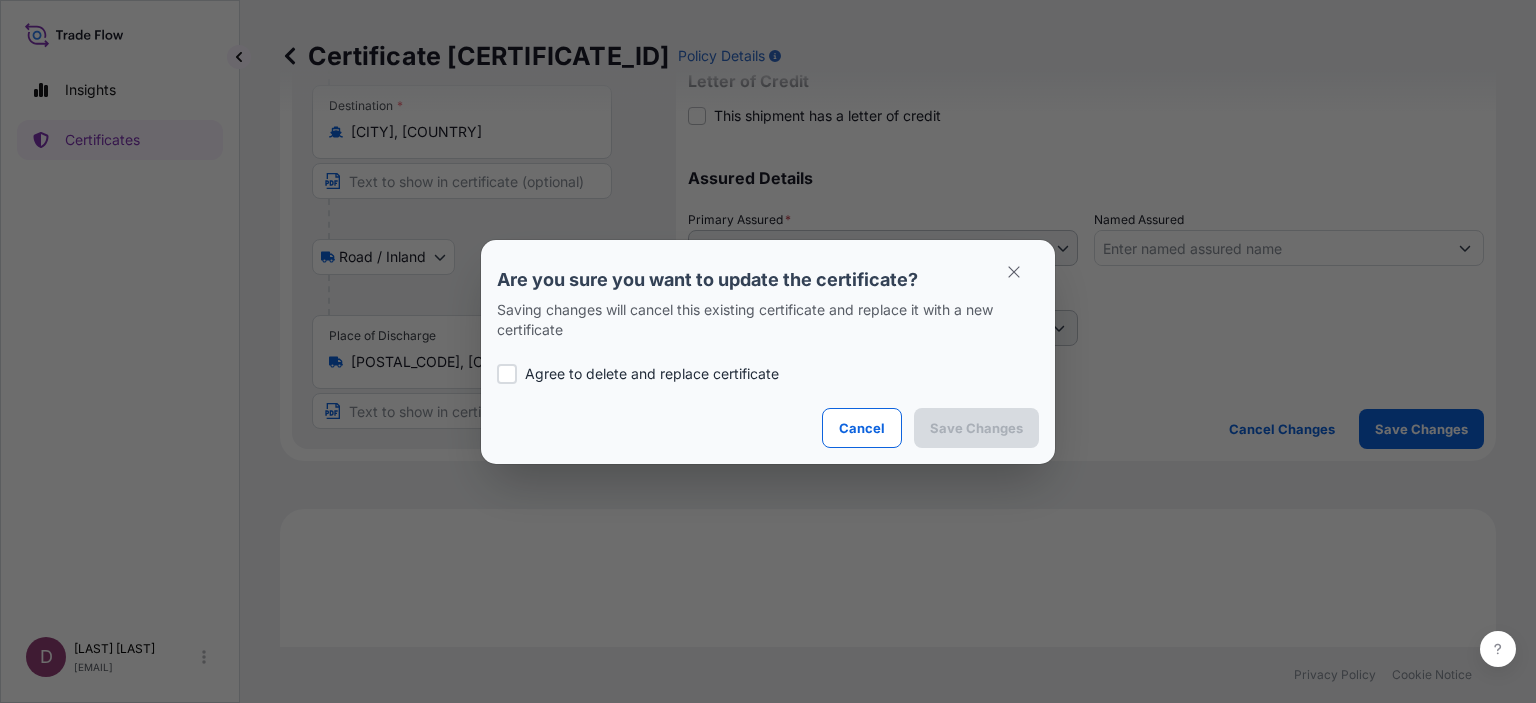 click on "Agree to delete and replace certificate" at bounding box center (652, 374) 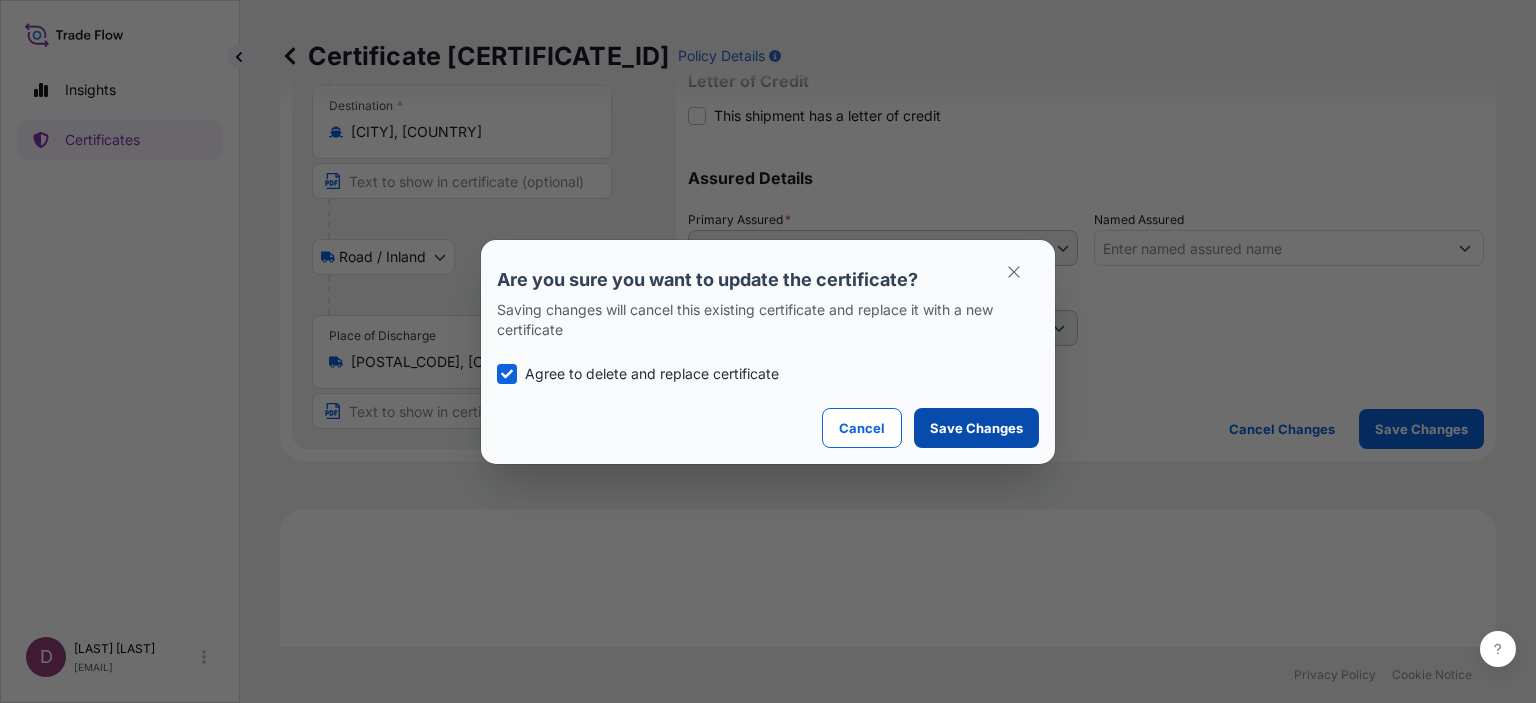 click on "Save Changes" at bounding box center [976, 428] 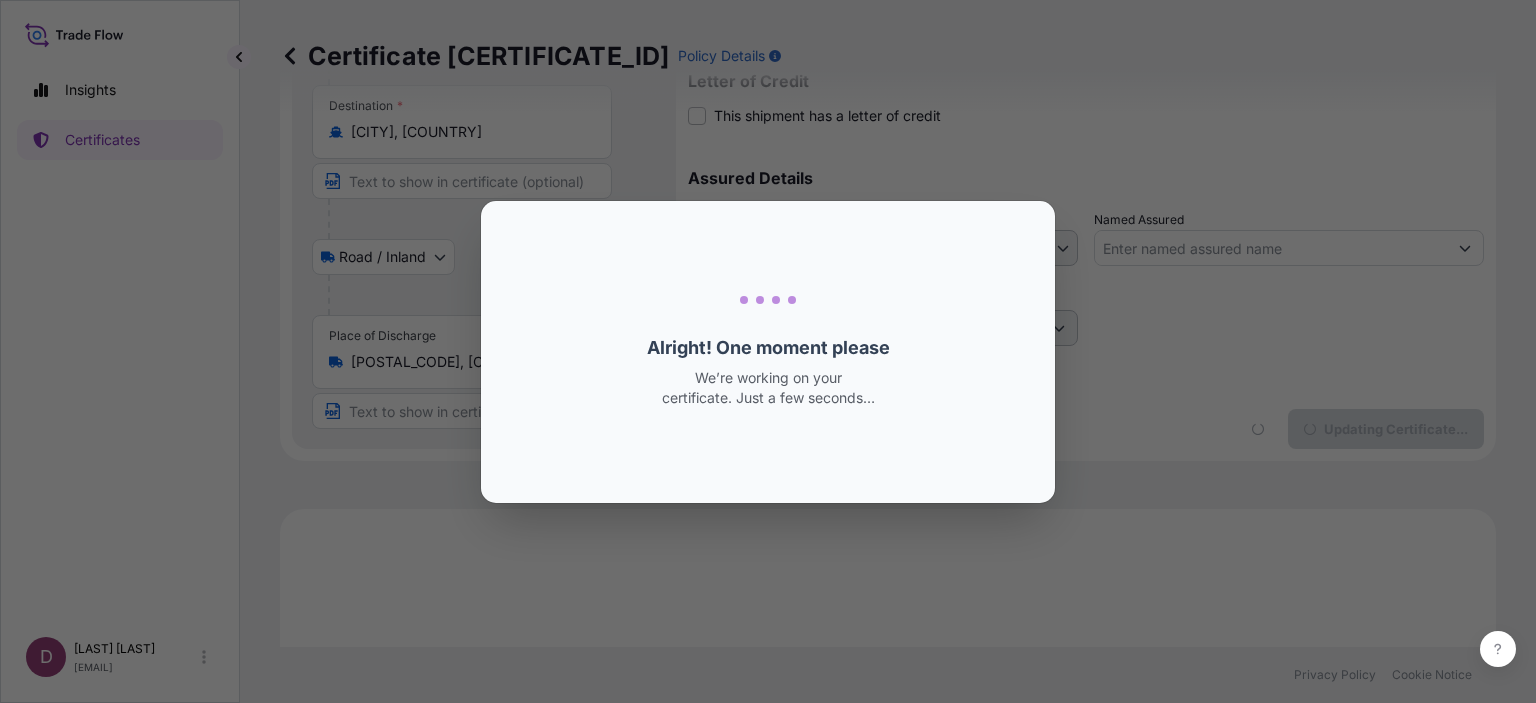 select on "Road / Inland" 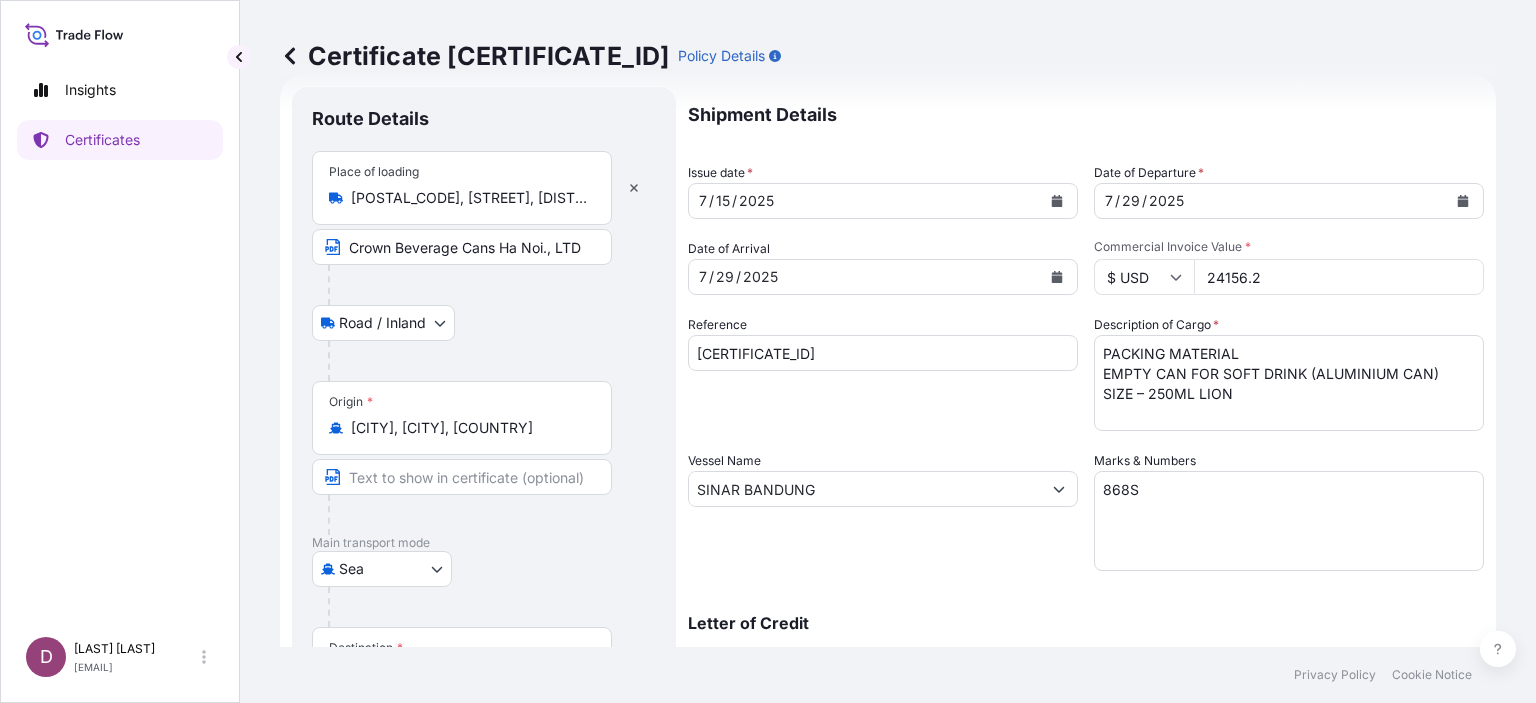 scroll, scrollTop: 0, scrollLeft: 0, axis: both 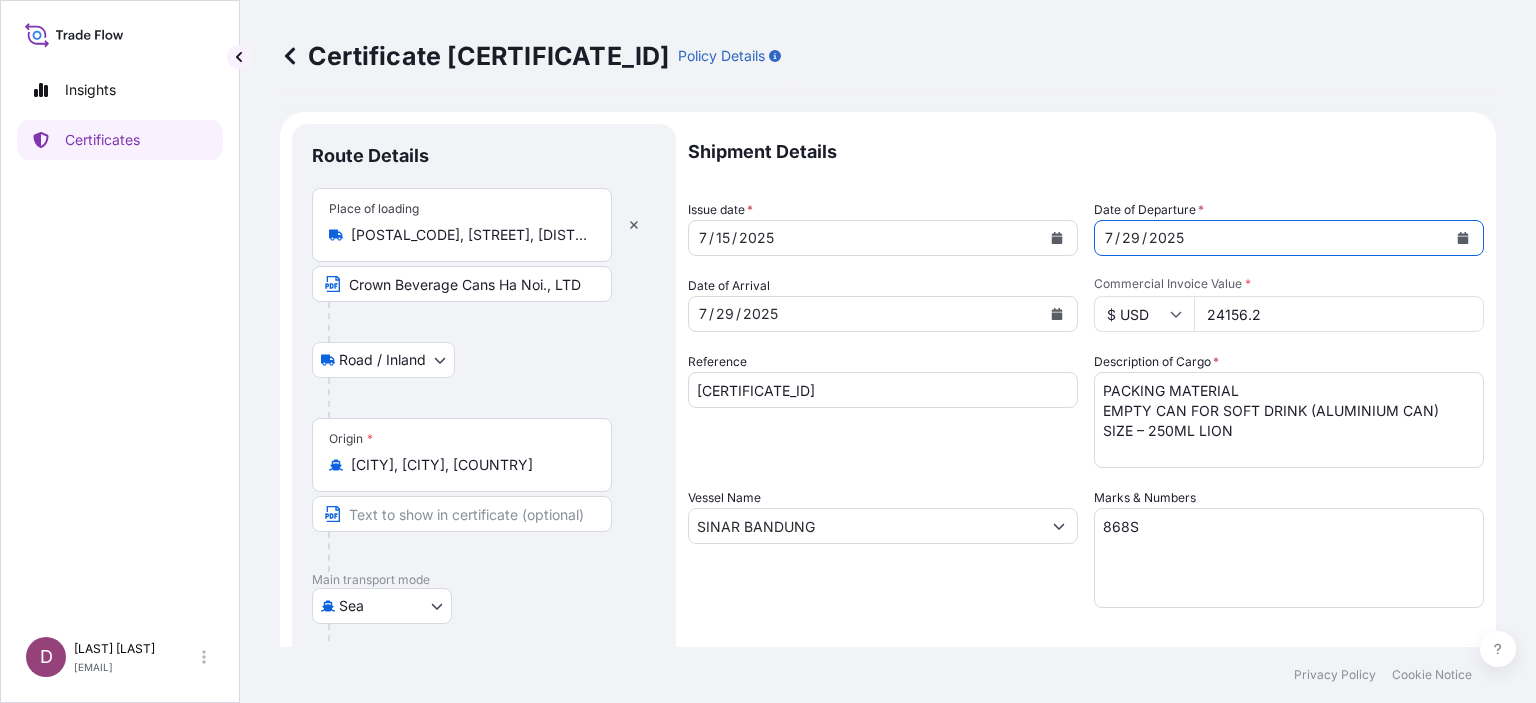 click on "7 / 29 / 2025" at bounding box center (1271, 238) 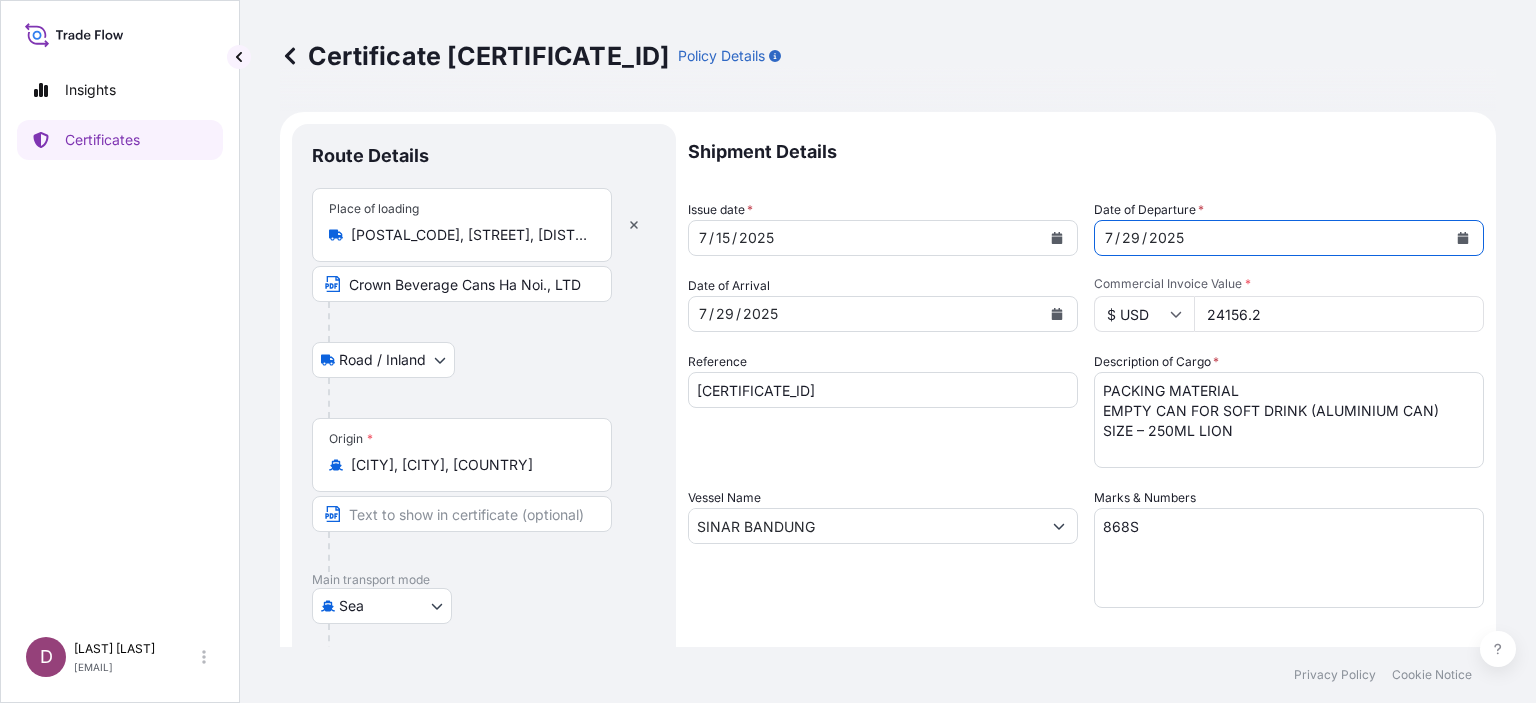 click 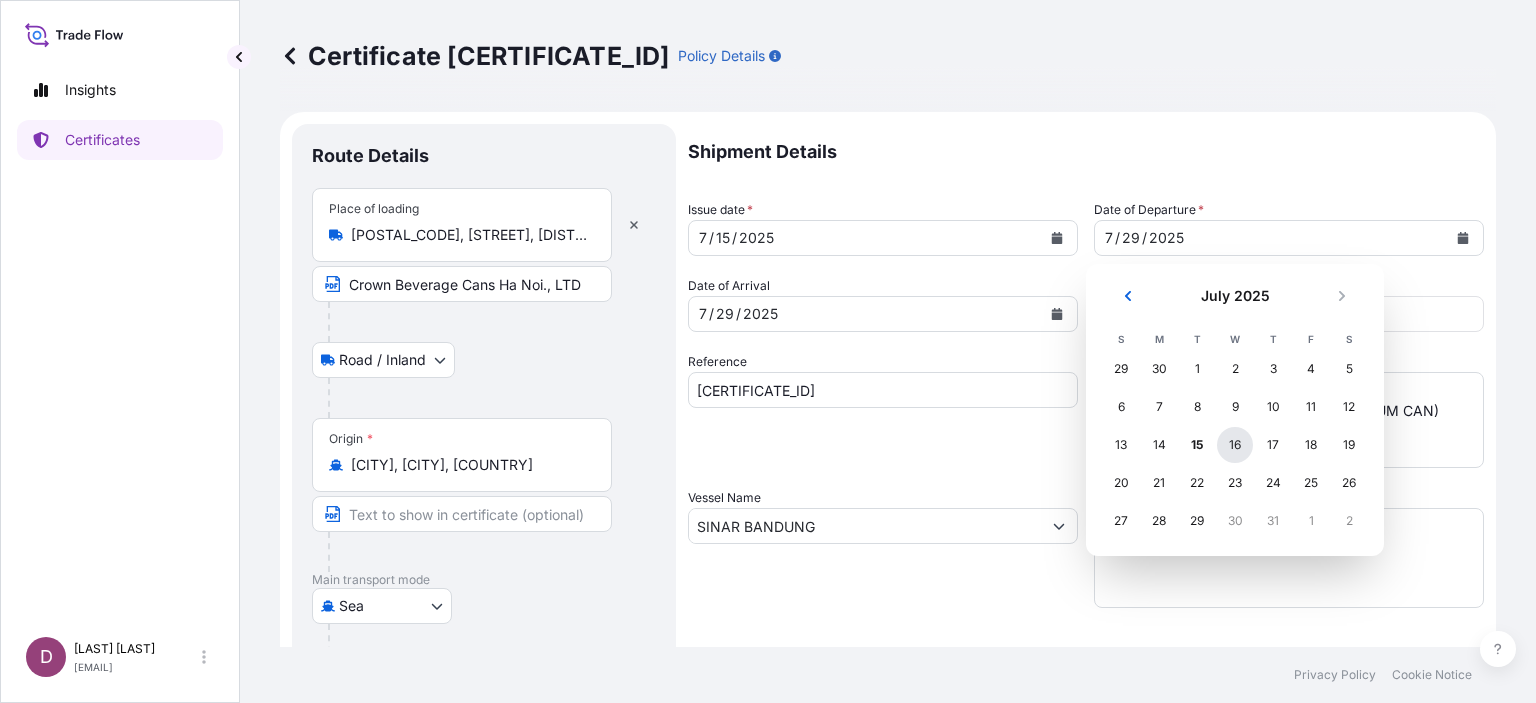 click on "16" at bounding box center (1235, 445) 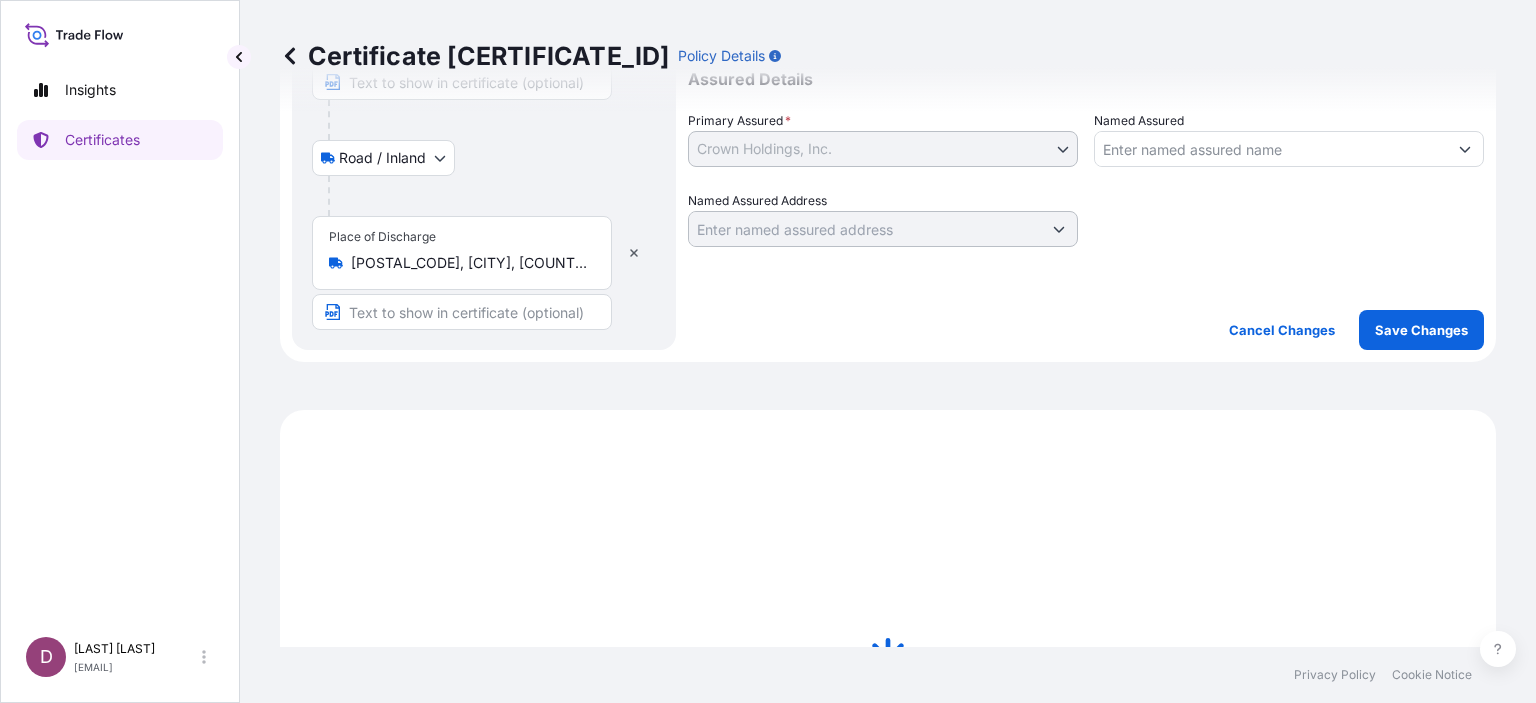 scroll, scrollTop: 694, scrollLeft: 0, axis: vertical 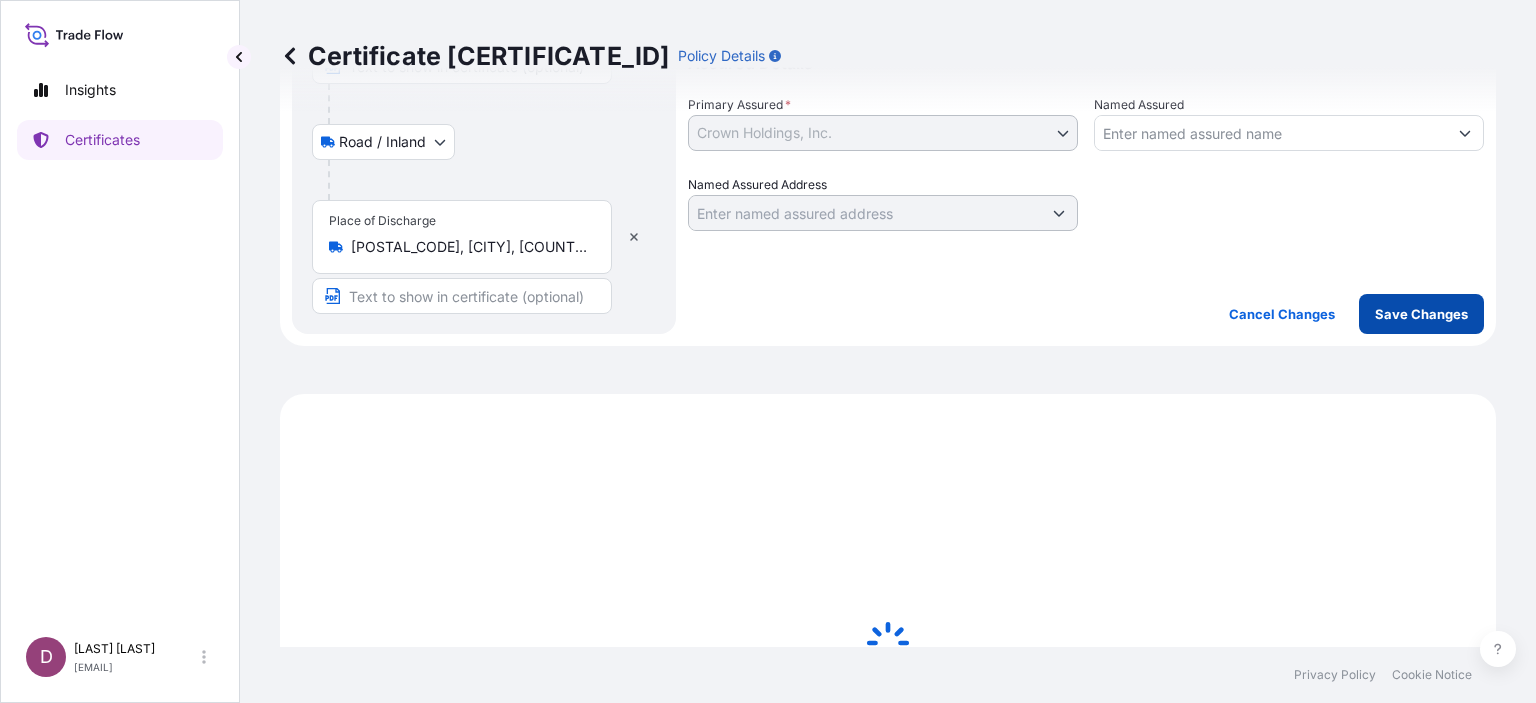 click on "Save Changes" at bounding box center [1421, 314] 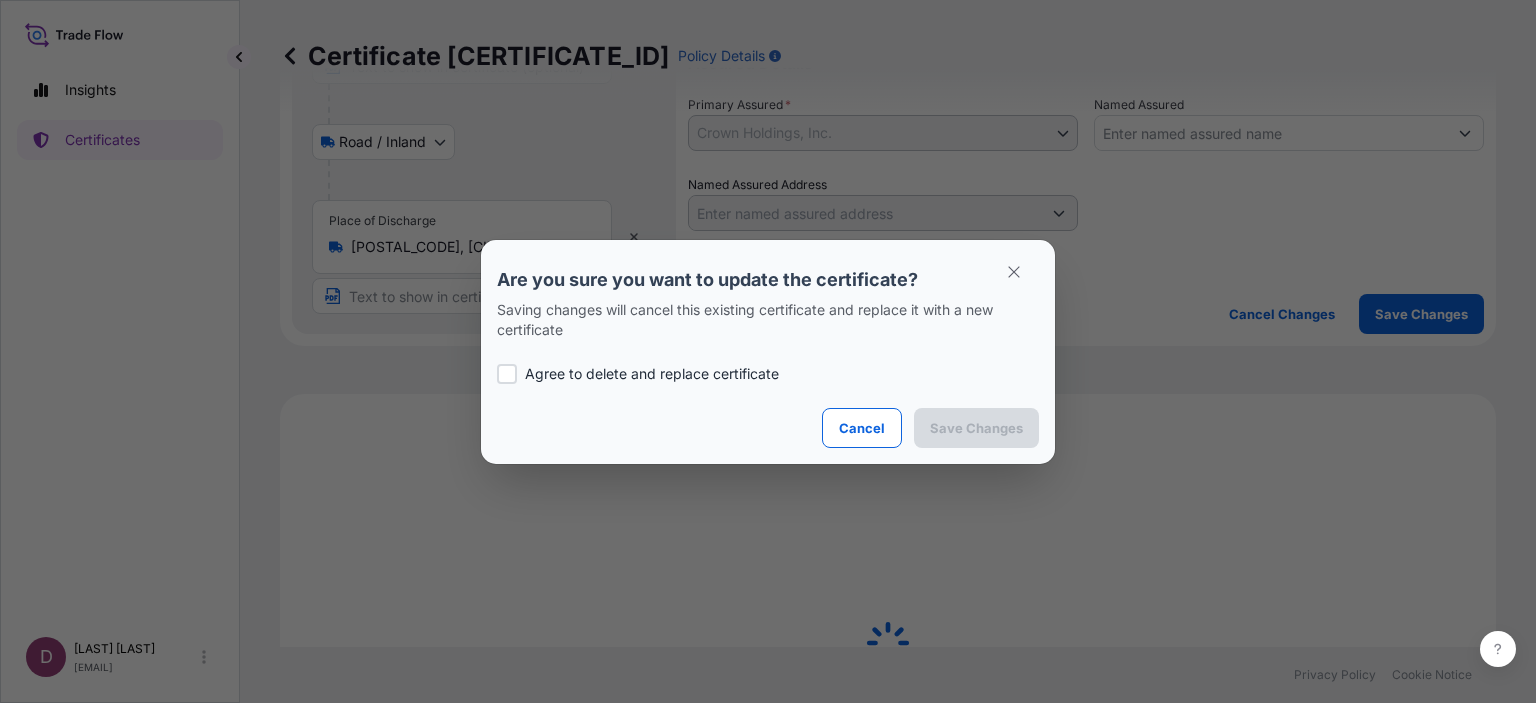 click on "Agree to delete and replace certificate" at bounding box center [652, 374] 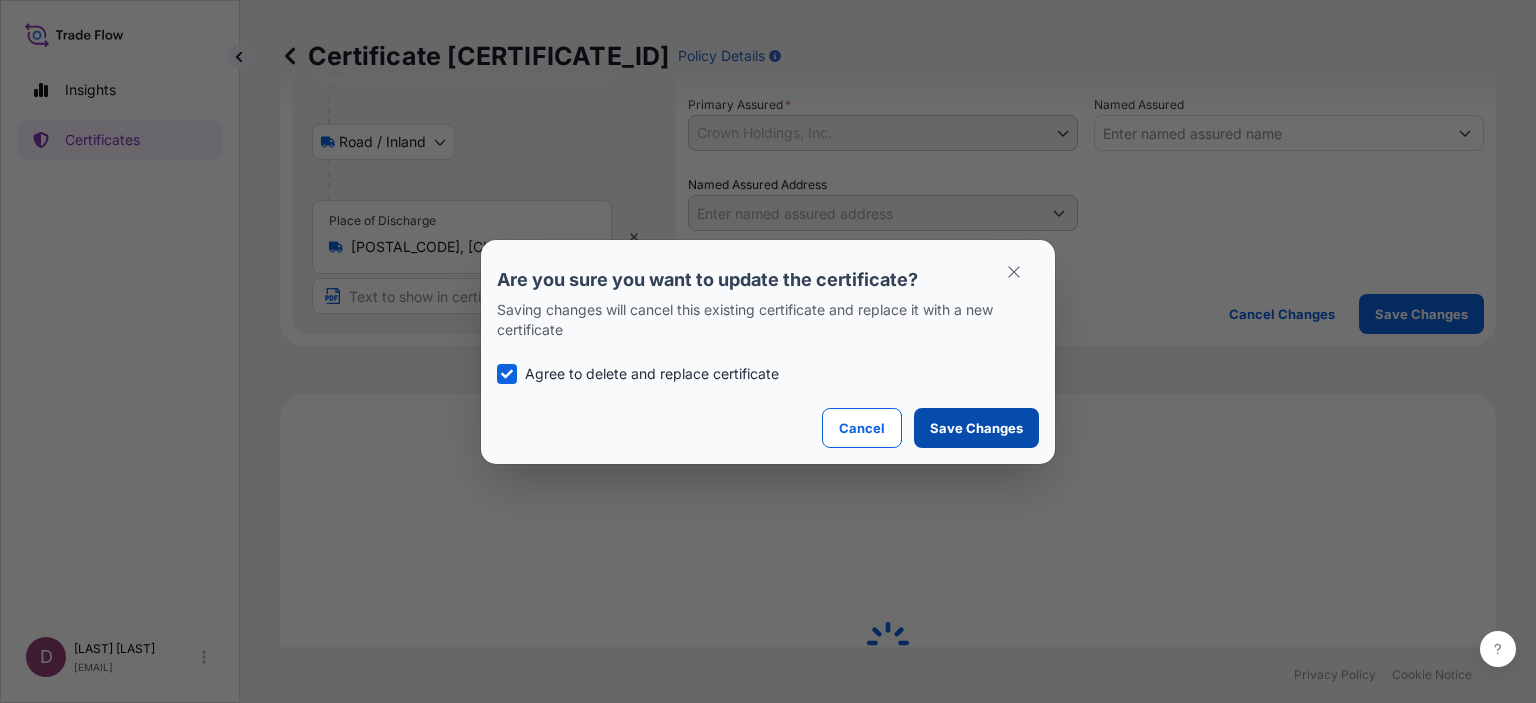 click on "Save Changes" at bounding box center (976, 428) 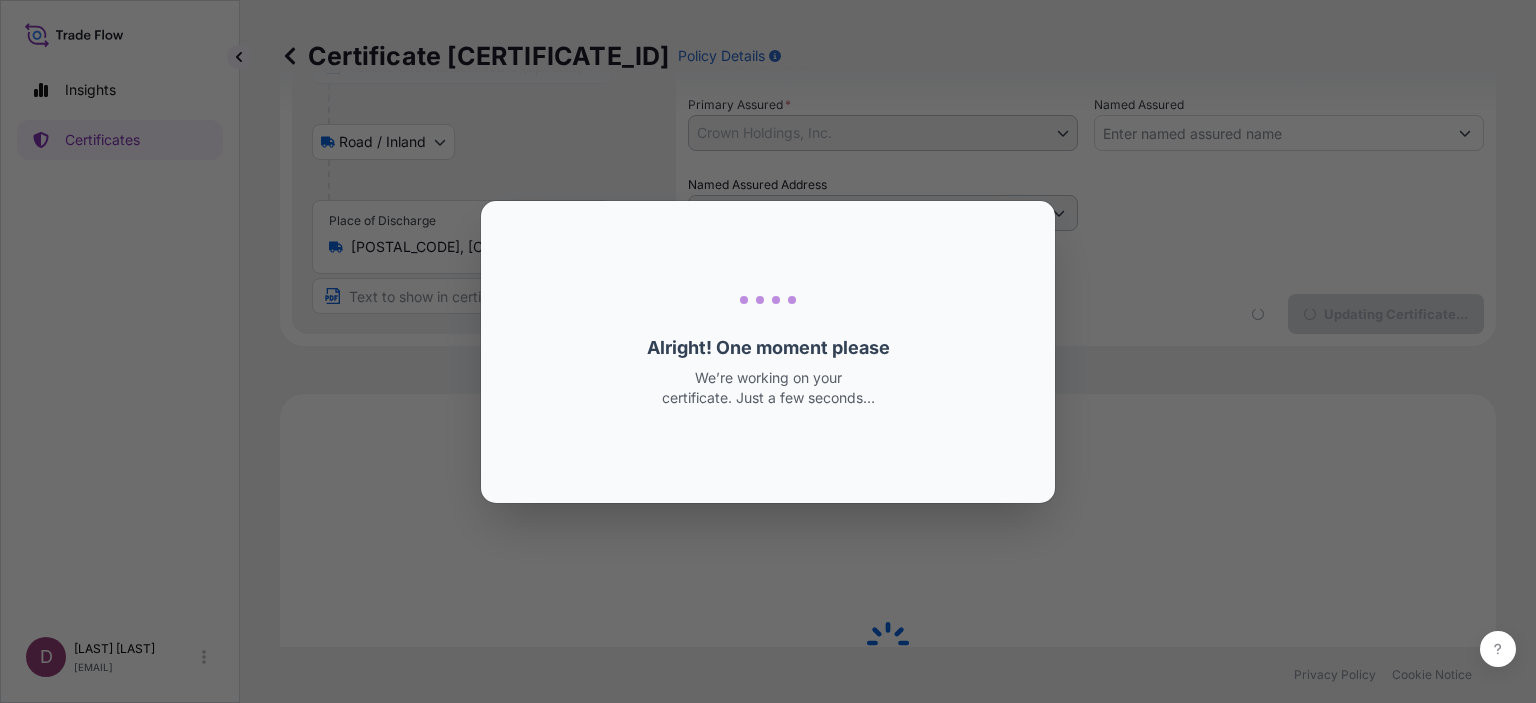 select on "Road / Inland" 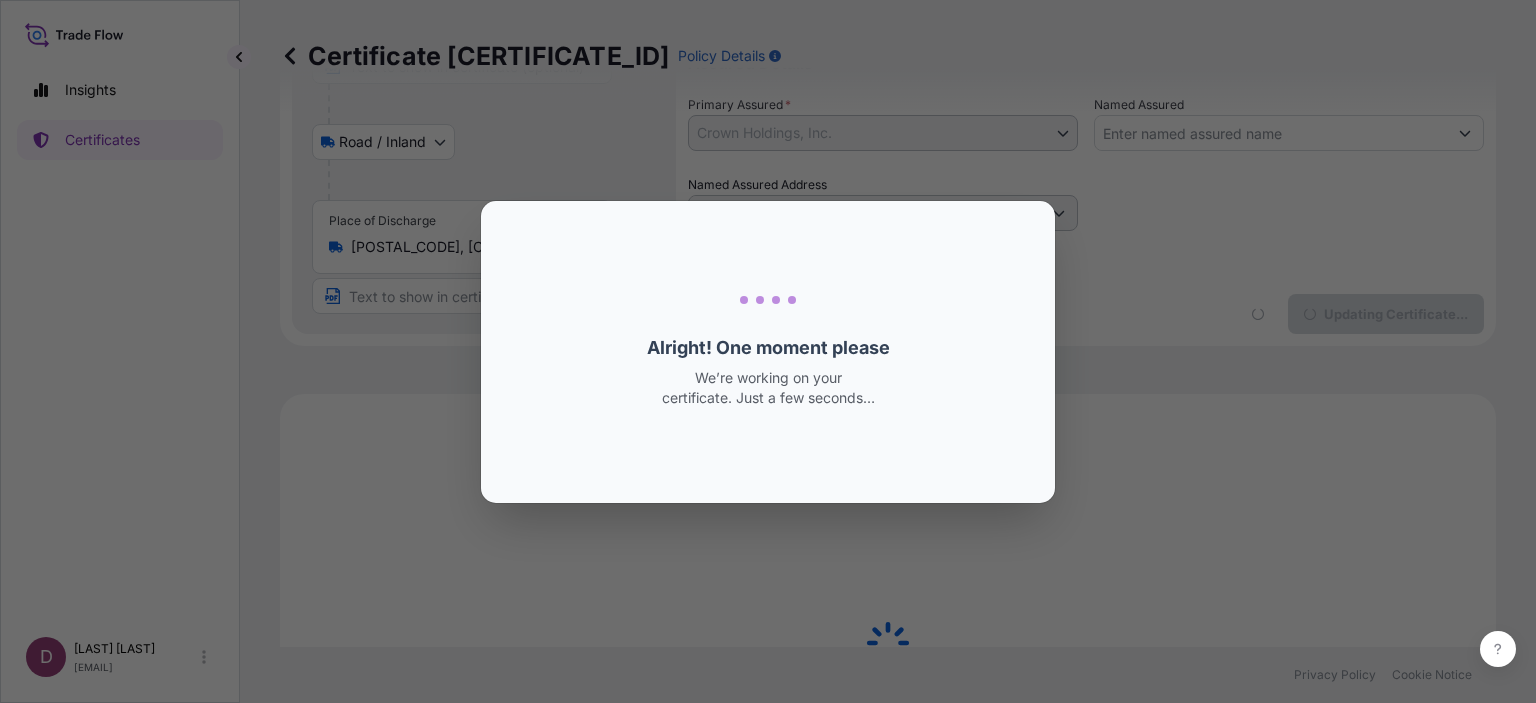 select on "Sea" 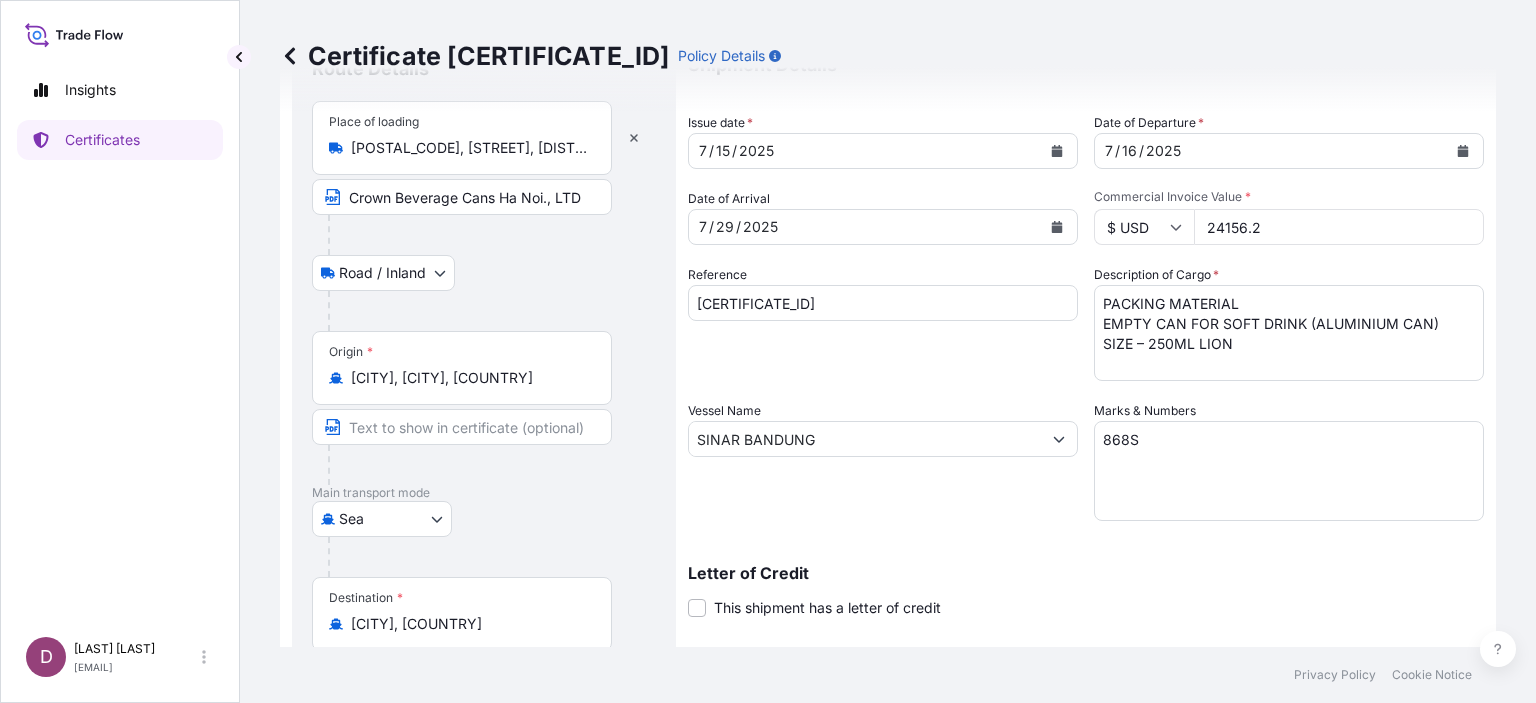scroll, scrollTop: 0, scrollLeft: 0, axis: both 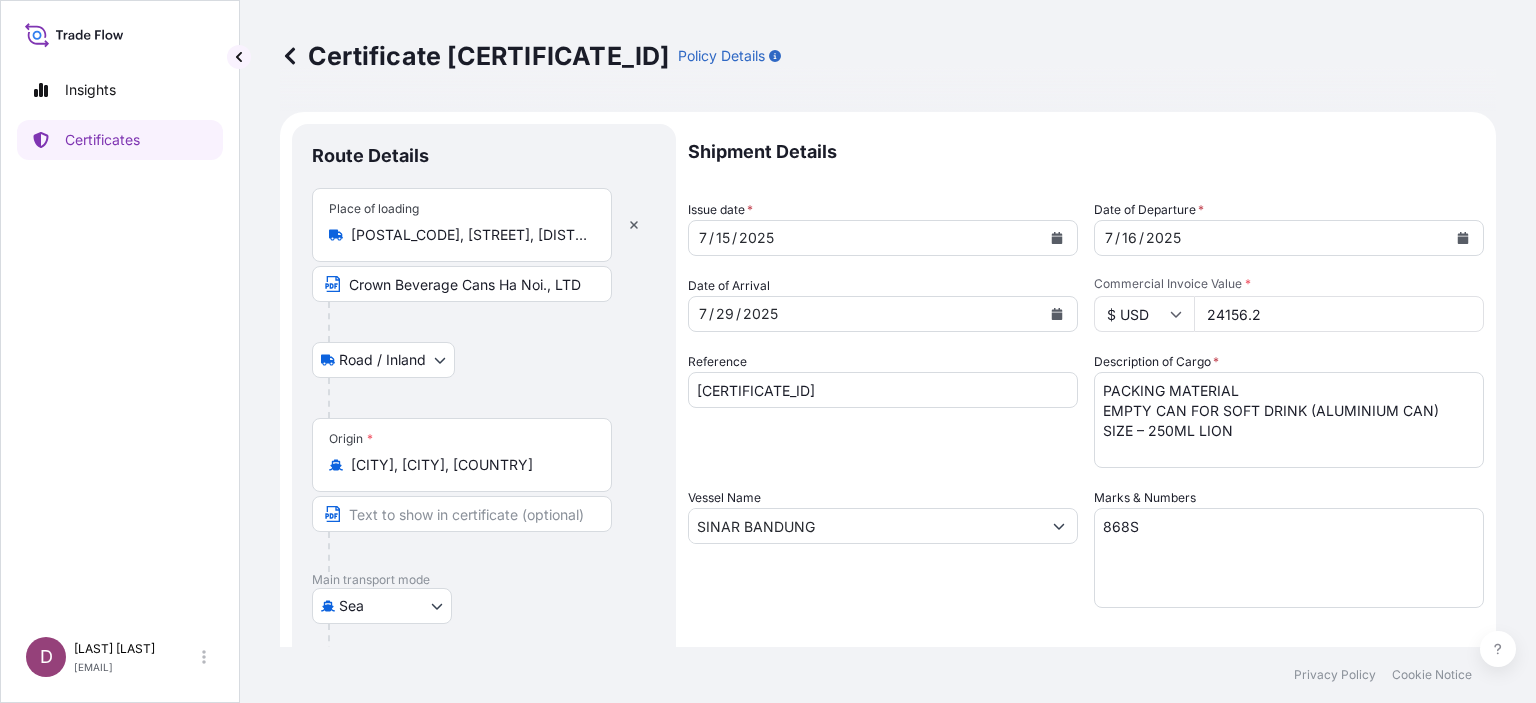 click 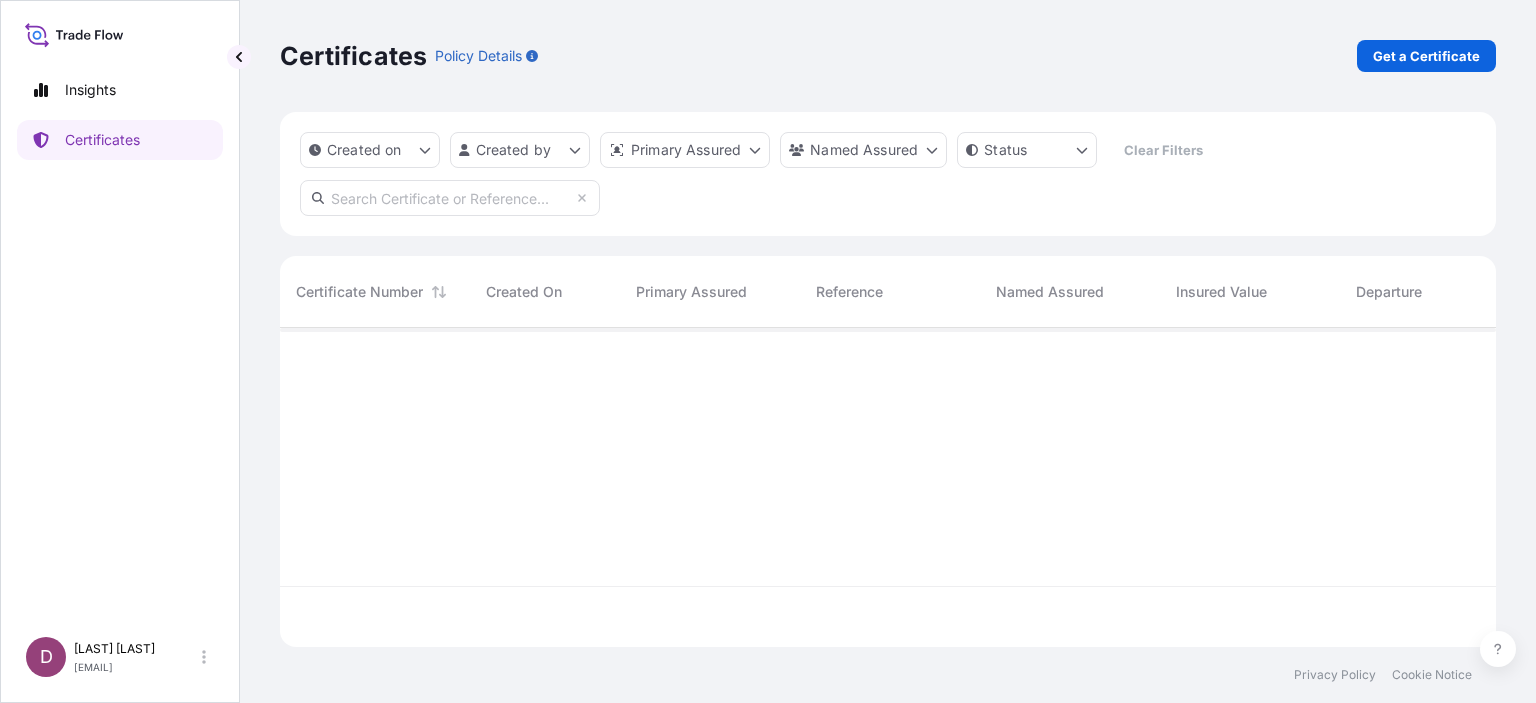 scroll, scrollTop: 16, scrollLeft: 16, axis: both 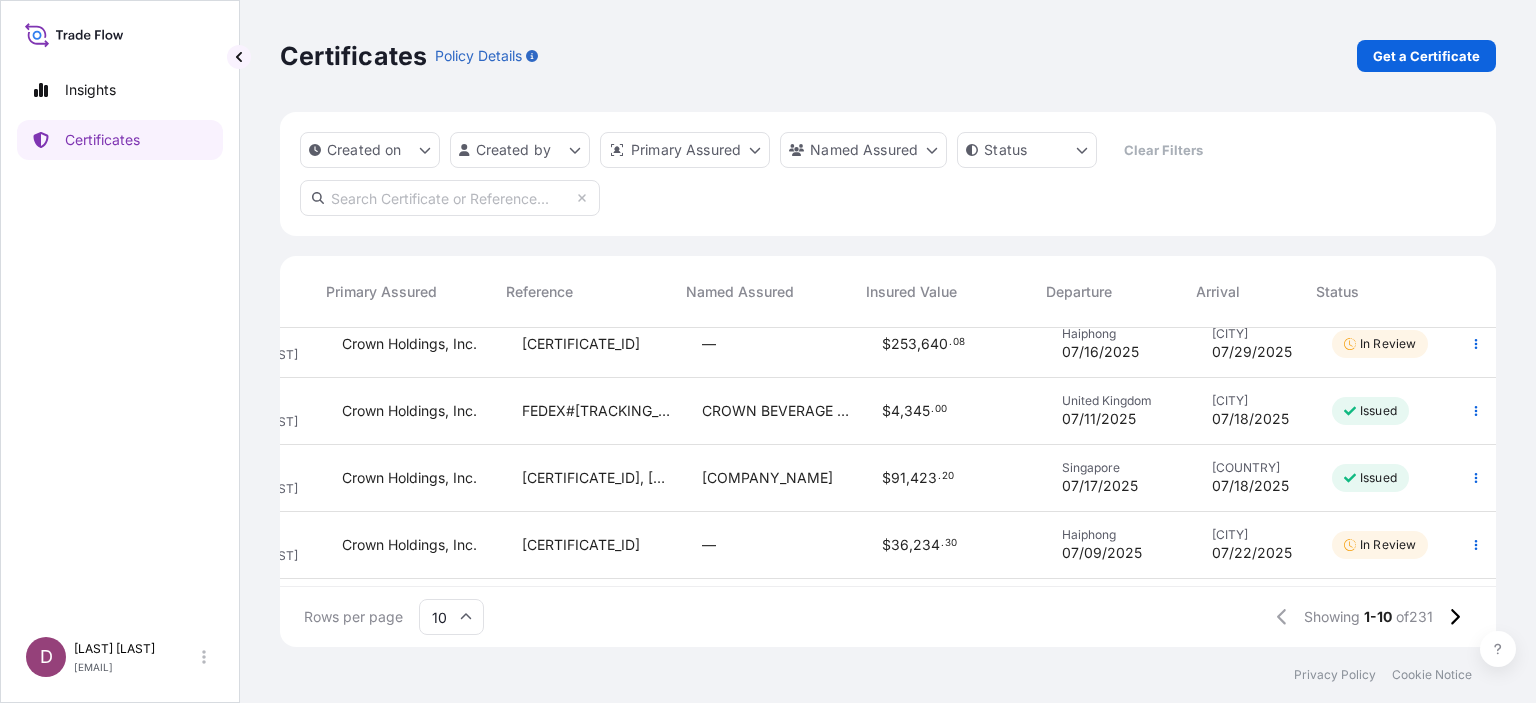 click on "CROWN BEVERAGE CANS DONG NAI LTD.," at bounding box center [776, 411] 